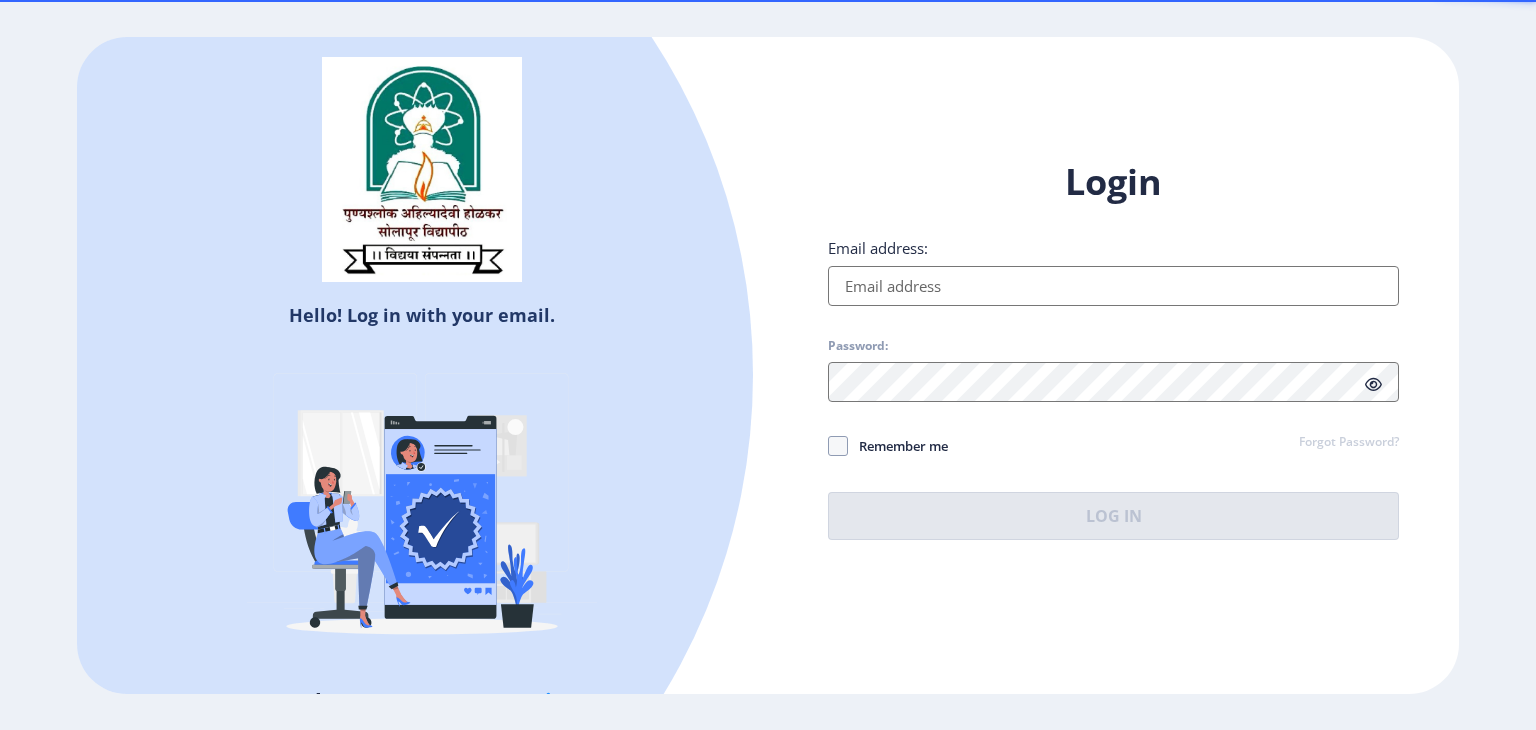 scroll, scrollTop: 0, scrollLeft: 0, axis: both 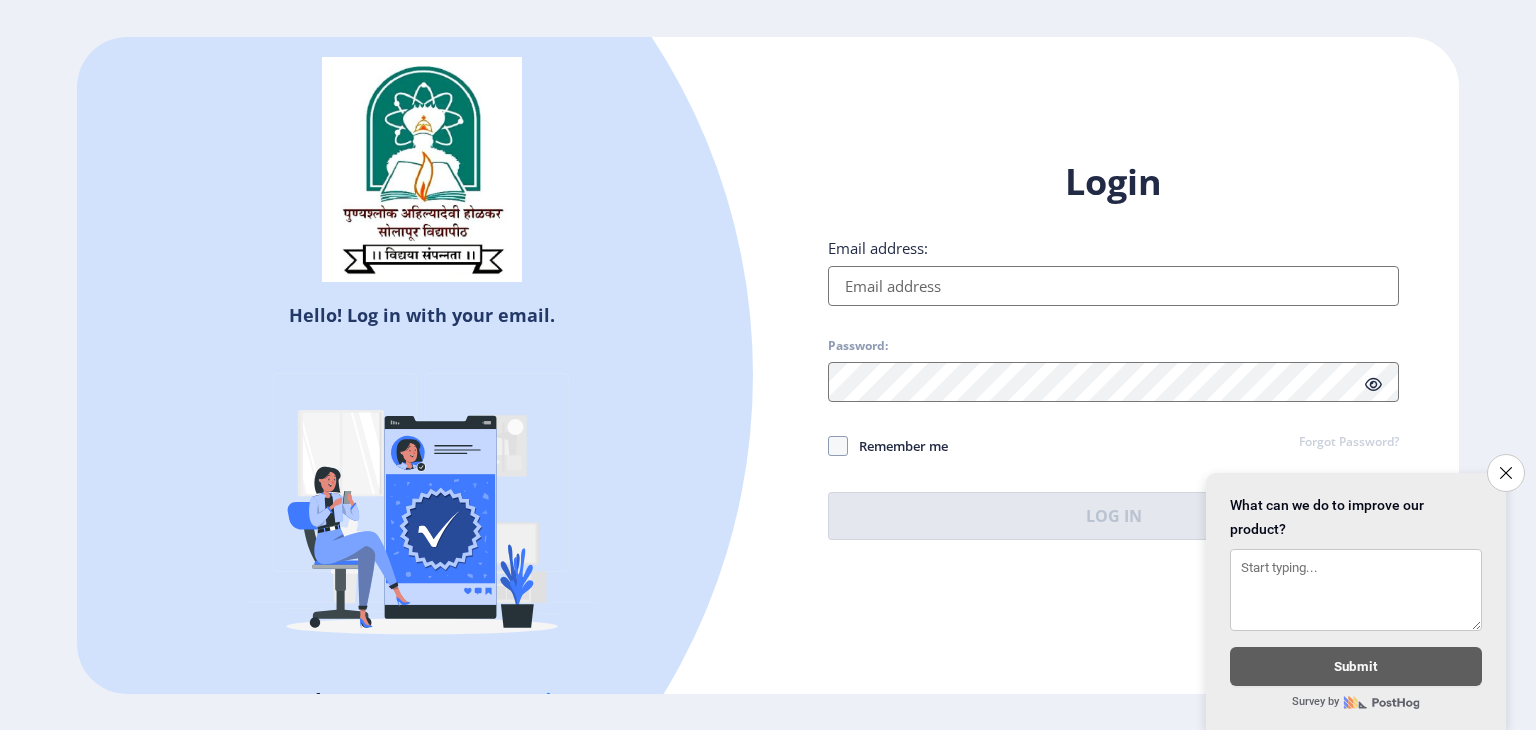 click on "Email address:" at bounding box center (1113, 286) 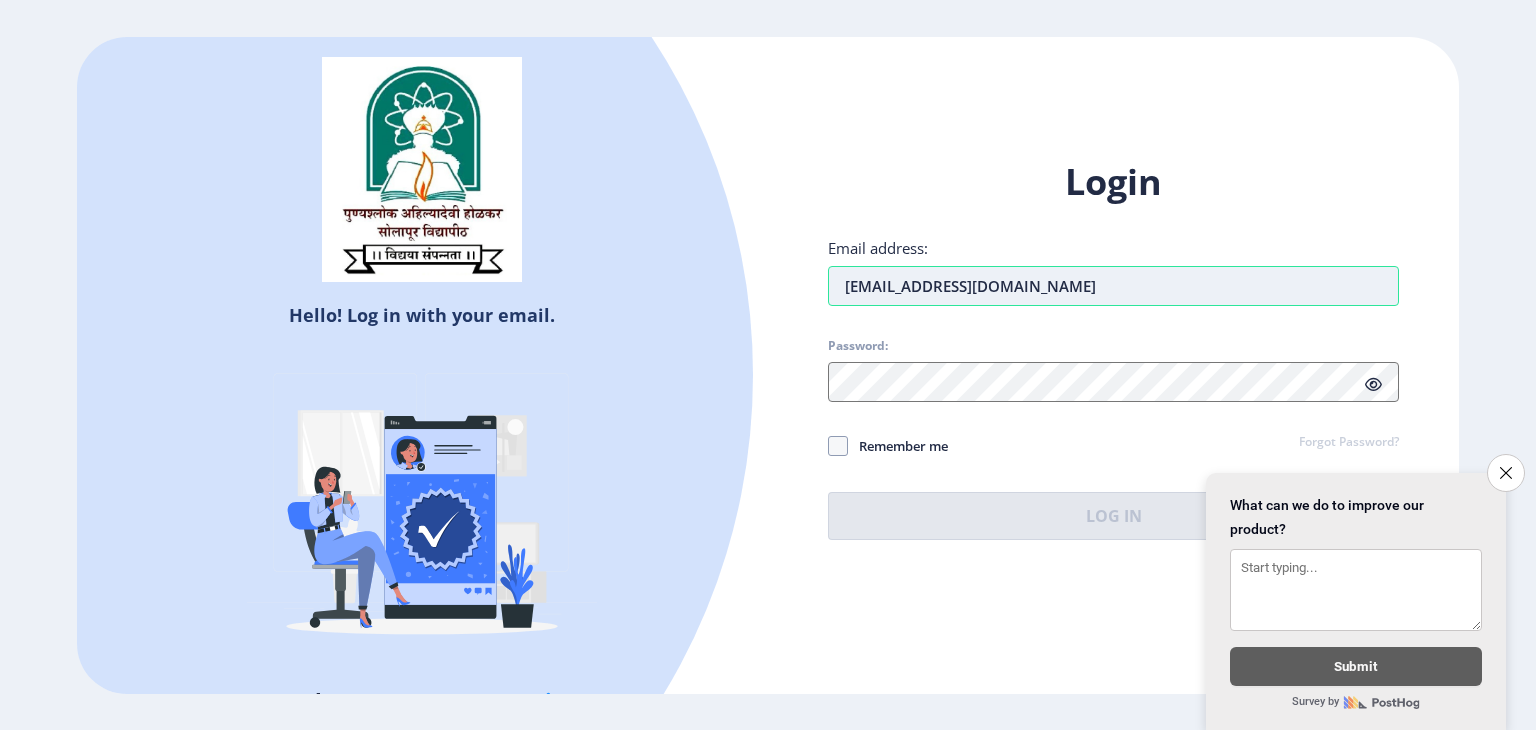 type on "[EMAIL_ADDRESS][DOMAIN_NAME]" 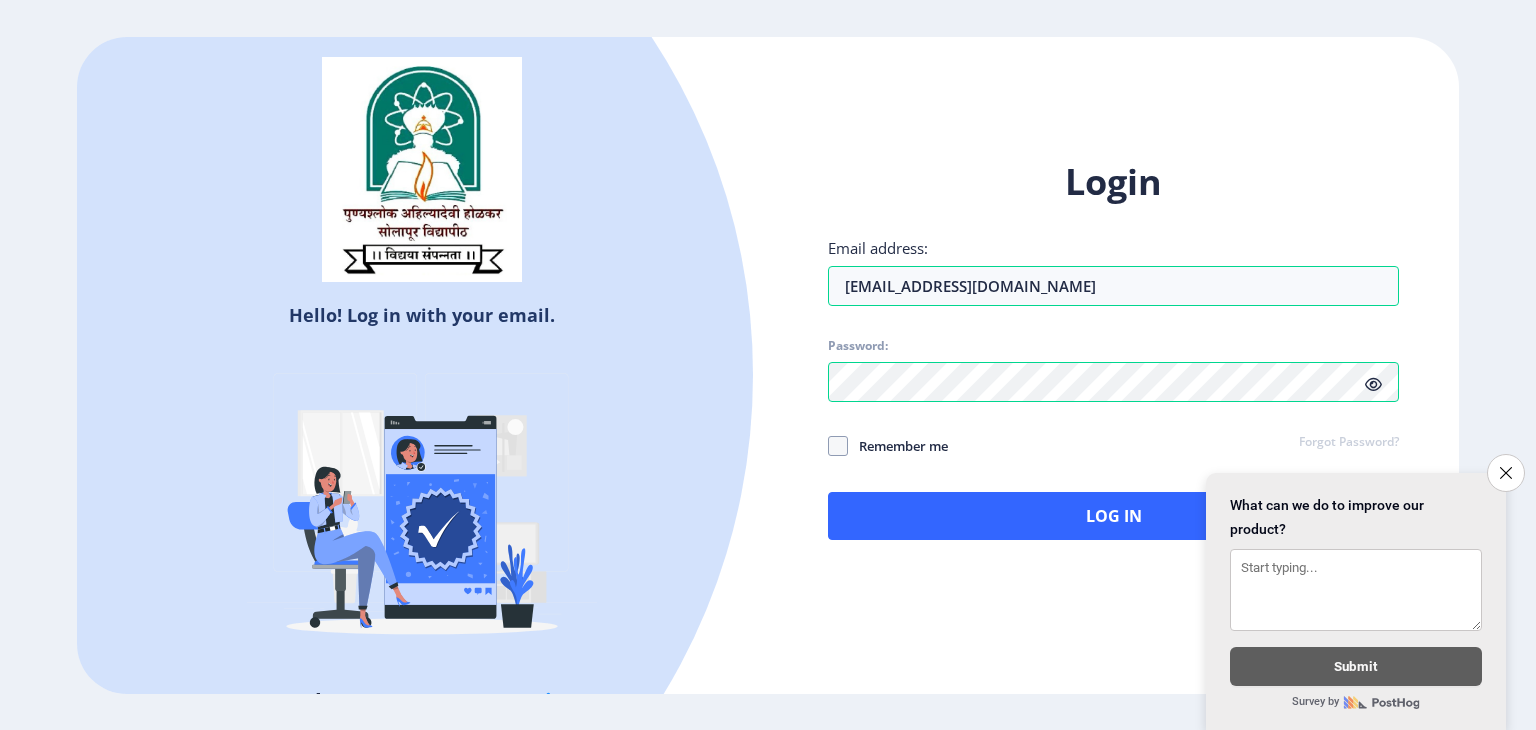 click 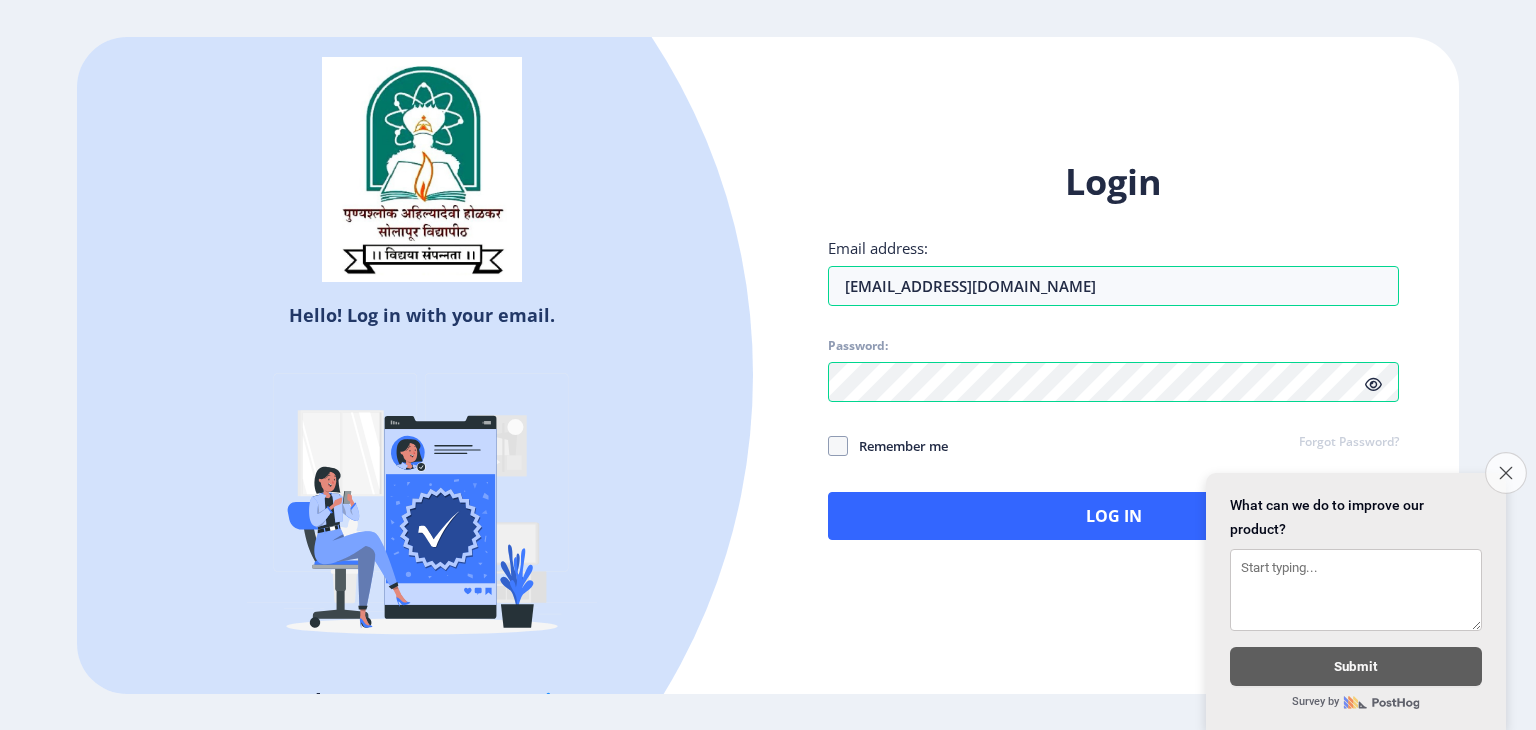 click on "Close survey" at bounding box center (1506, 473) 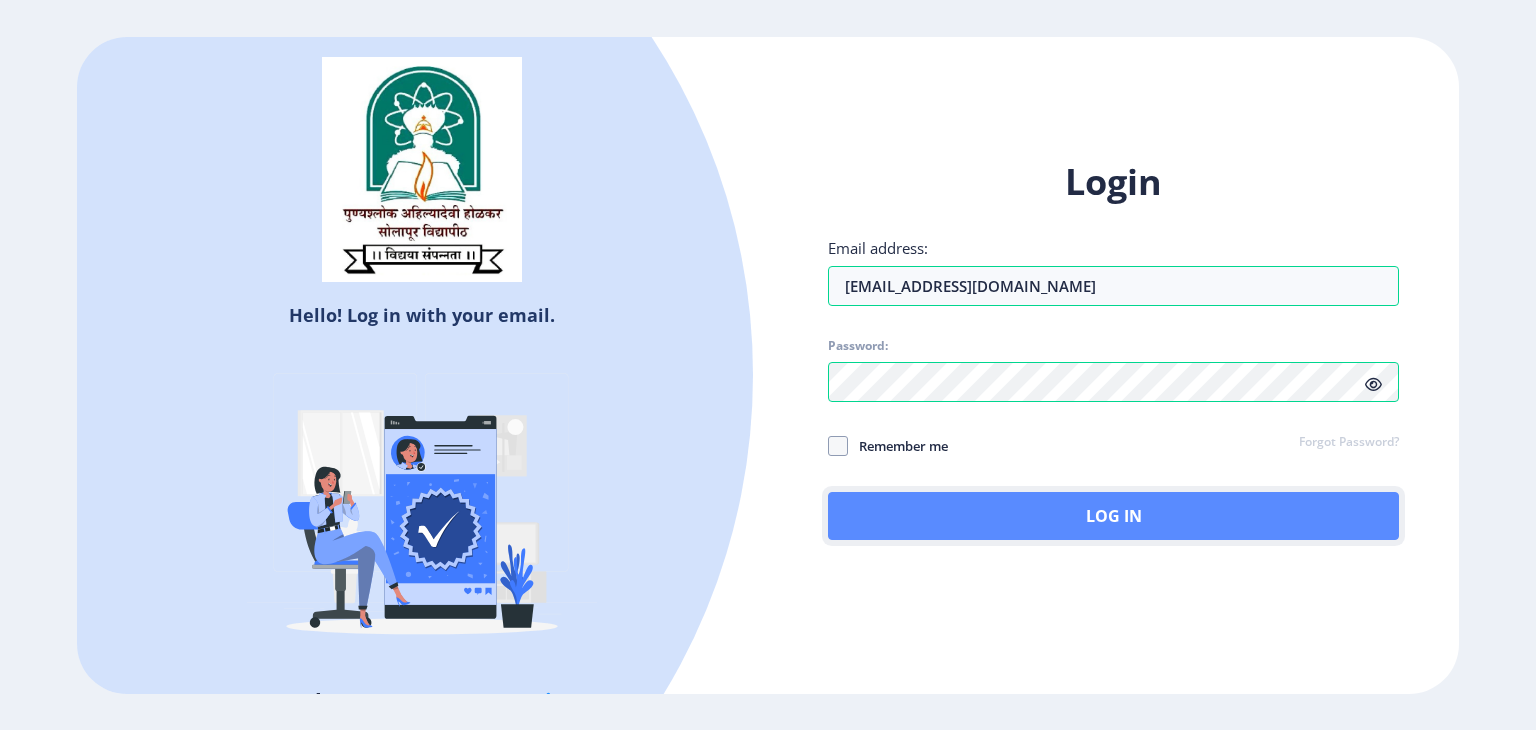 click on "Log In" 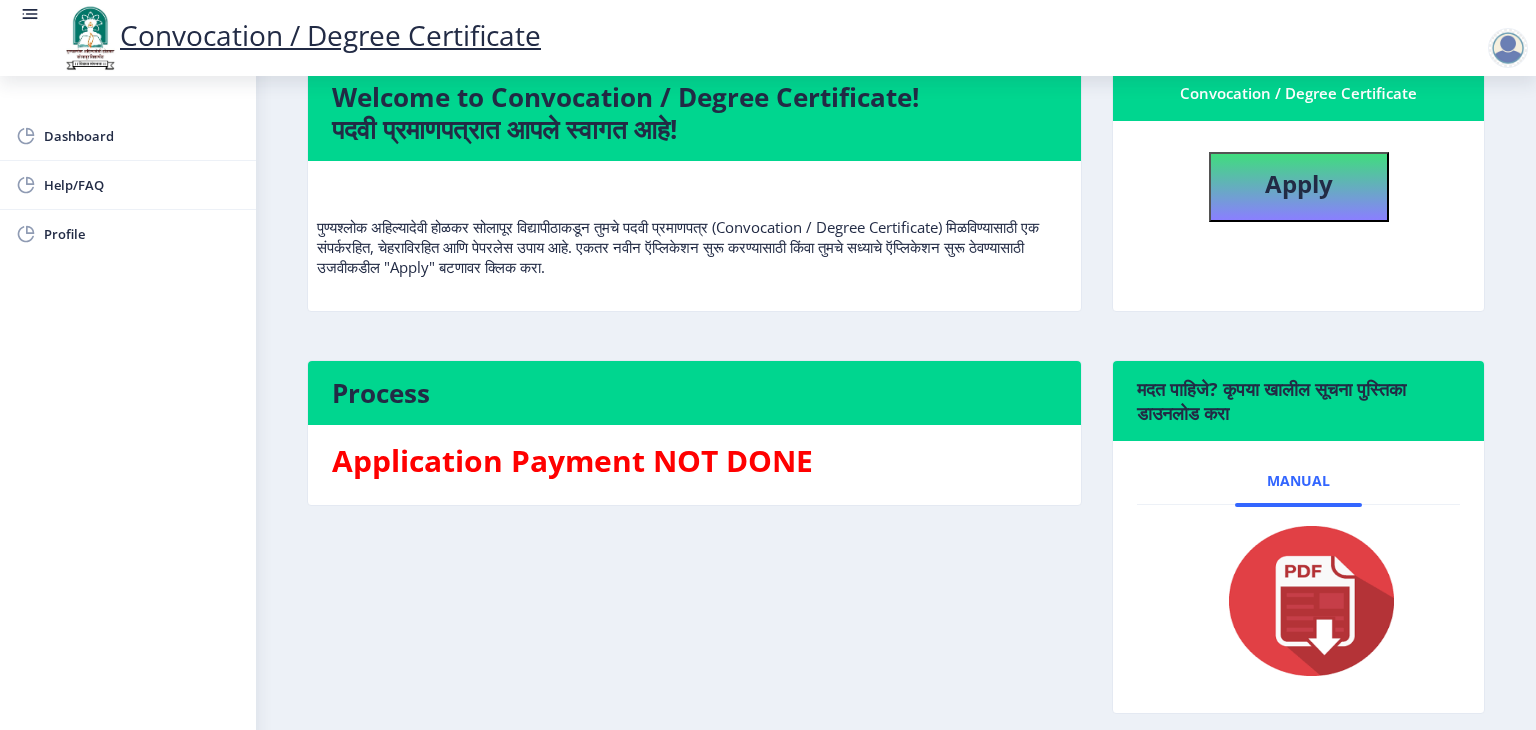 scroll, scrollTop: 0, scrollLeft: 0, axis: both 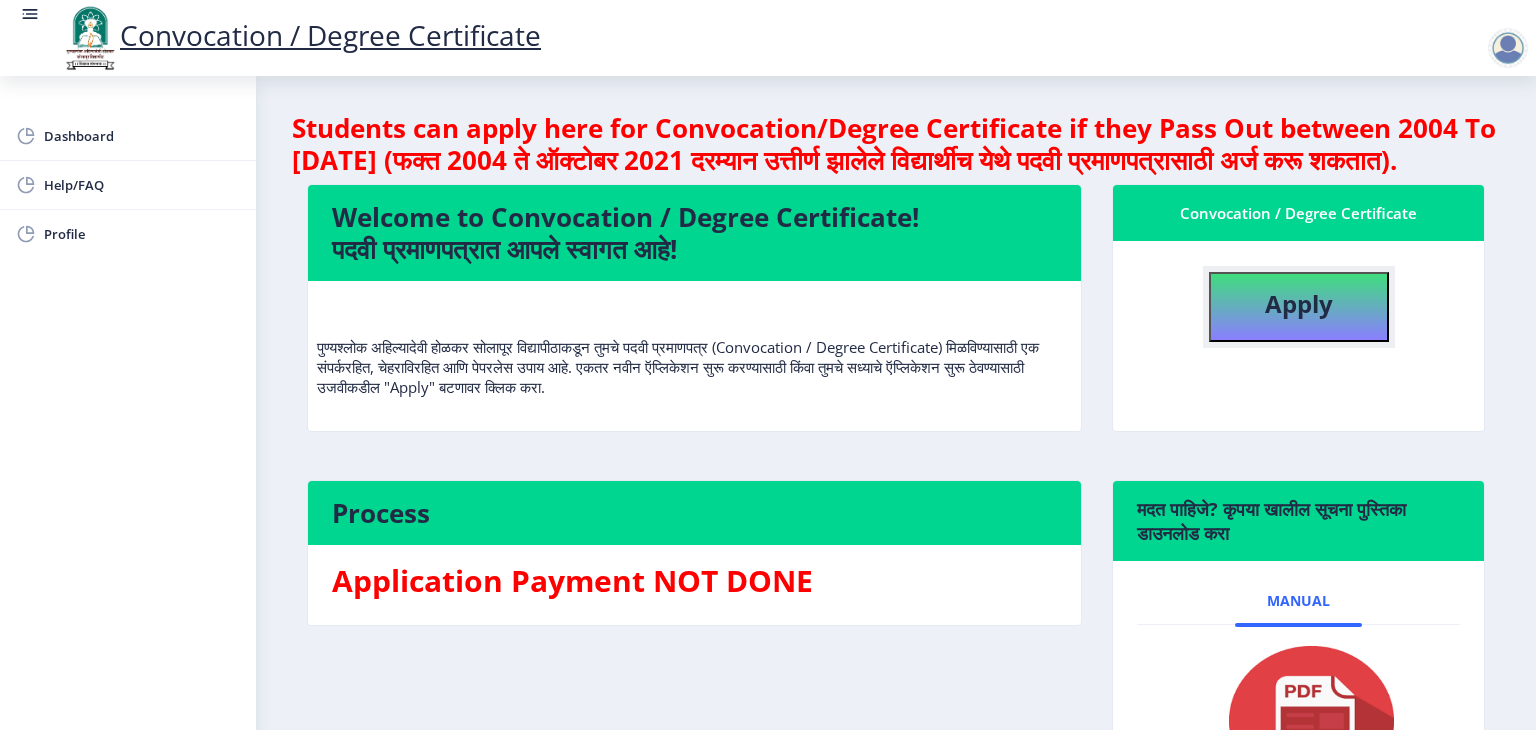 click on "Apply" 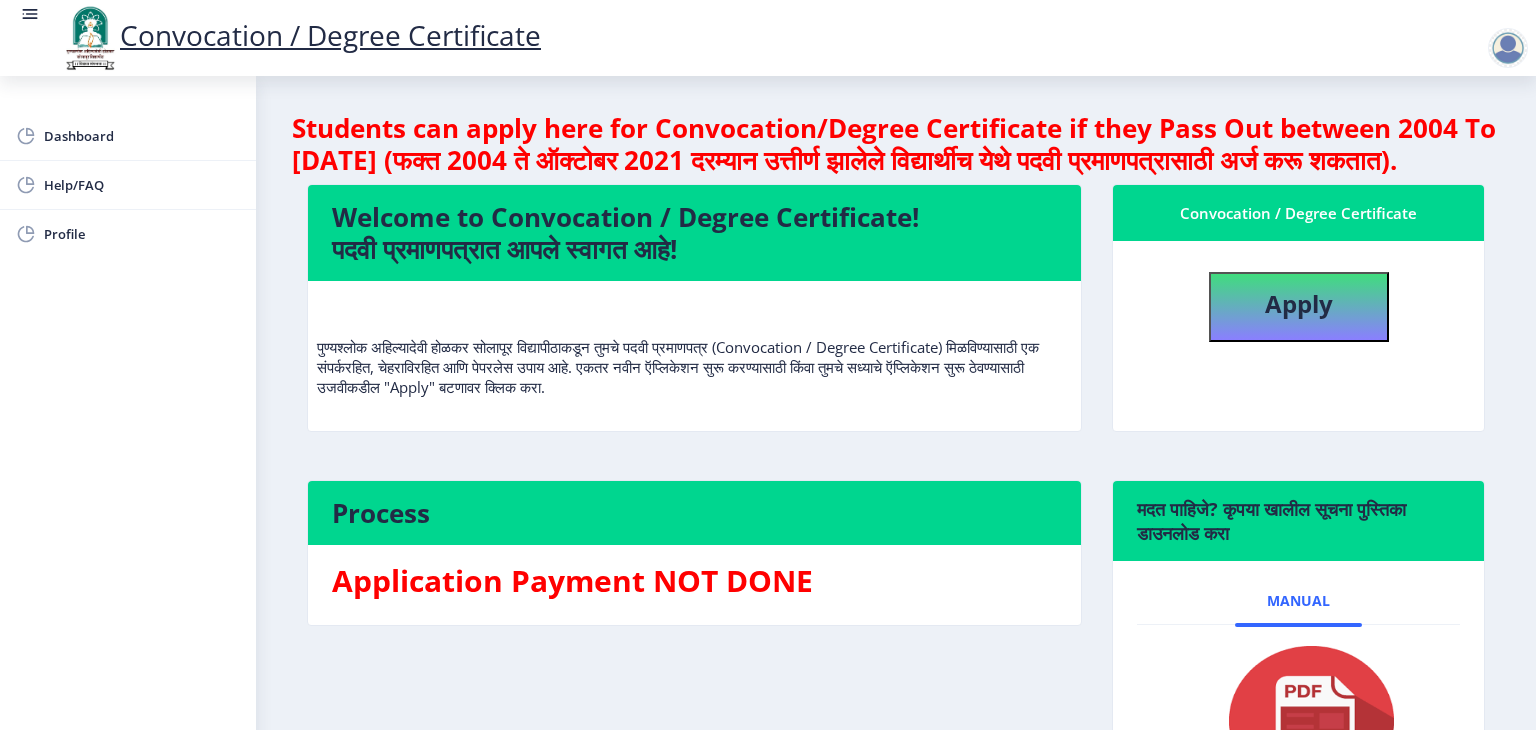 select 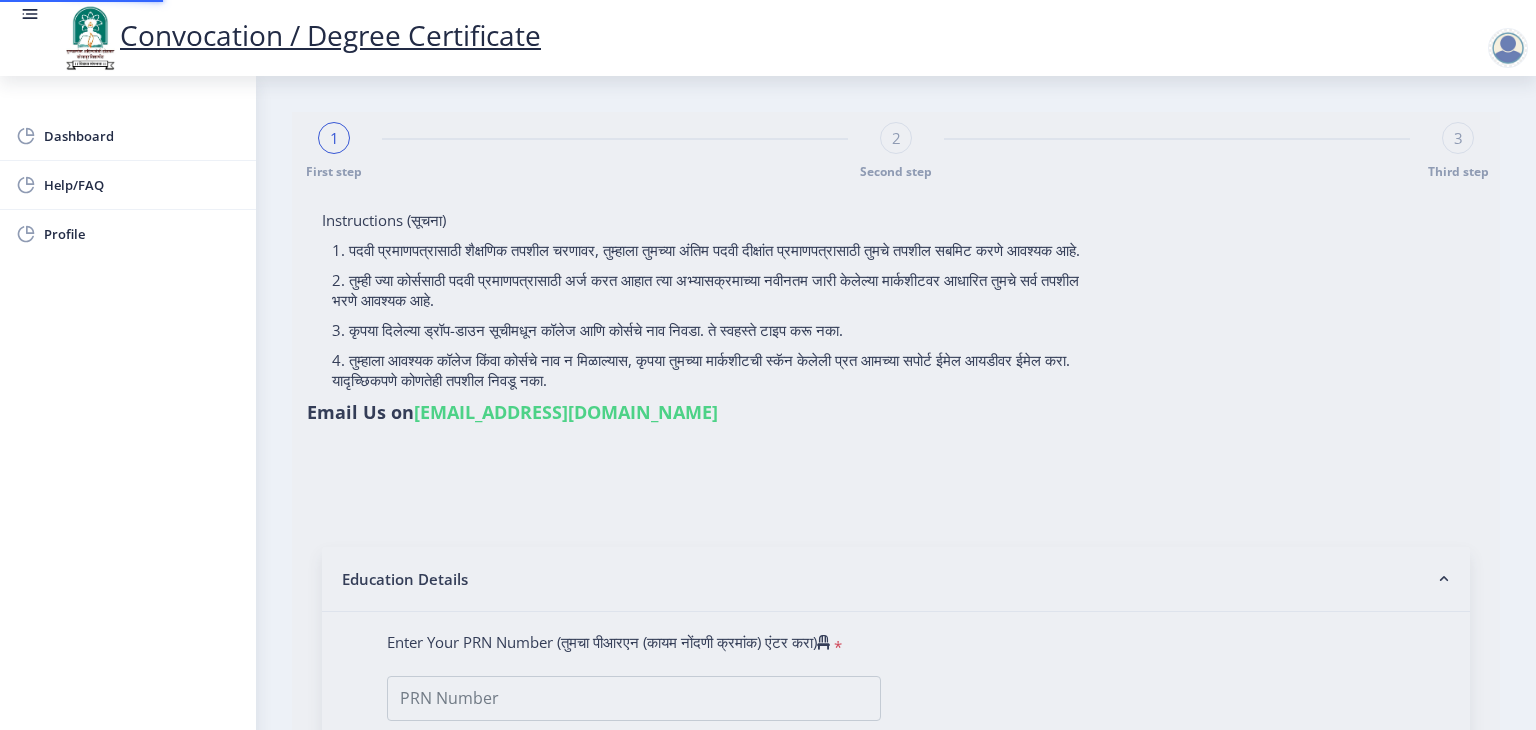 type on "2018032500187174" 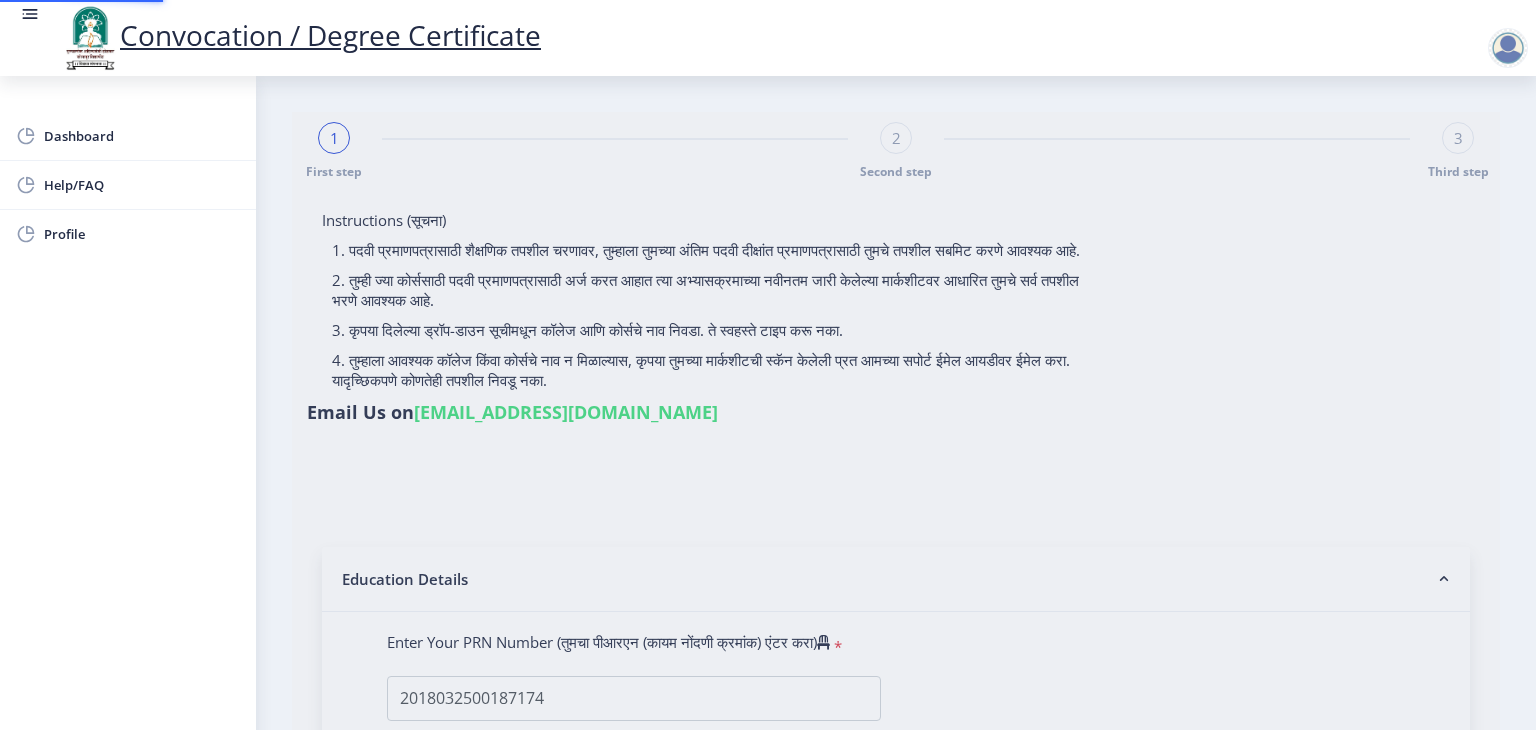 select on "Microbiology" 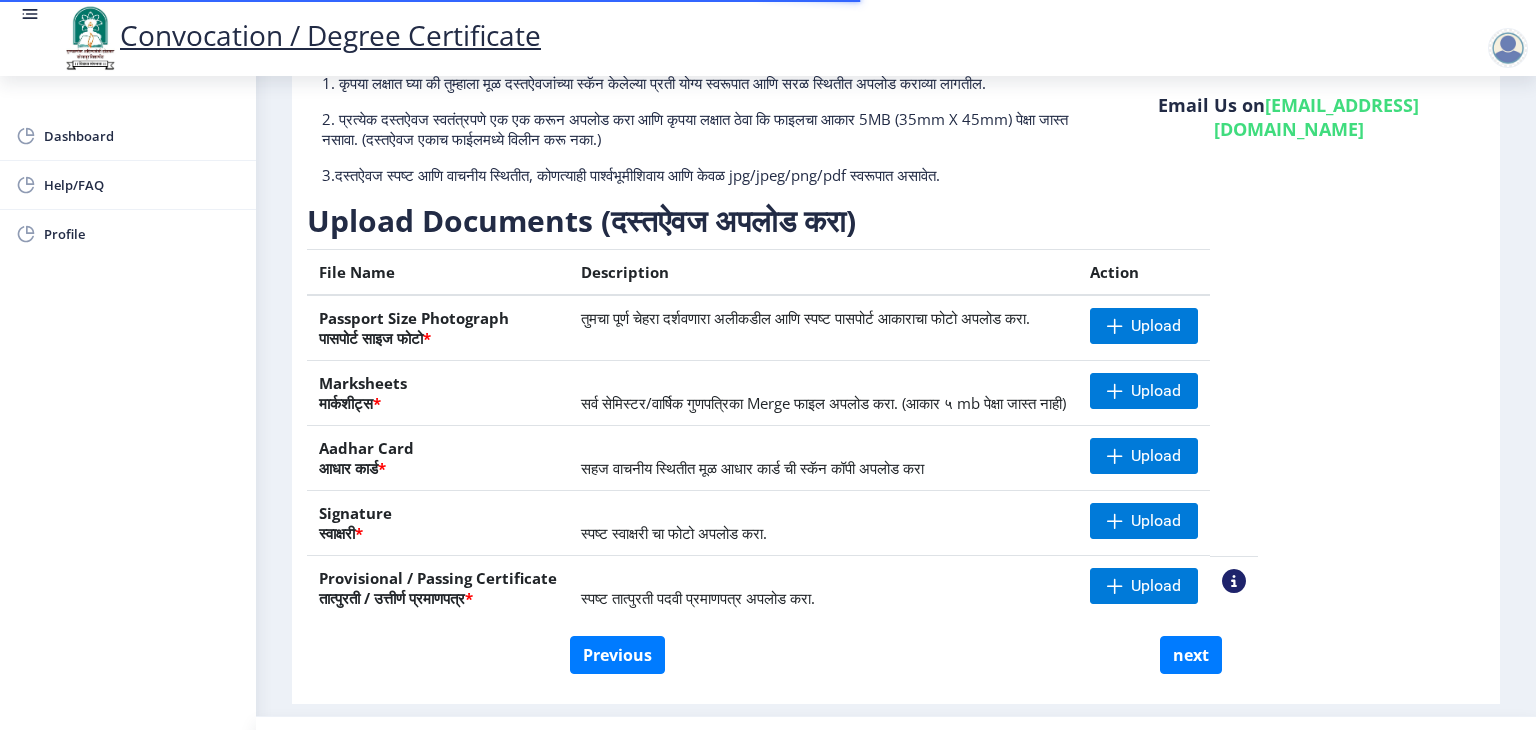 scroll, scrollTop: 200, scrollLeft: 0, axis: vertical 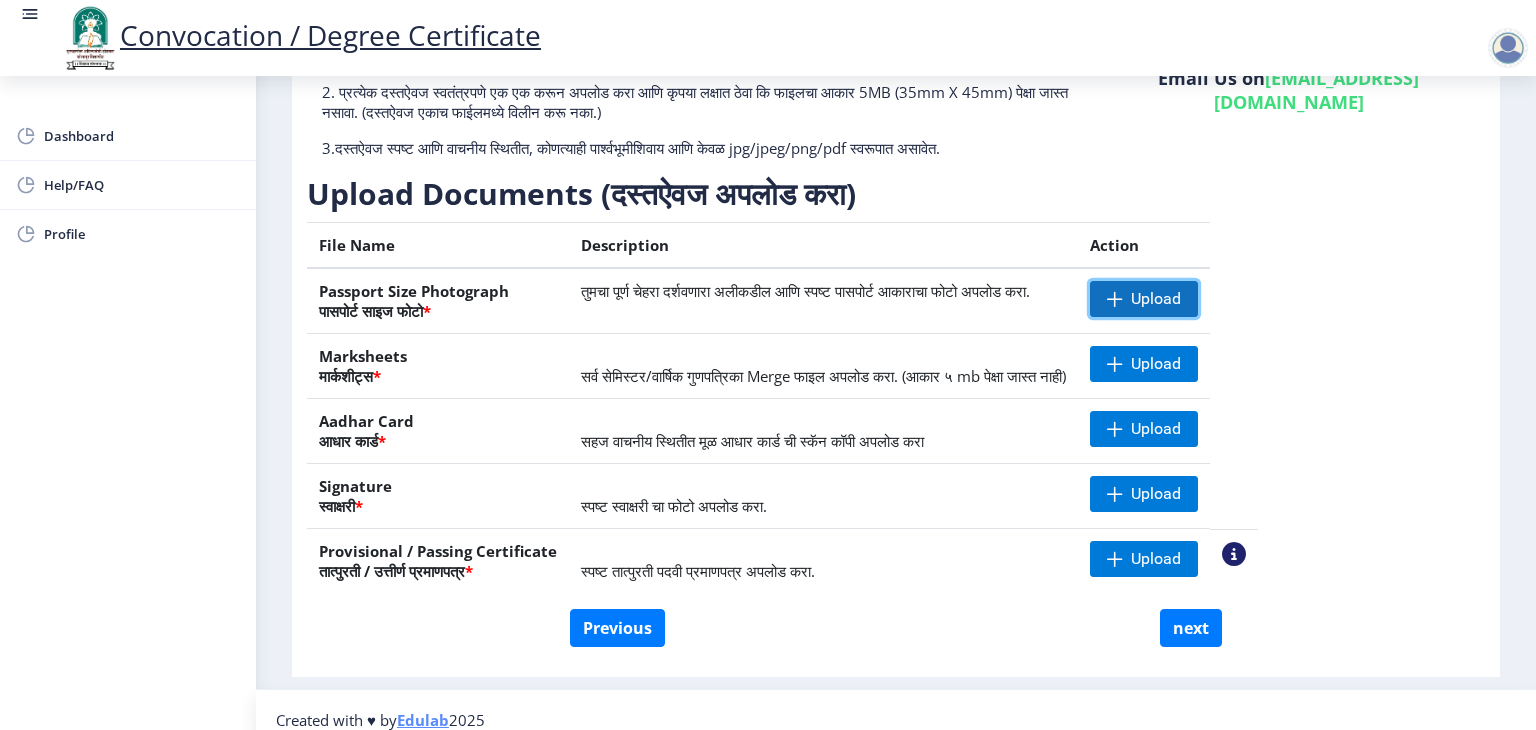 click 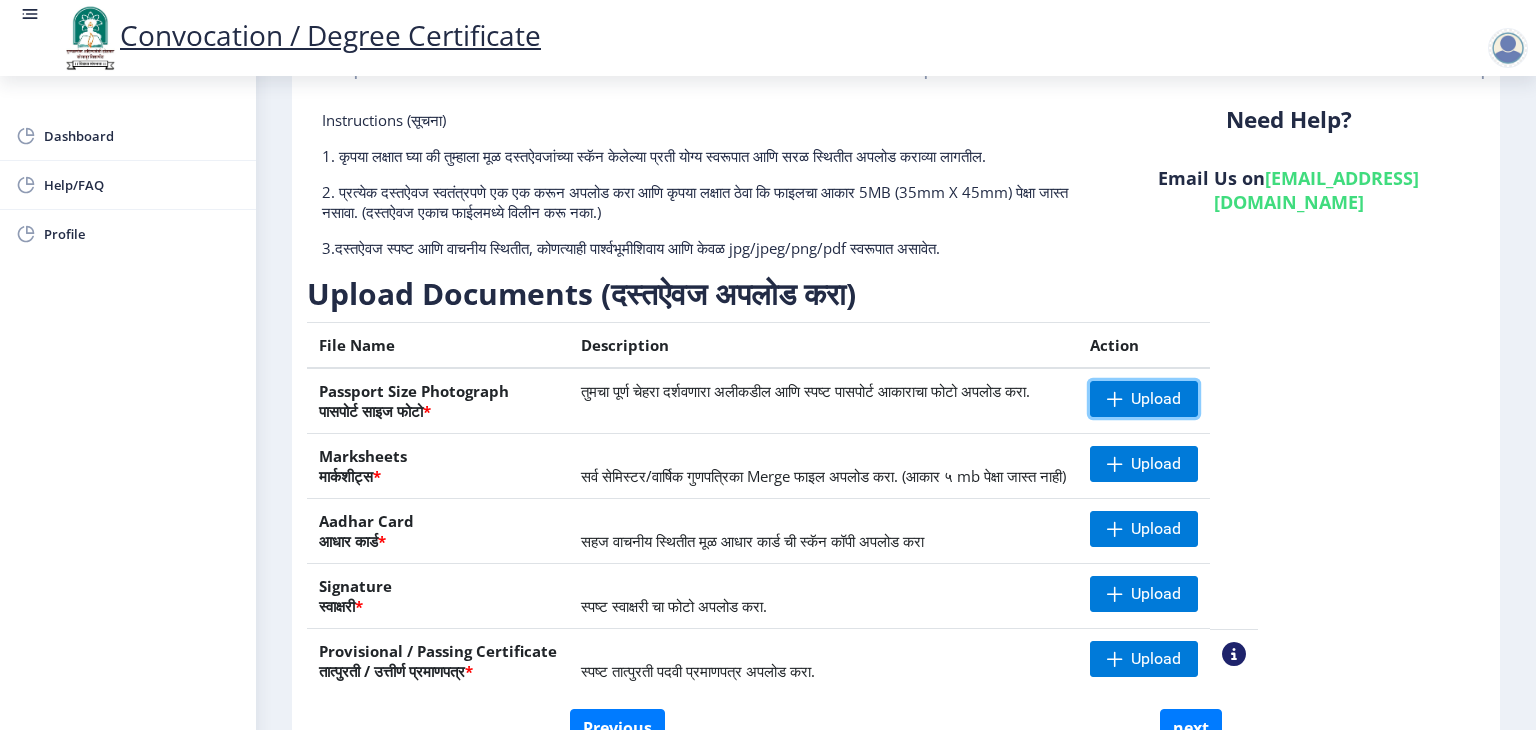 scroll, scrollTop: 200, scrollLeft: 0, axis: vertical 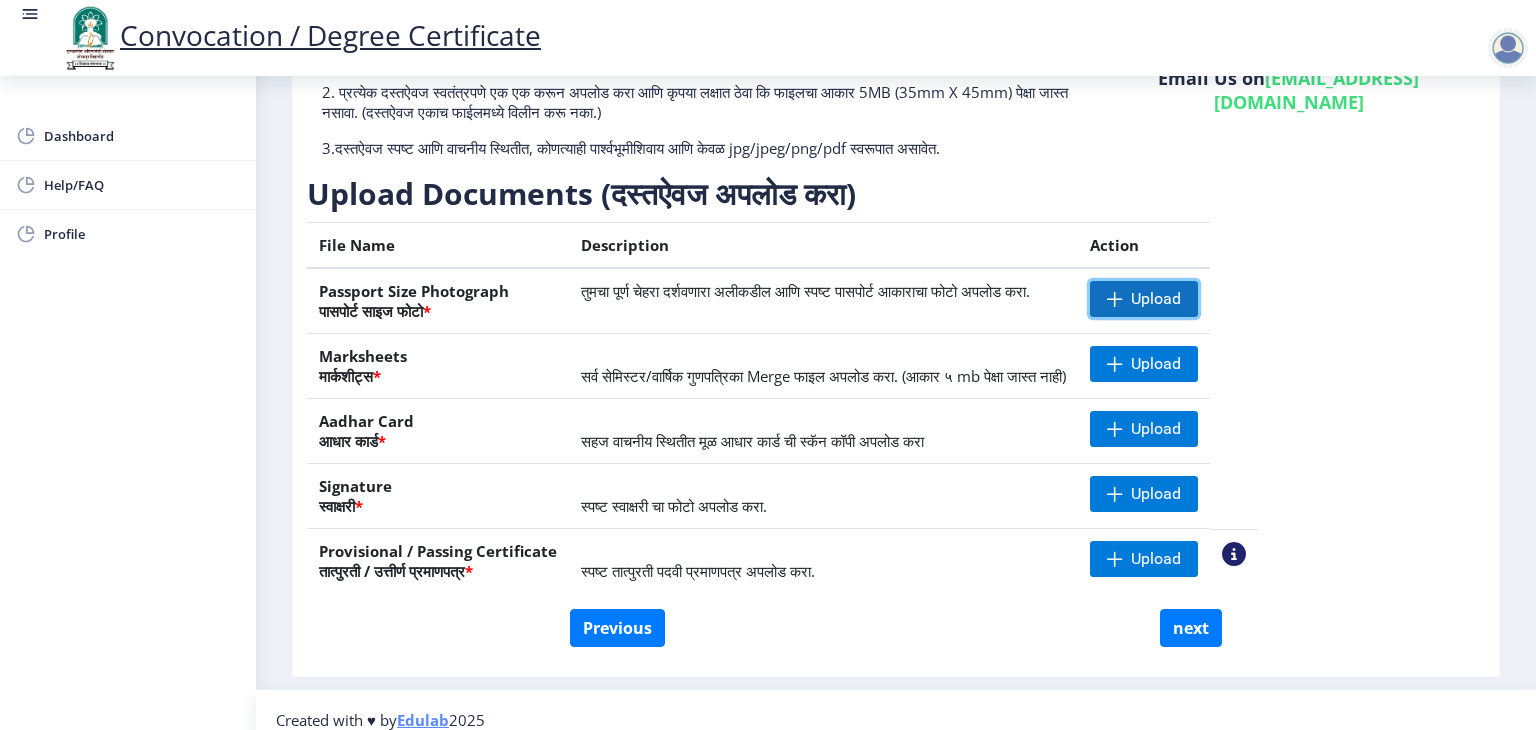 click on "Upload" 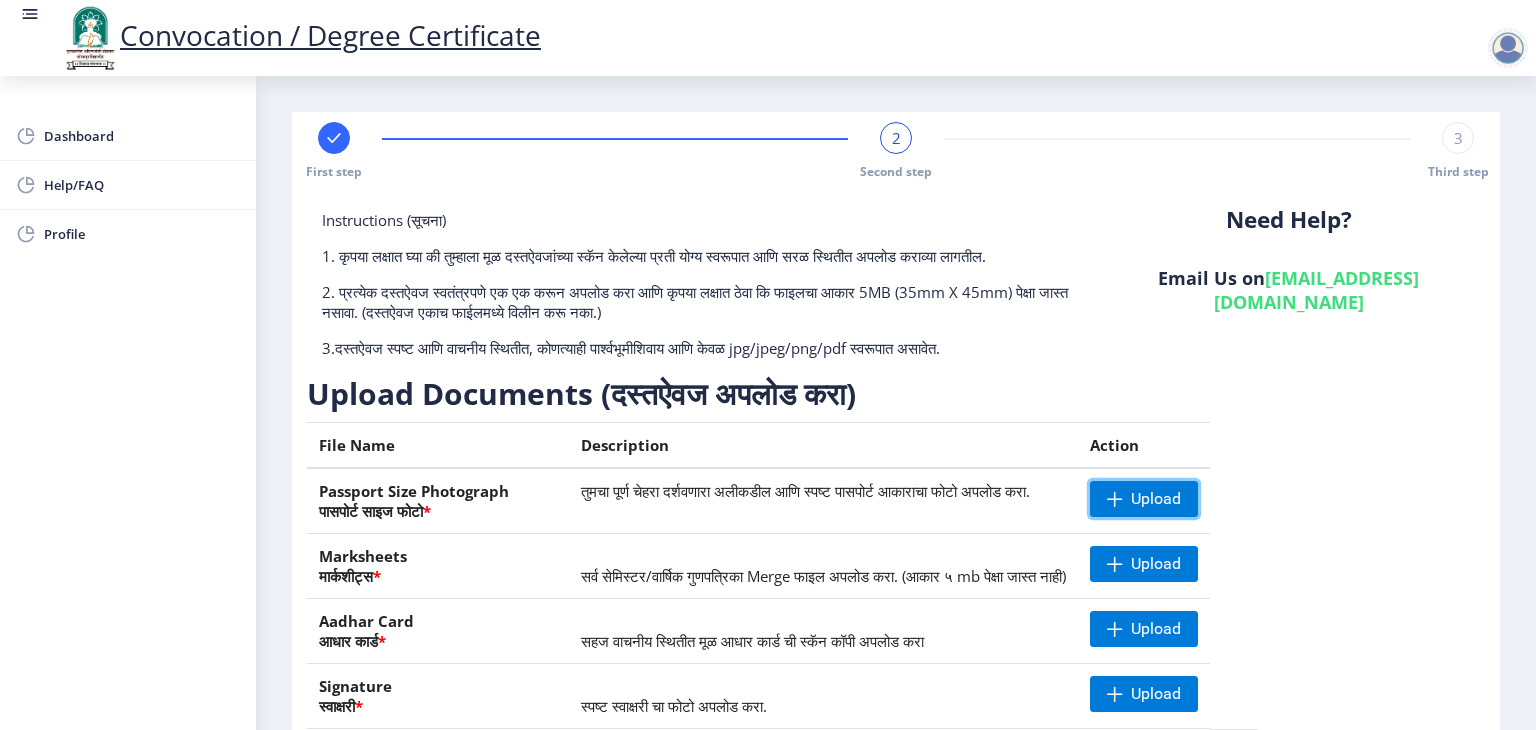 scroll, scrollTop: 100, scrollLeft: 0, axis: vertical 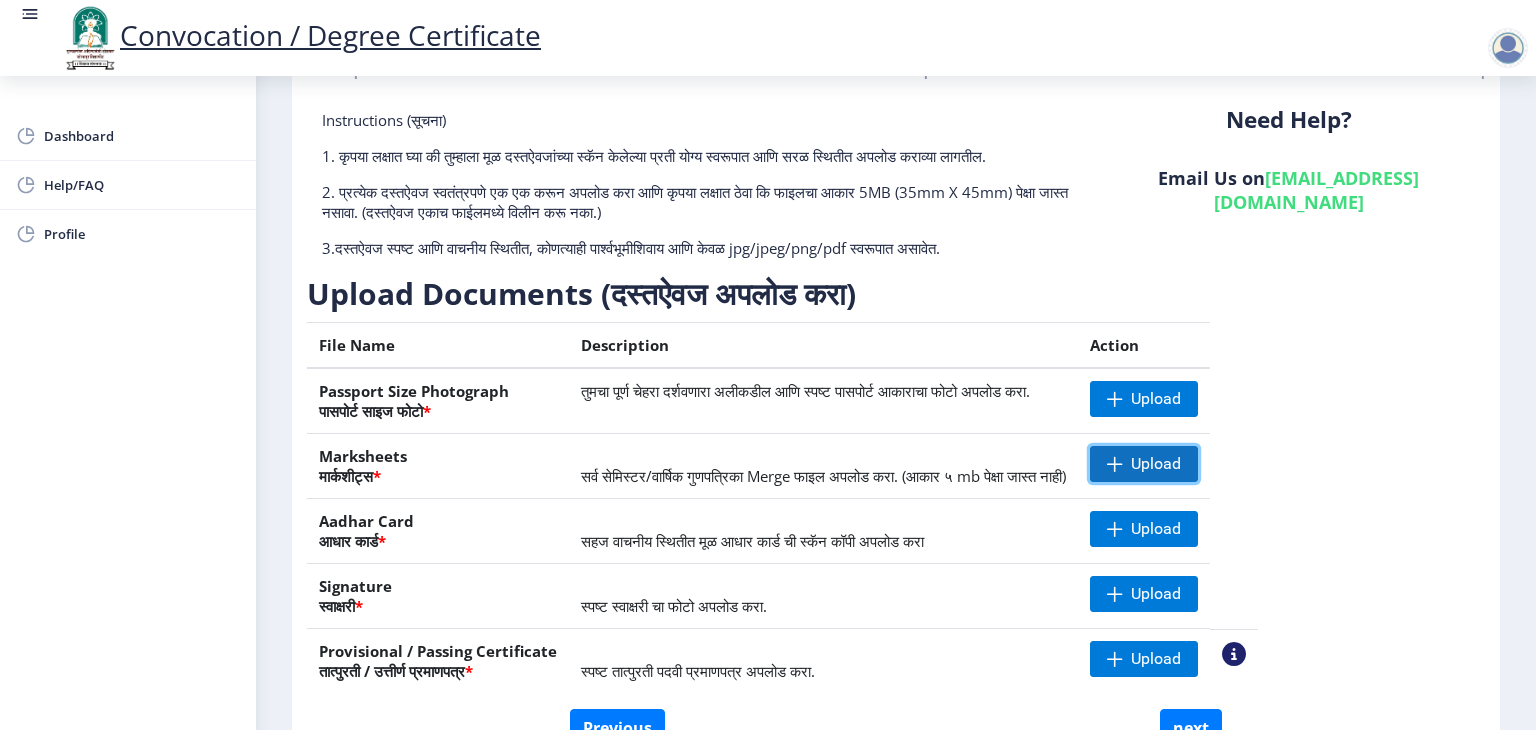 click on "Upload" 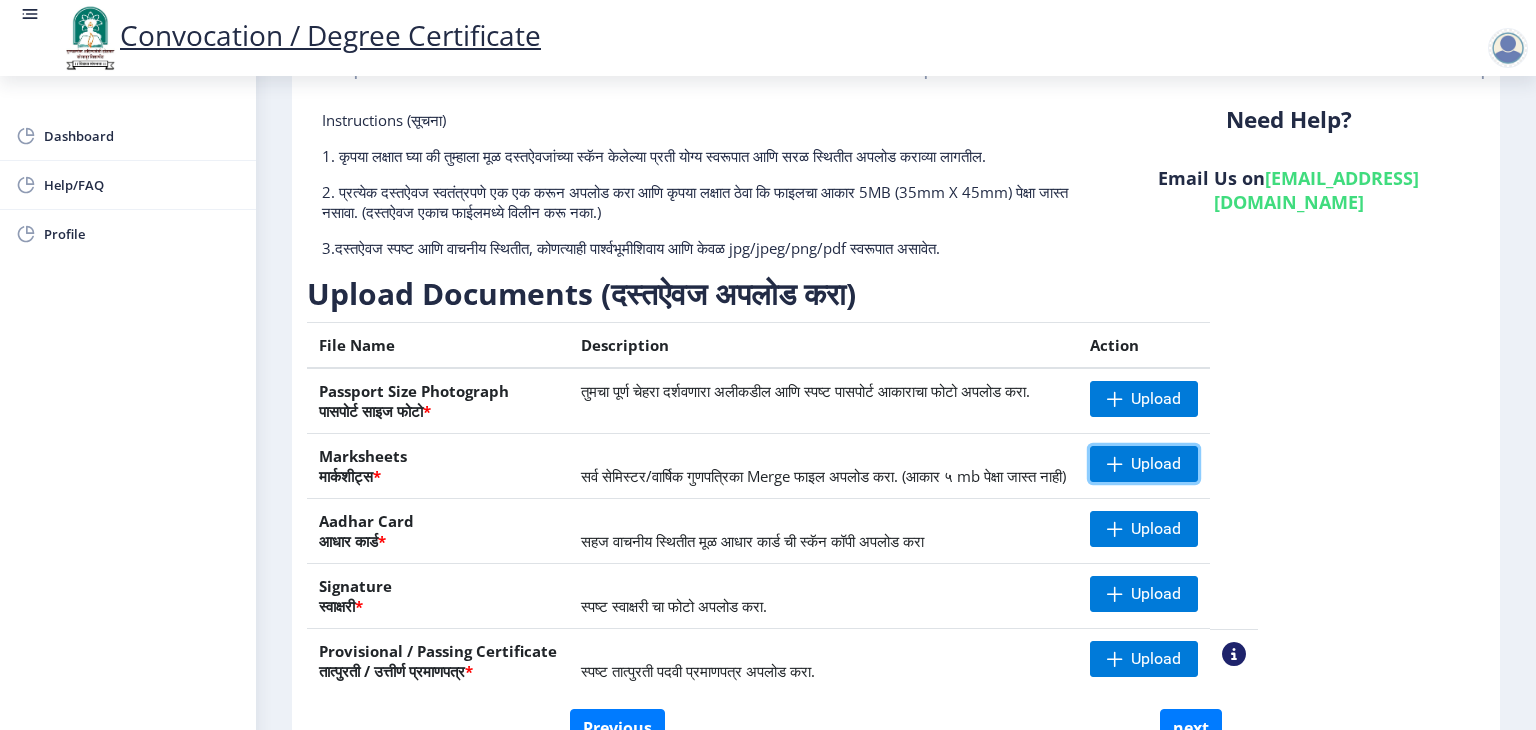 scroll, scrollTop: 200, scrollLeft: 0, axis: vertical 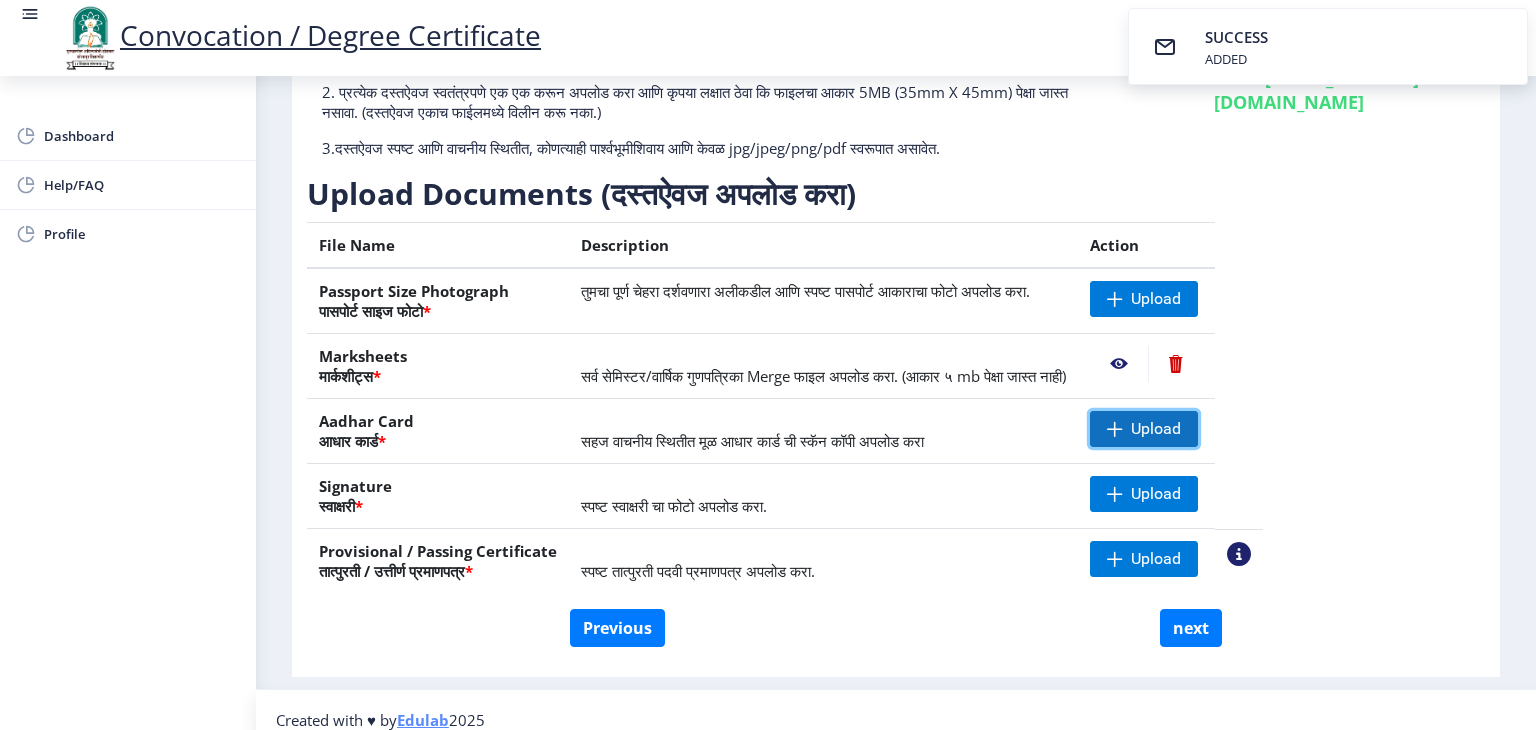 click on "Upload" 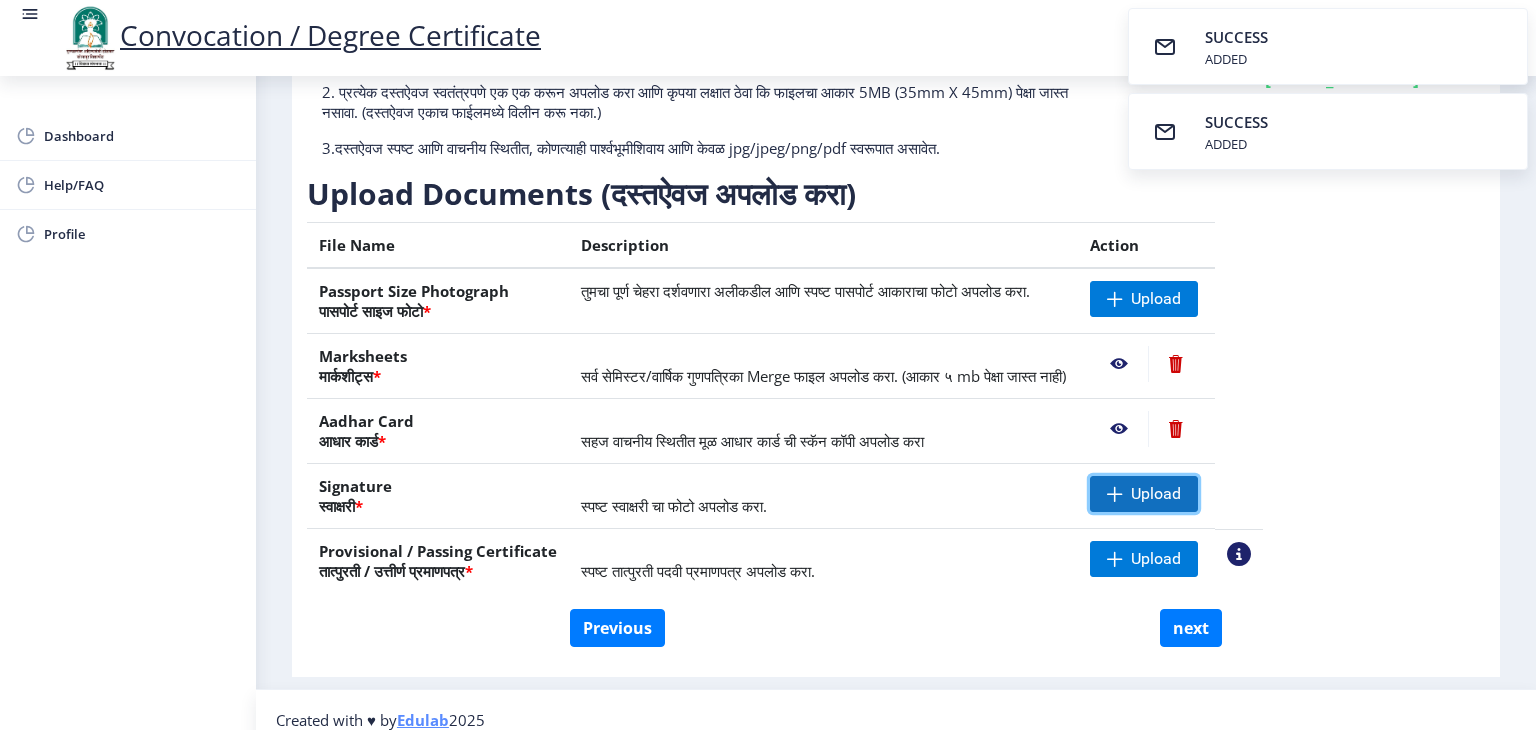 click 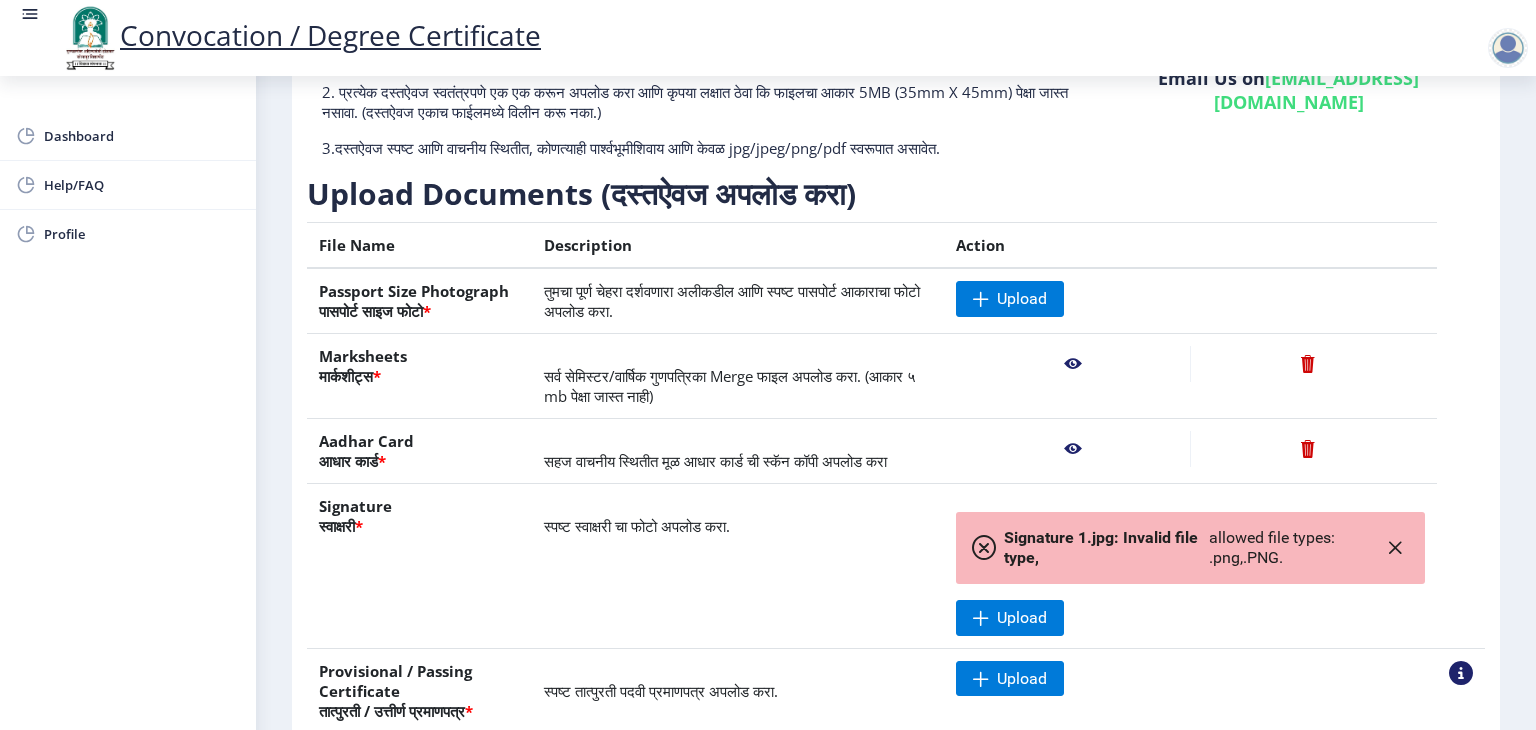 click on "Signature 1.jpg: Invalid file type,  allowed file types: .png,.PNG." 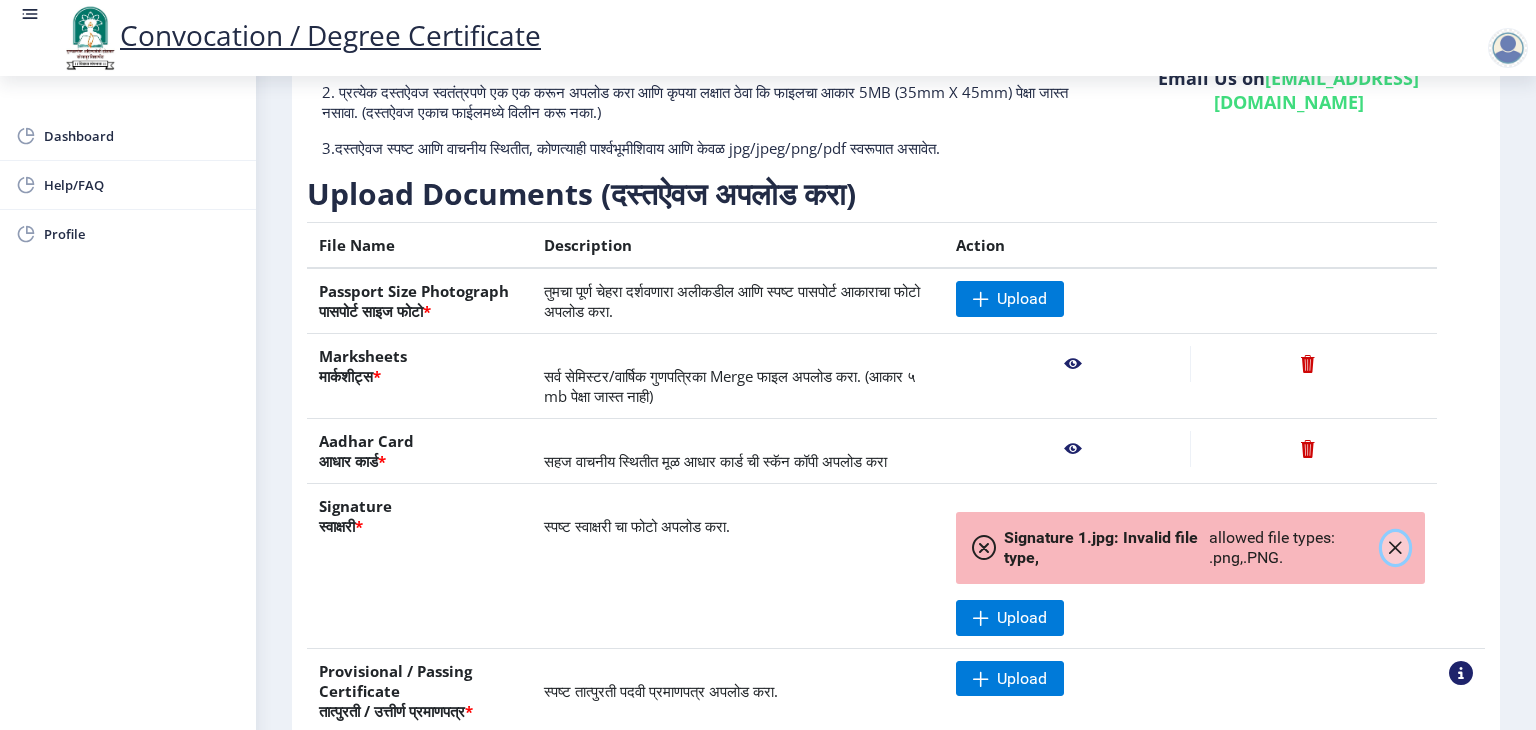 click 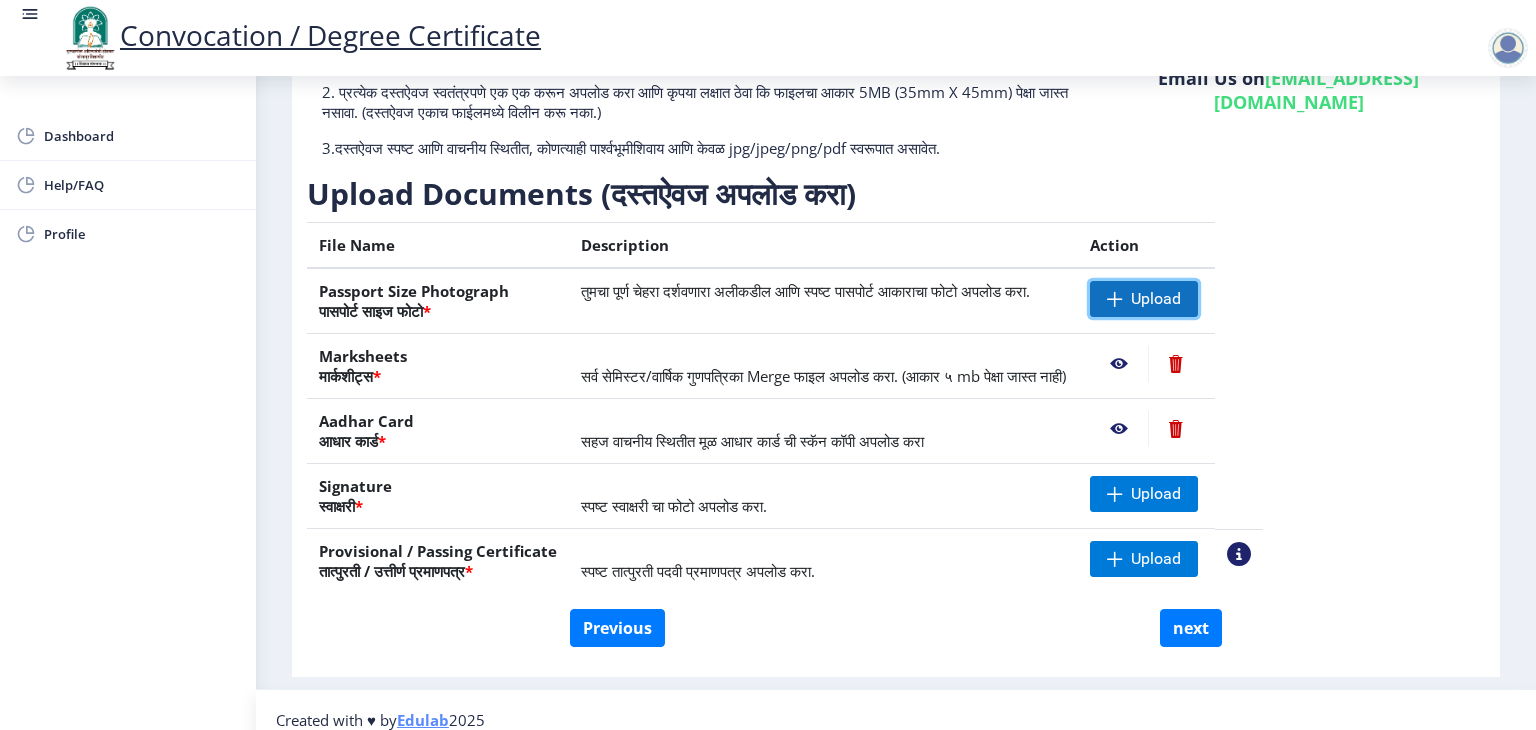 click on "Upload" 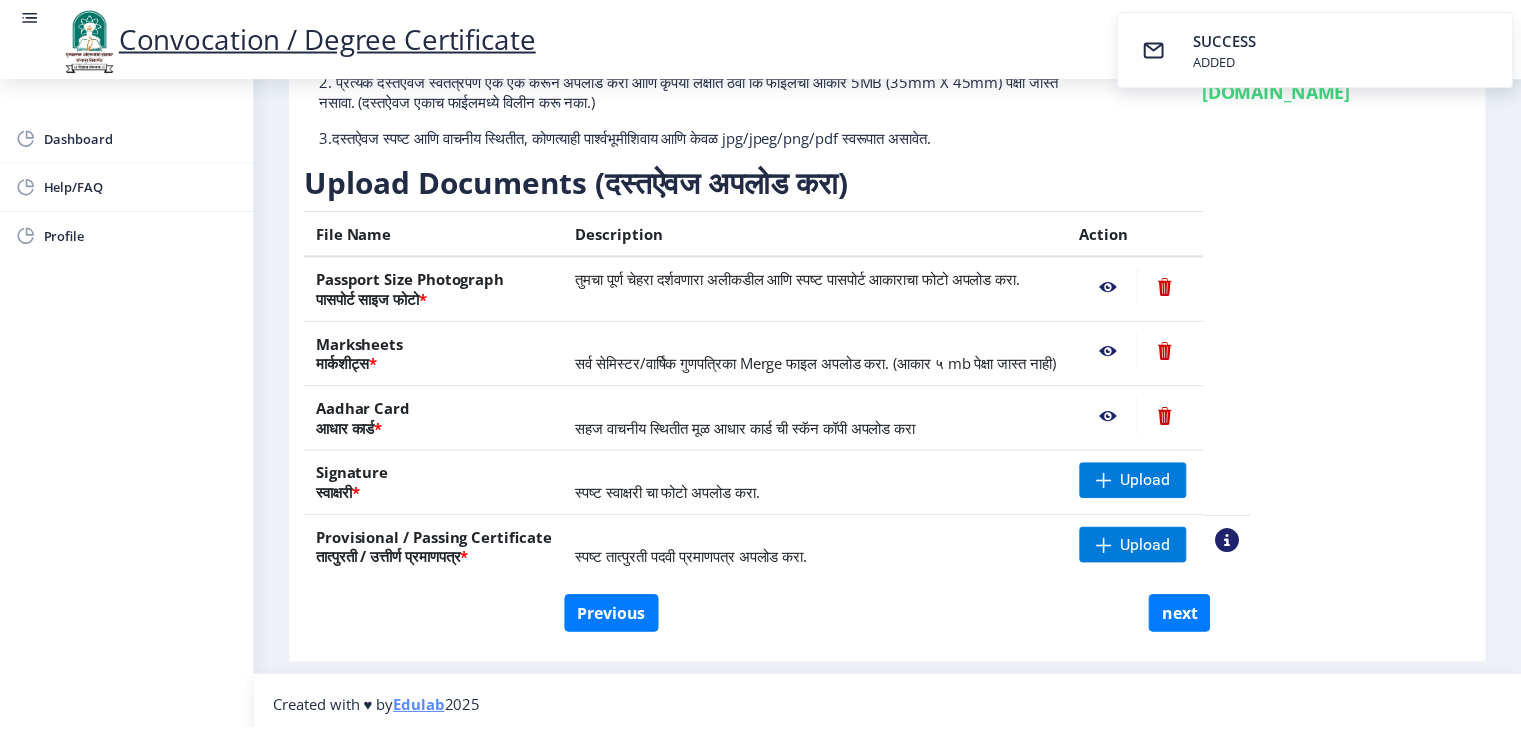 scroll, scrollTop: 218, scrollLeft: 0, axis: vertical 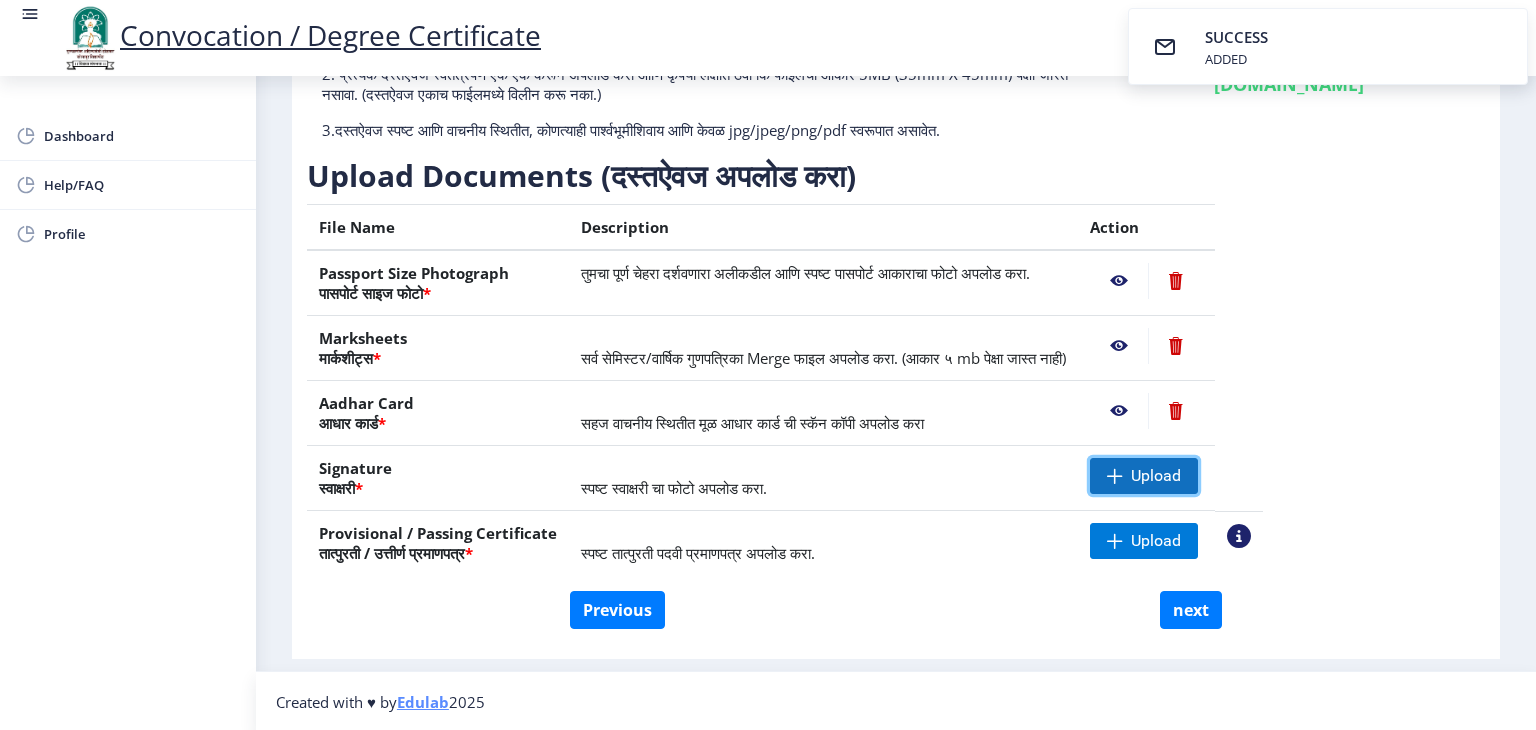 click on "Upload" 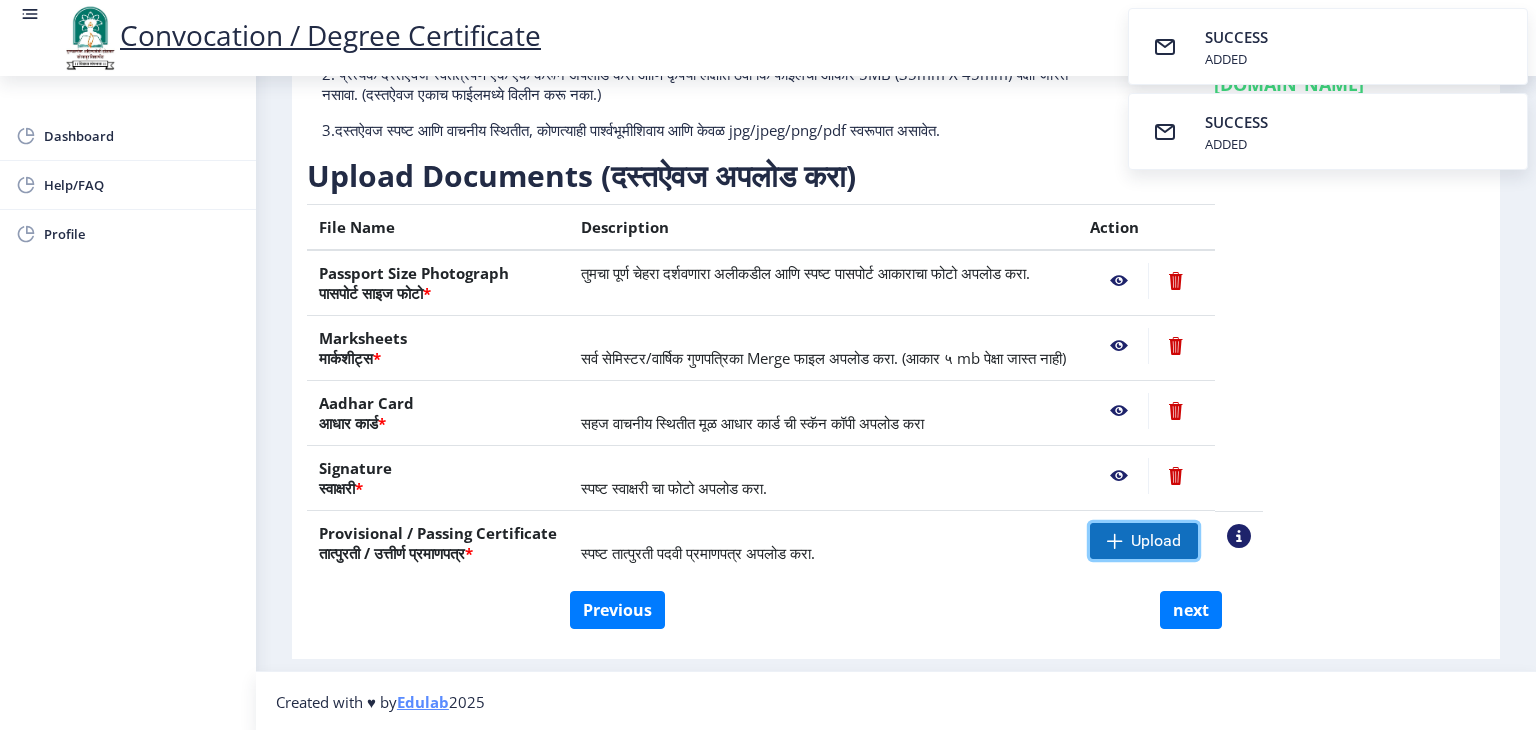 click on "Upload" 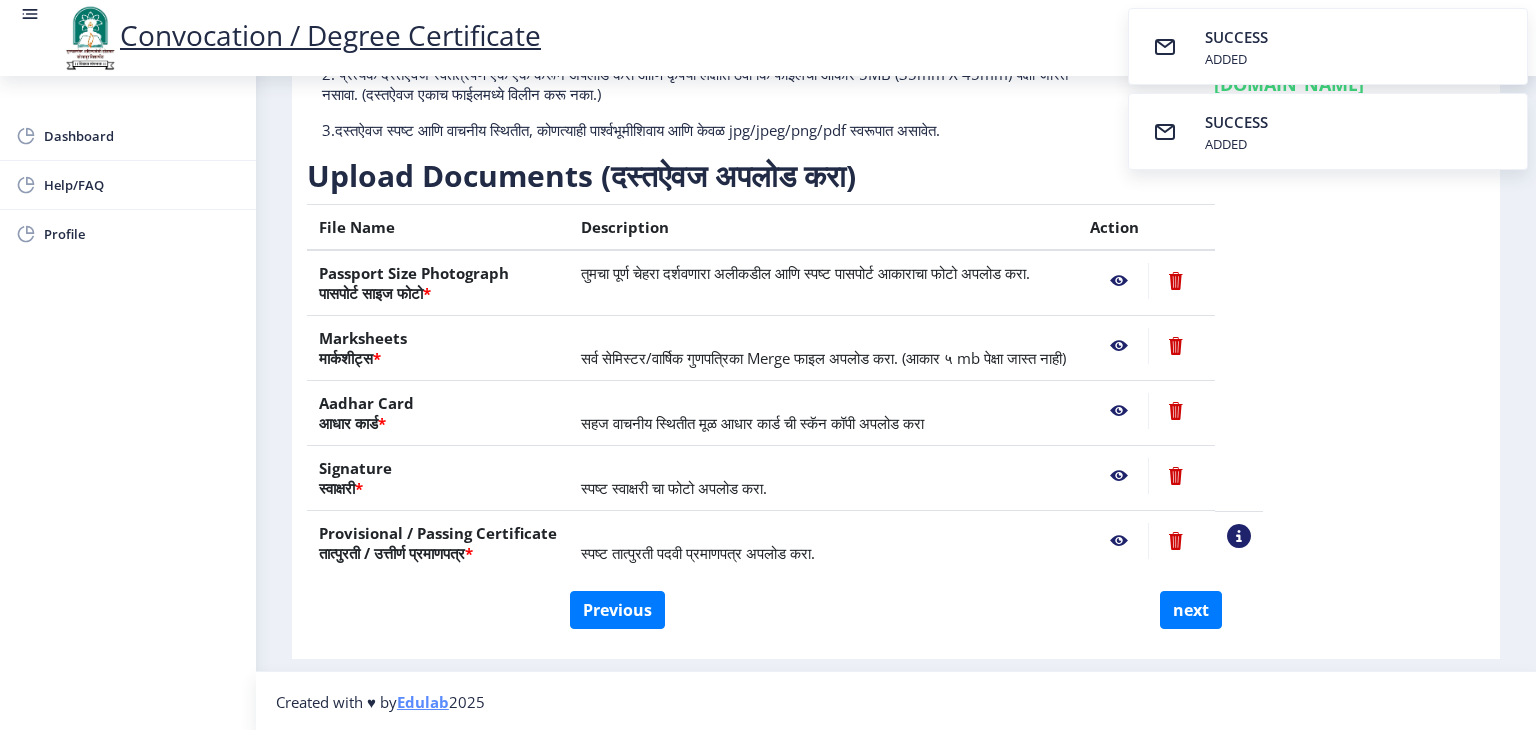 click 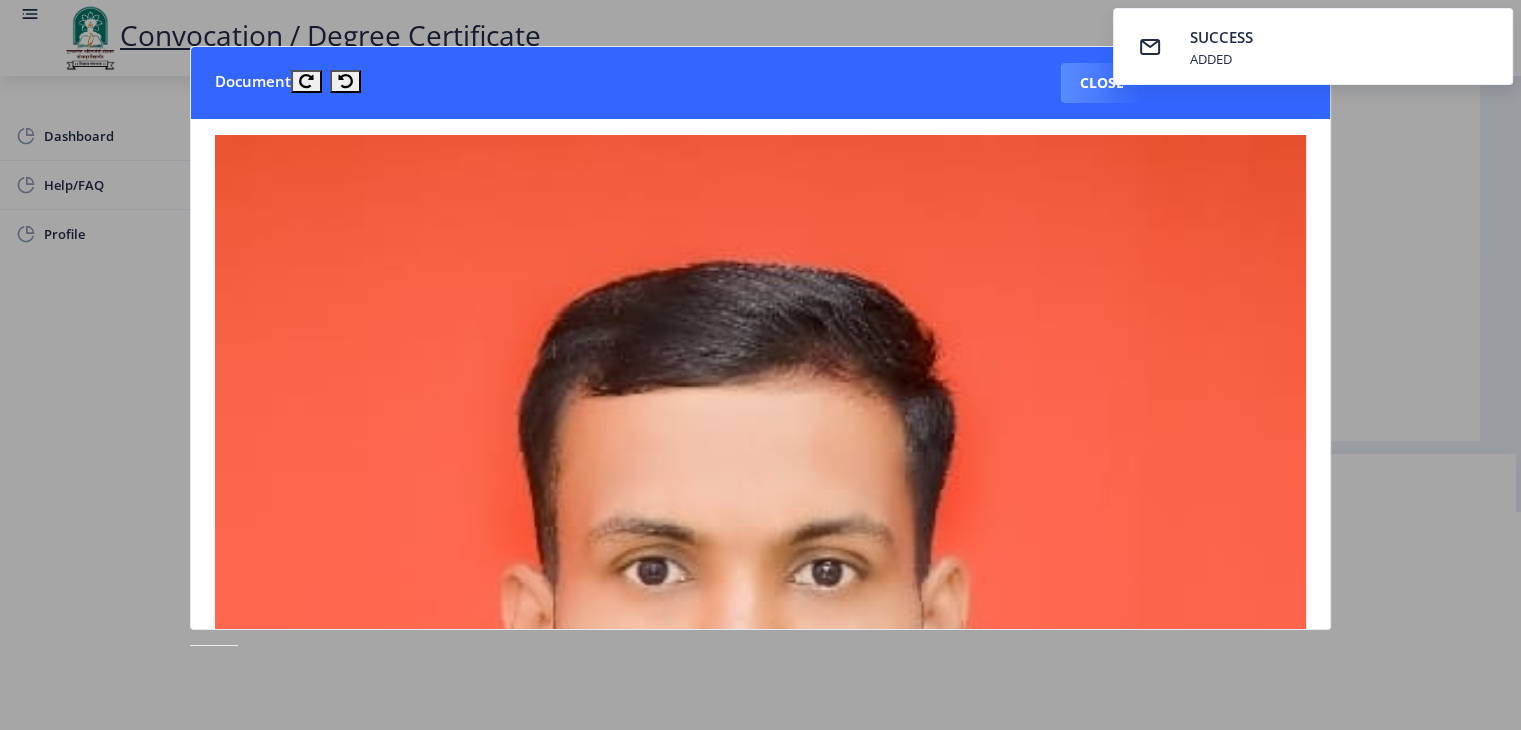 click 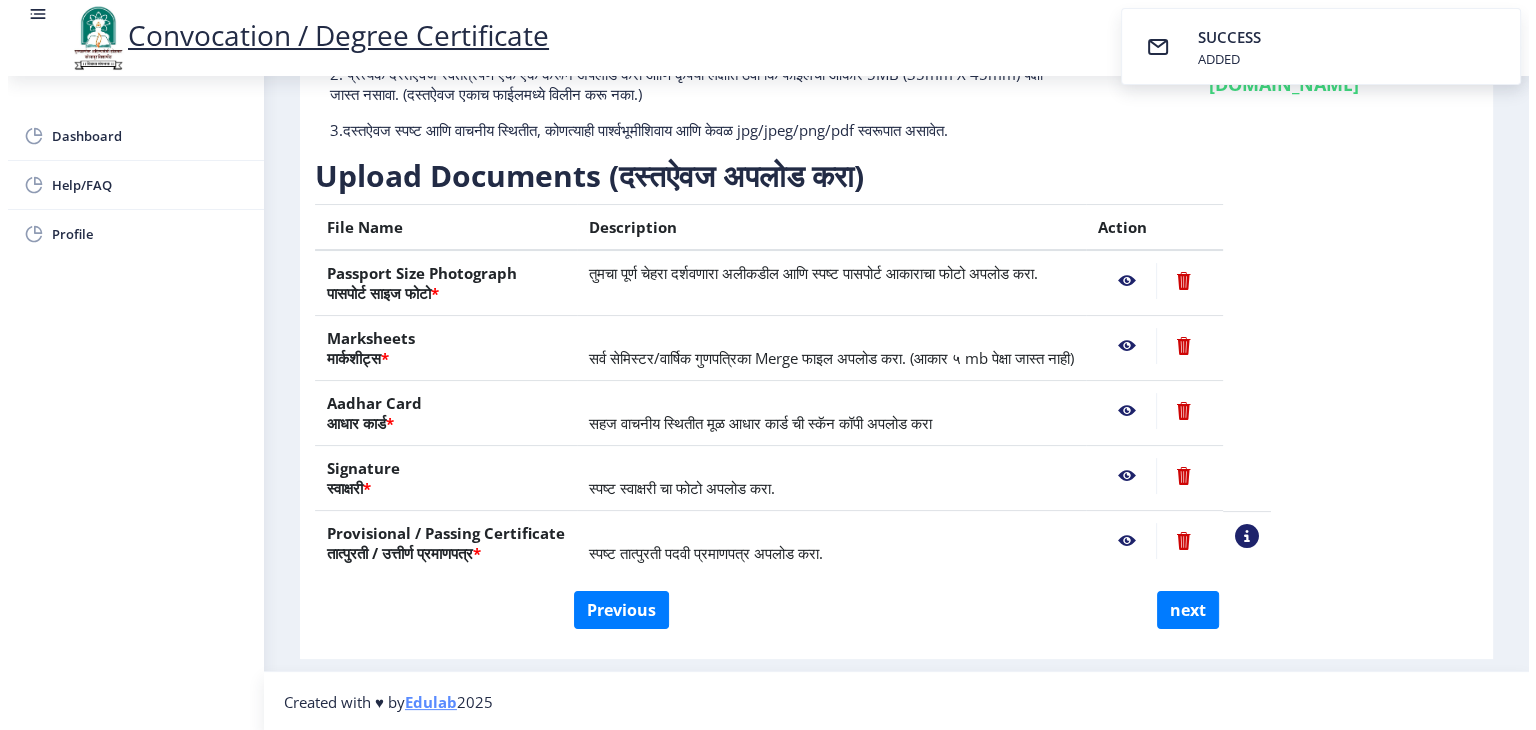scroll, scrollTop: 23, scrollLeft: 0, axis: vertical 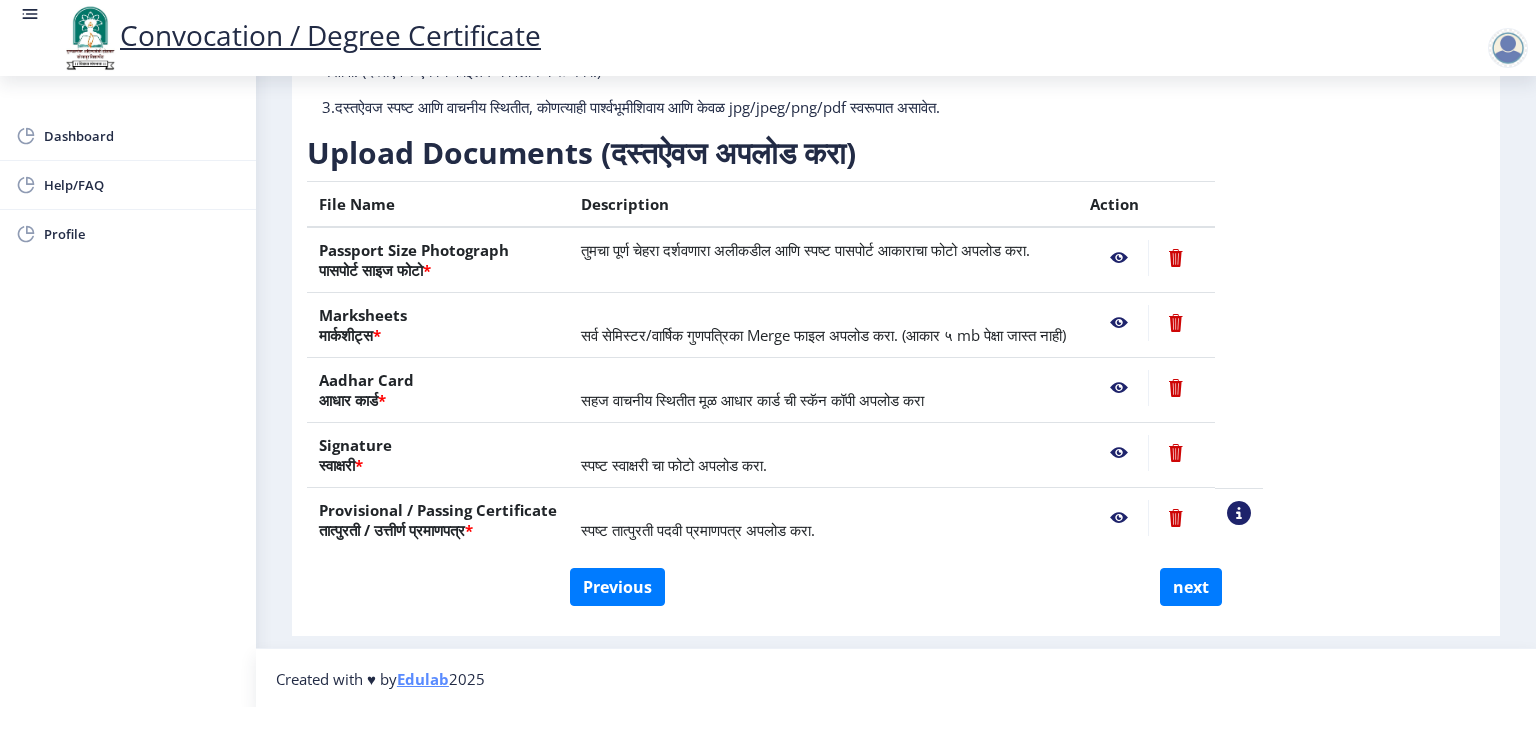 click 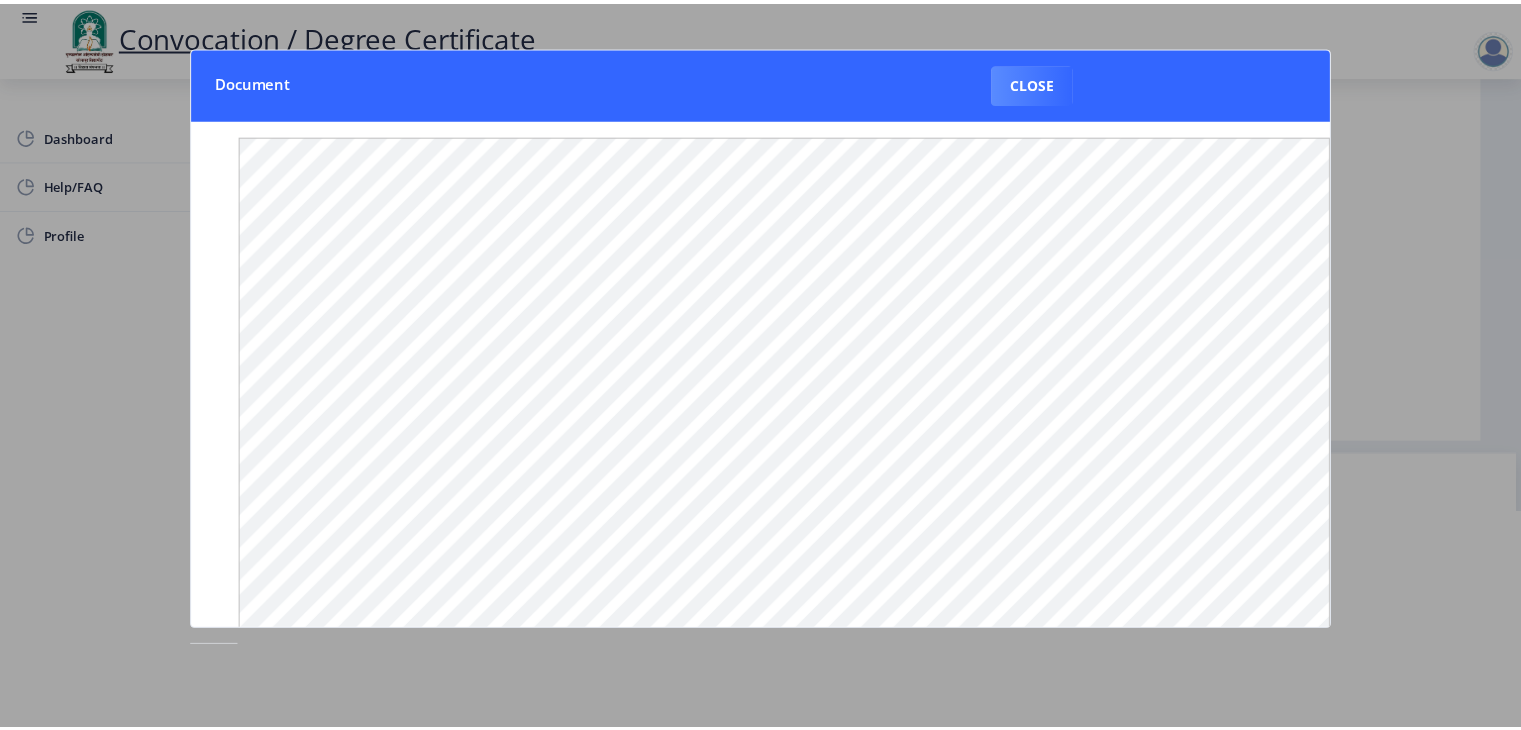 scroll, scrollTop: 0, scrollLeft: 0, axis: both 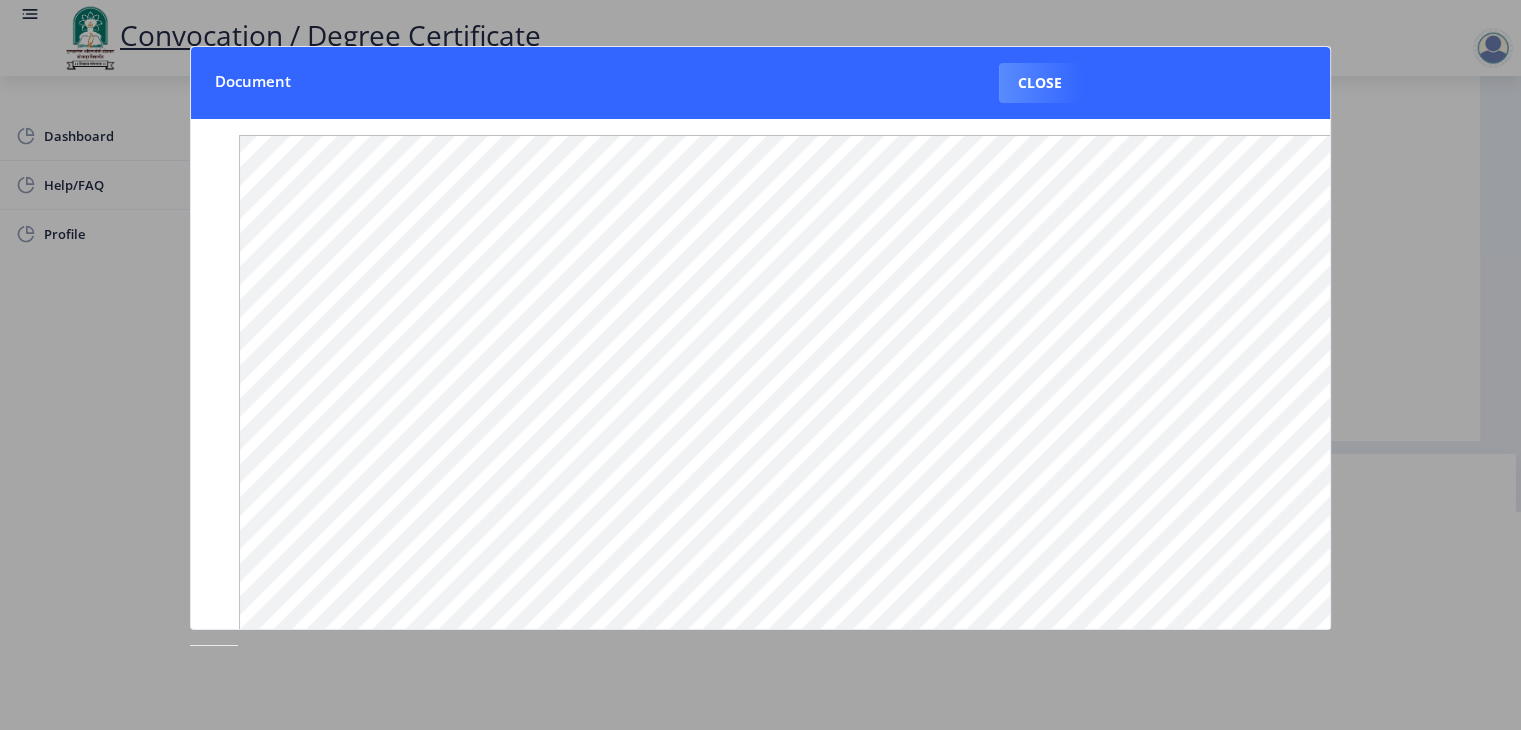 click 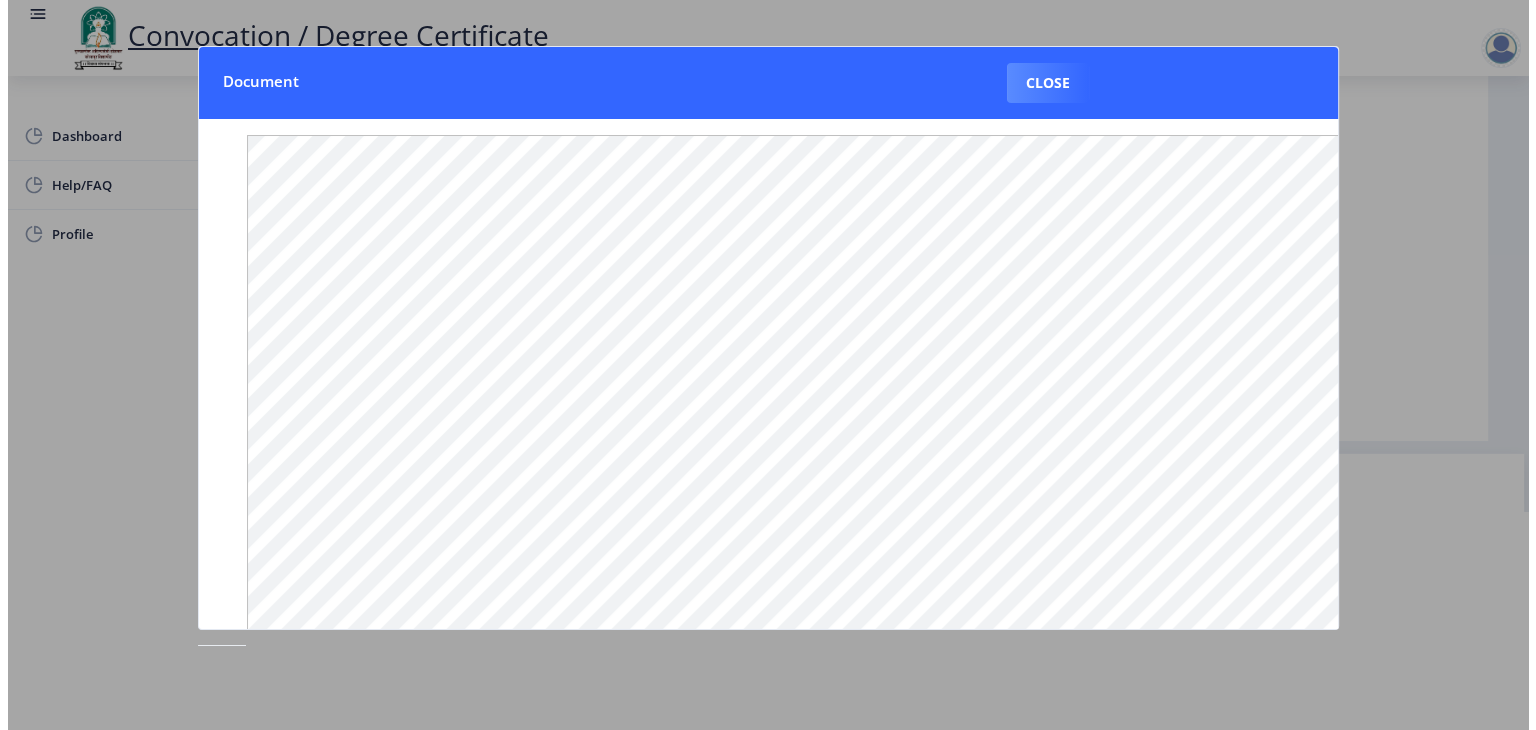 scroll, scrollTop: 23, scrollLeft: 0, axis: vertical 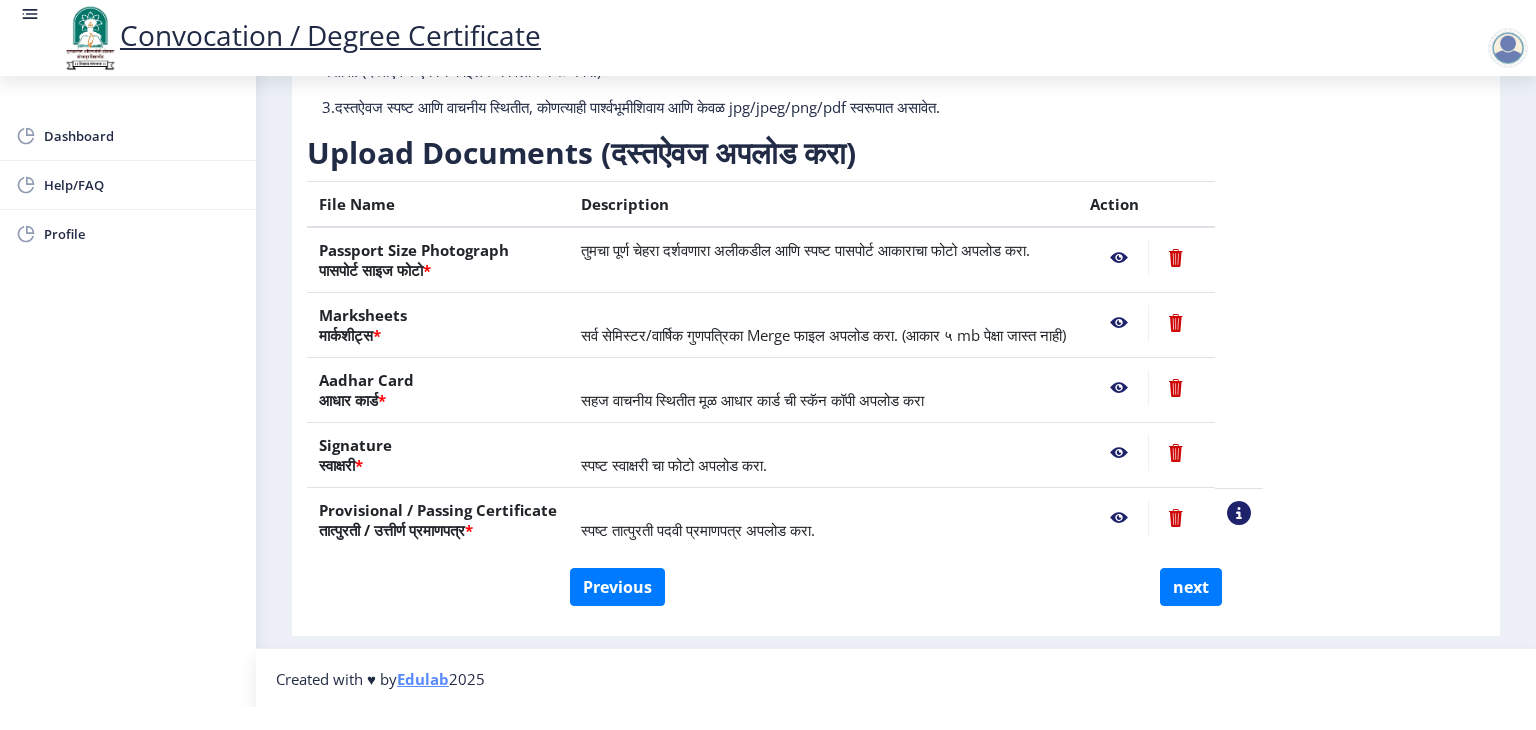 click 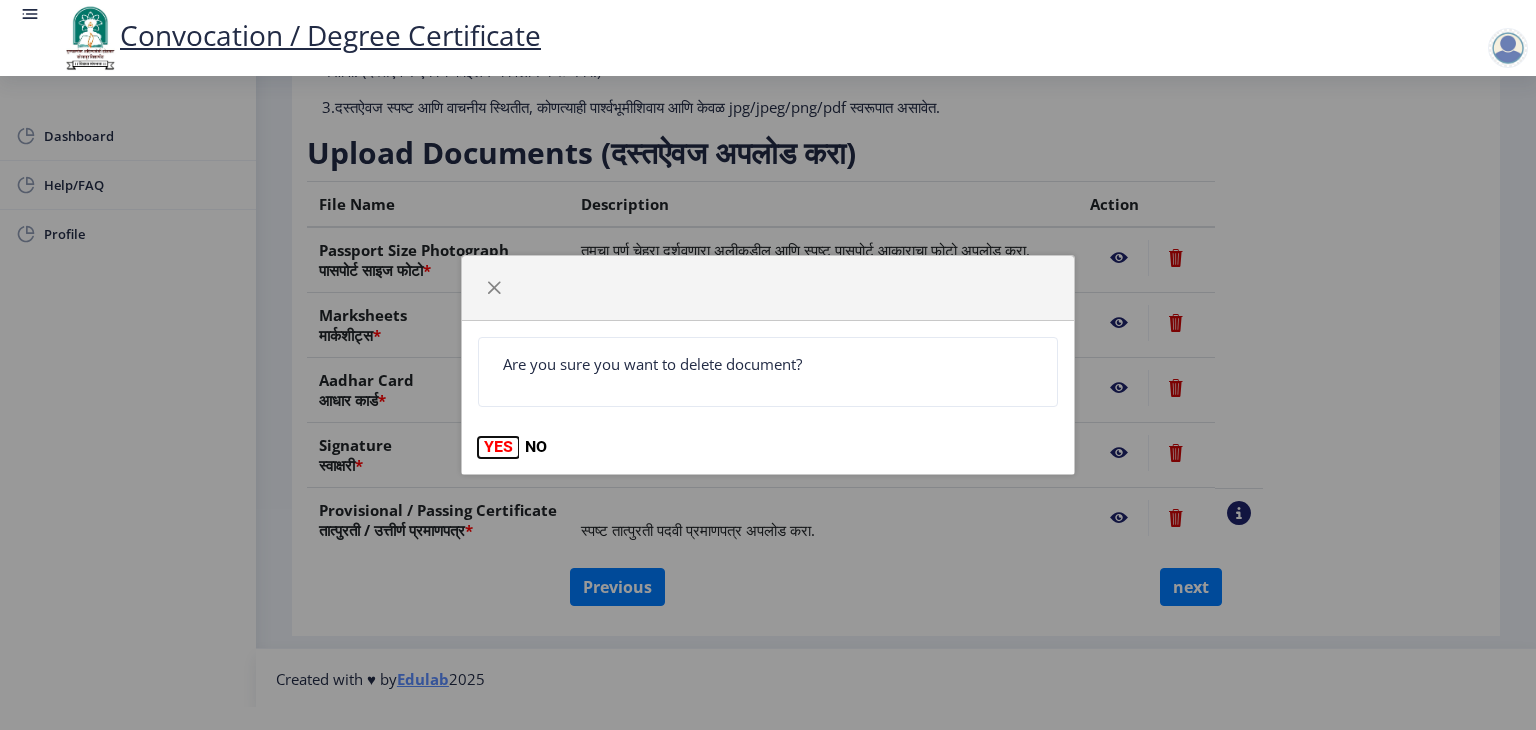 click on "YES" 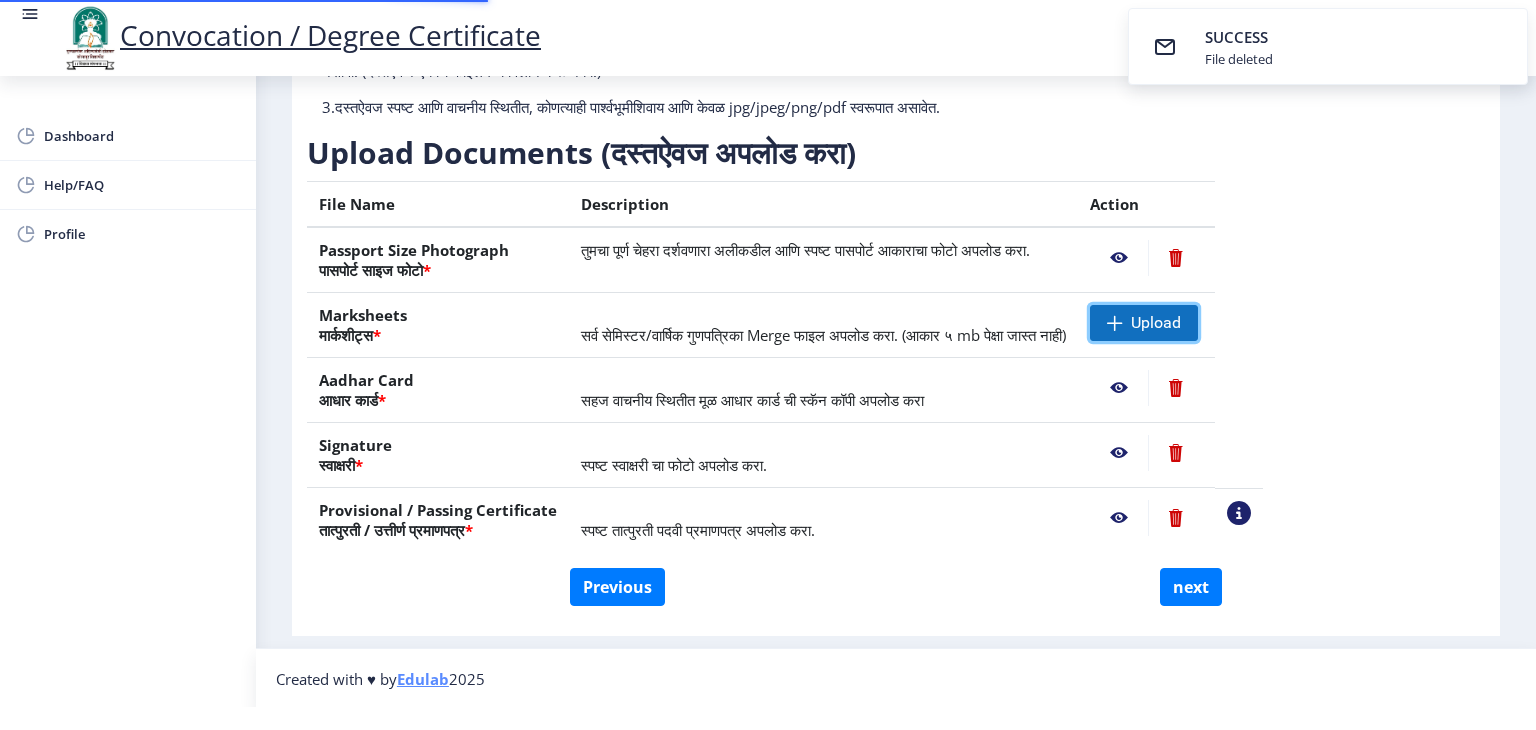 click on "Upload" 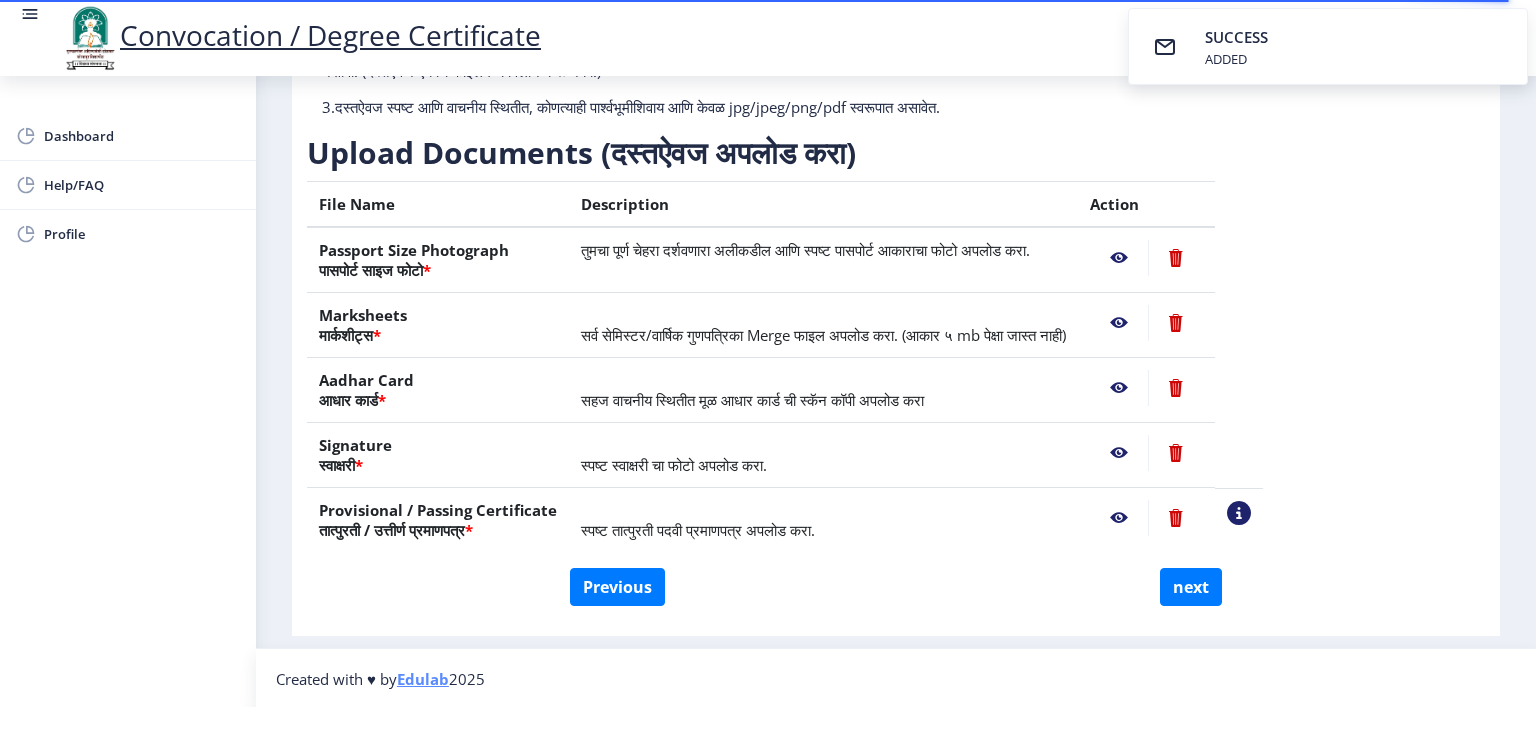 click 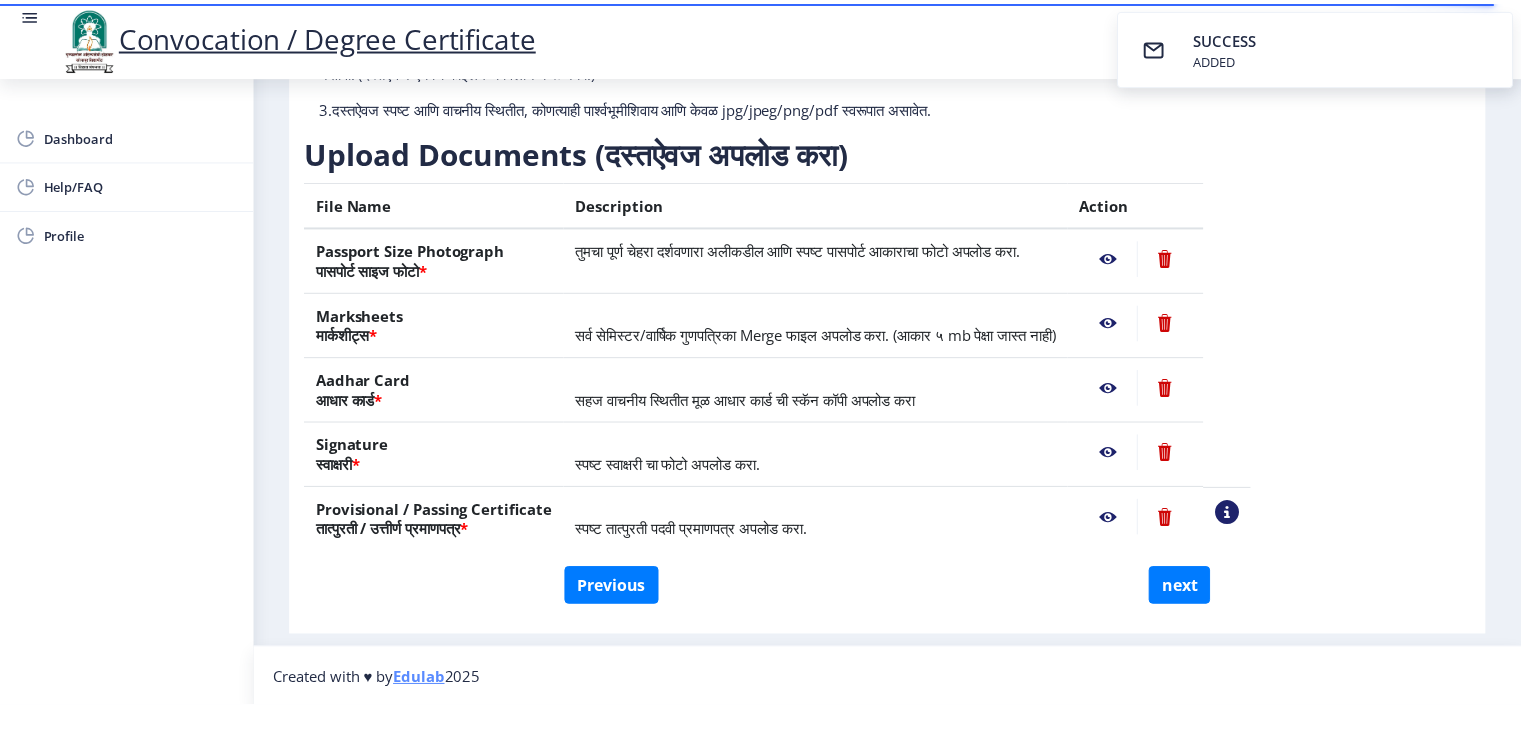 scroll, scrollTop: 0, scrollLeft: 0, axis: both 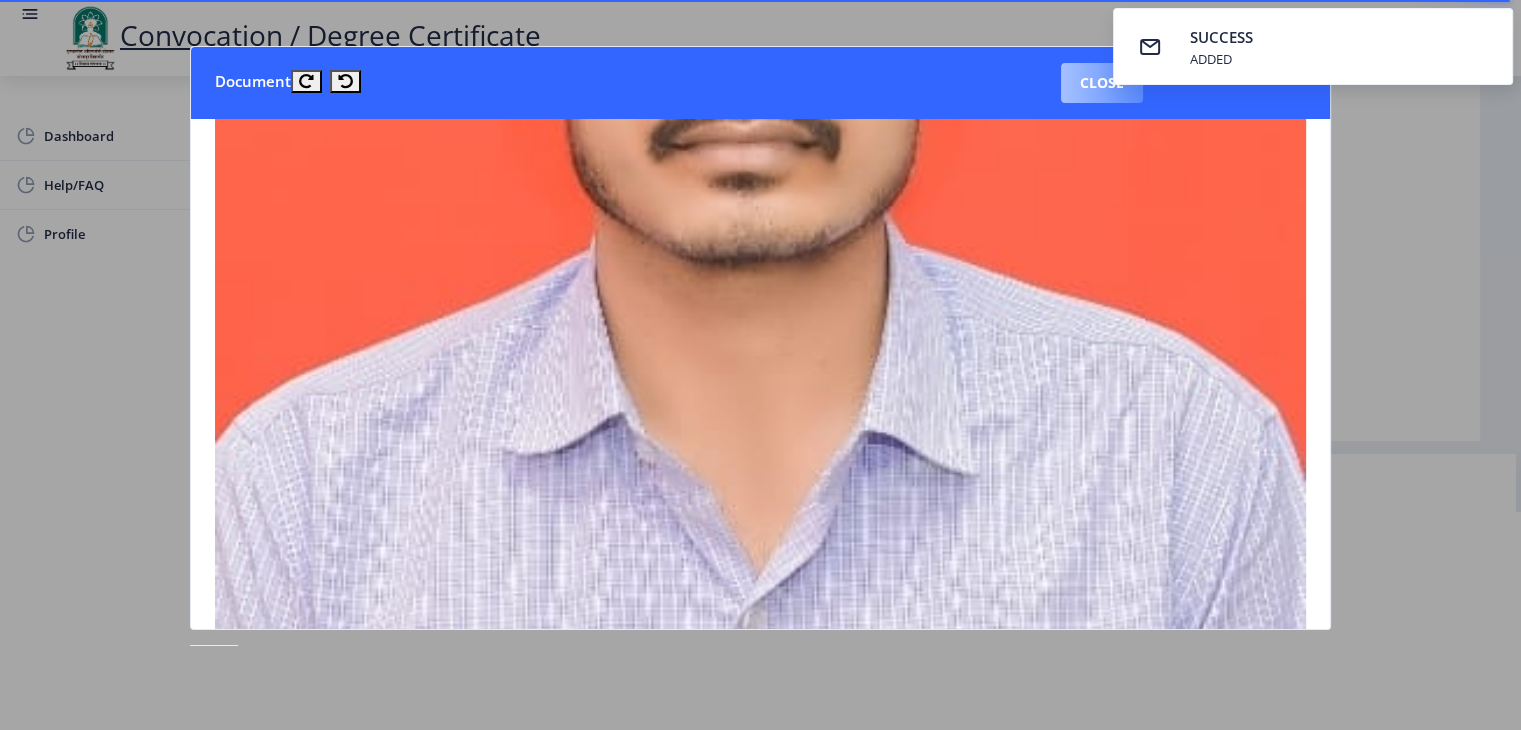 click on "Close" at bounding box center [1102, 83] 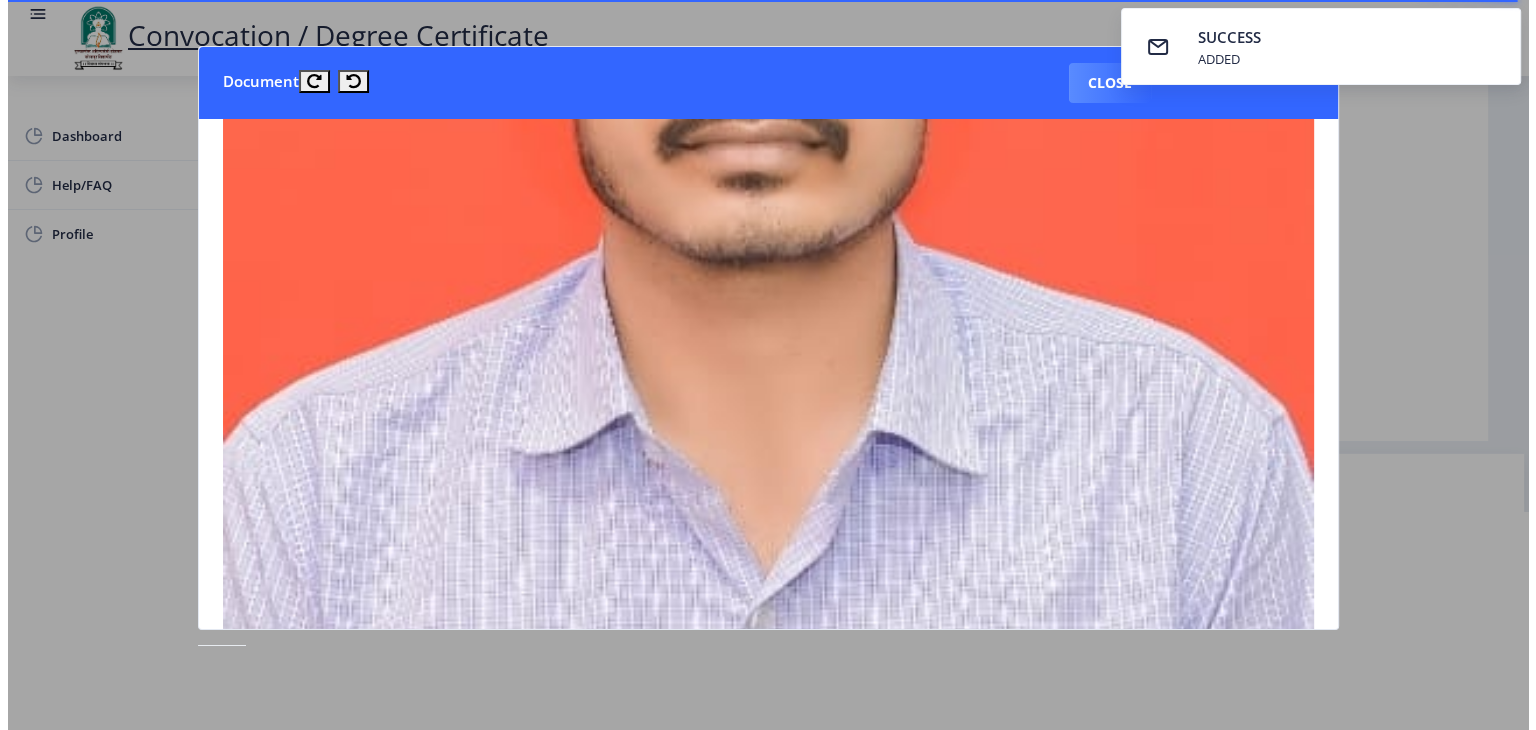 scroll, scrollTop: 23, scrollLeft: 0, axis: vertical 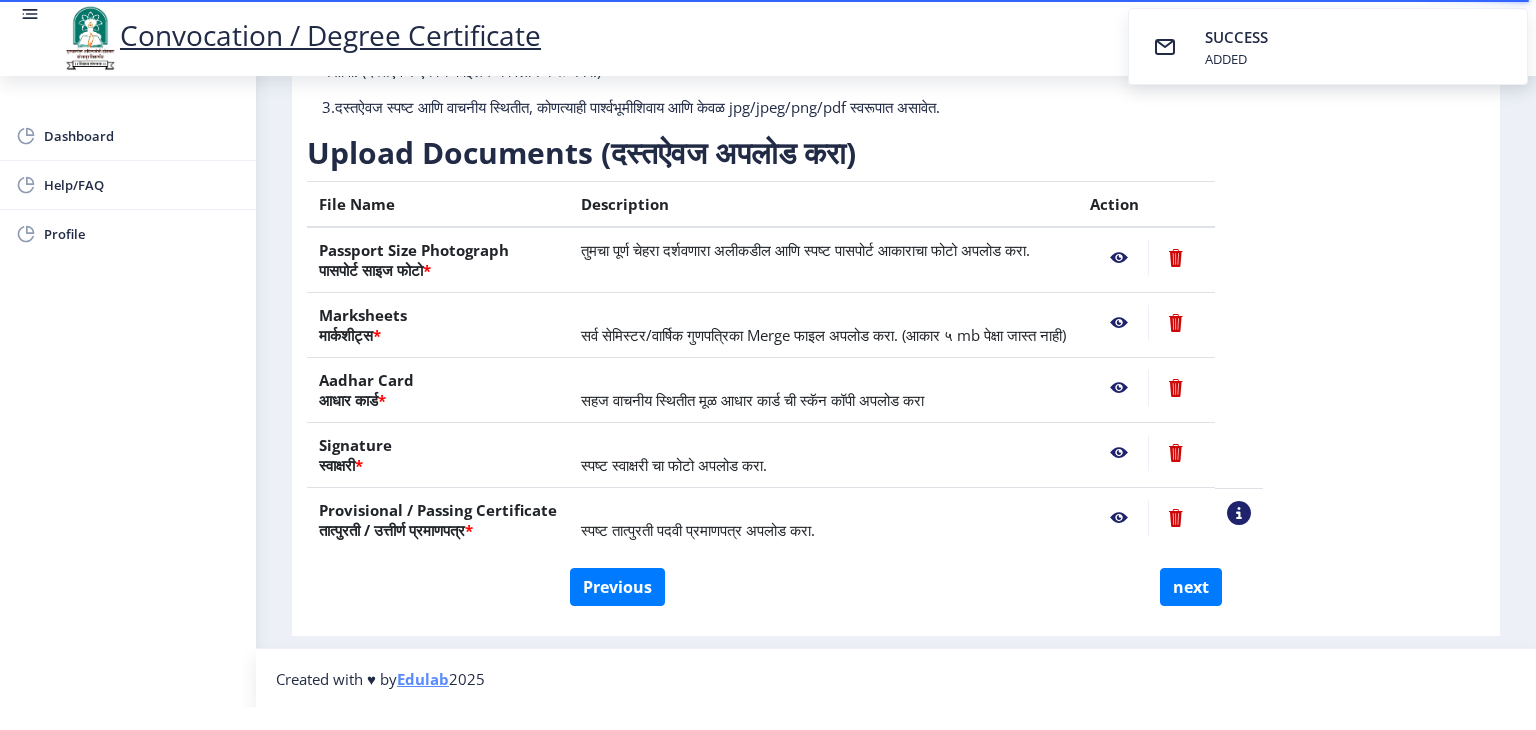click 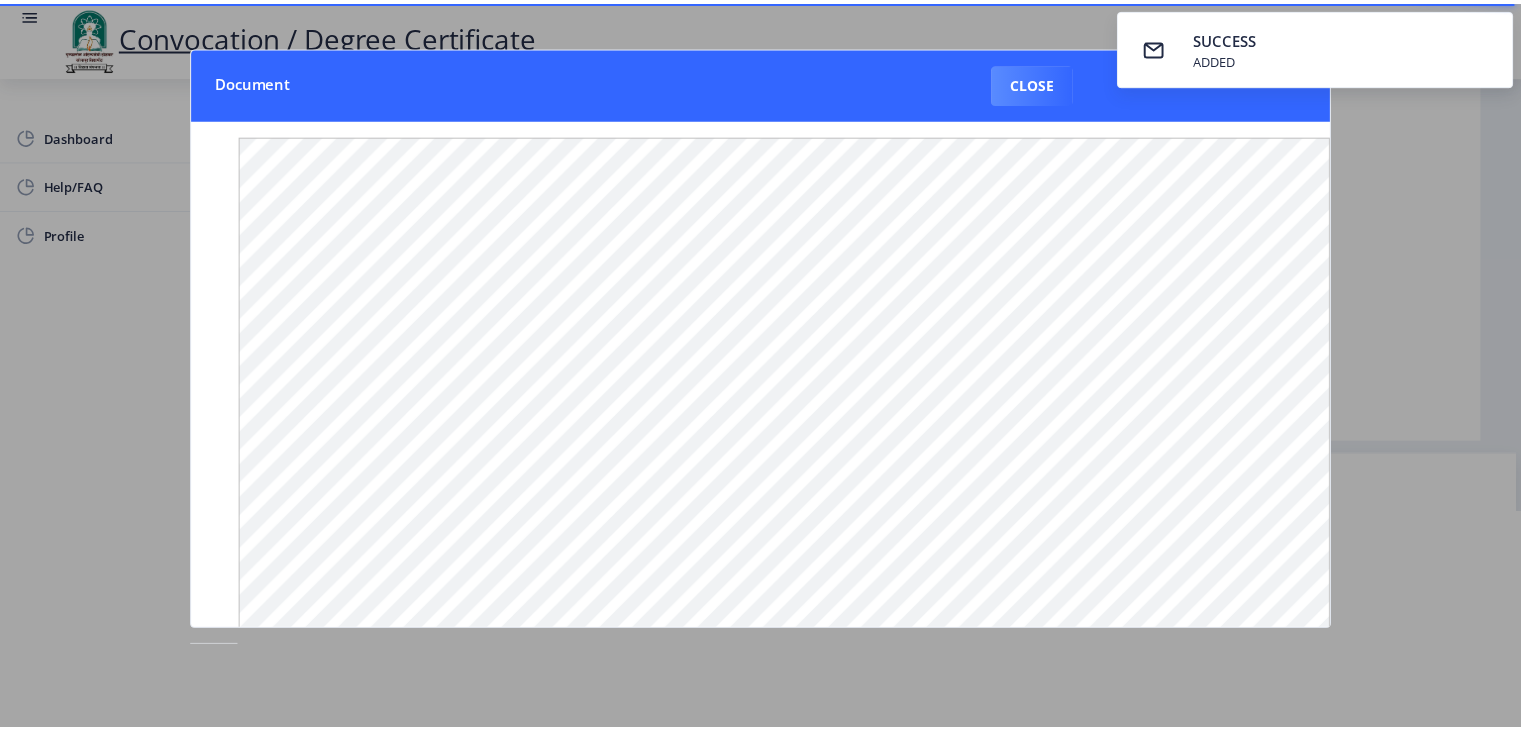 scroll, scrollTop: 0, scrollLeft: 0, axis: both 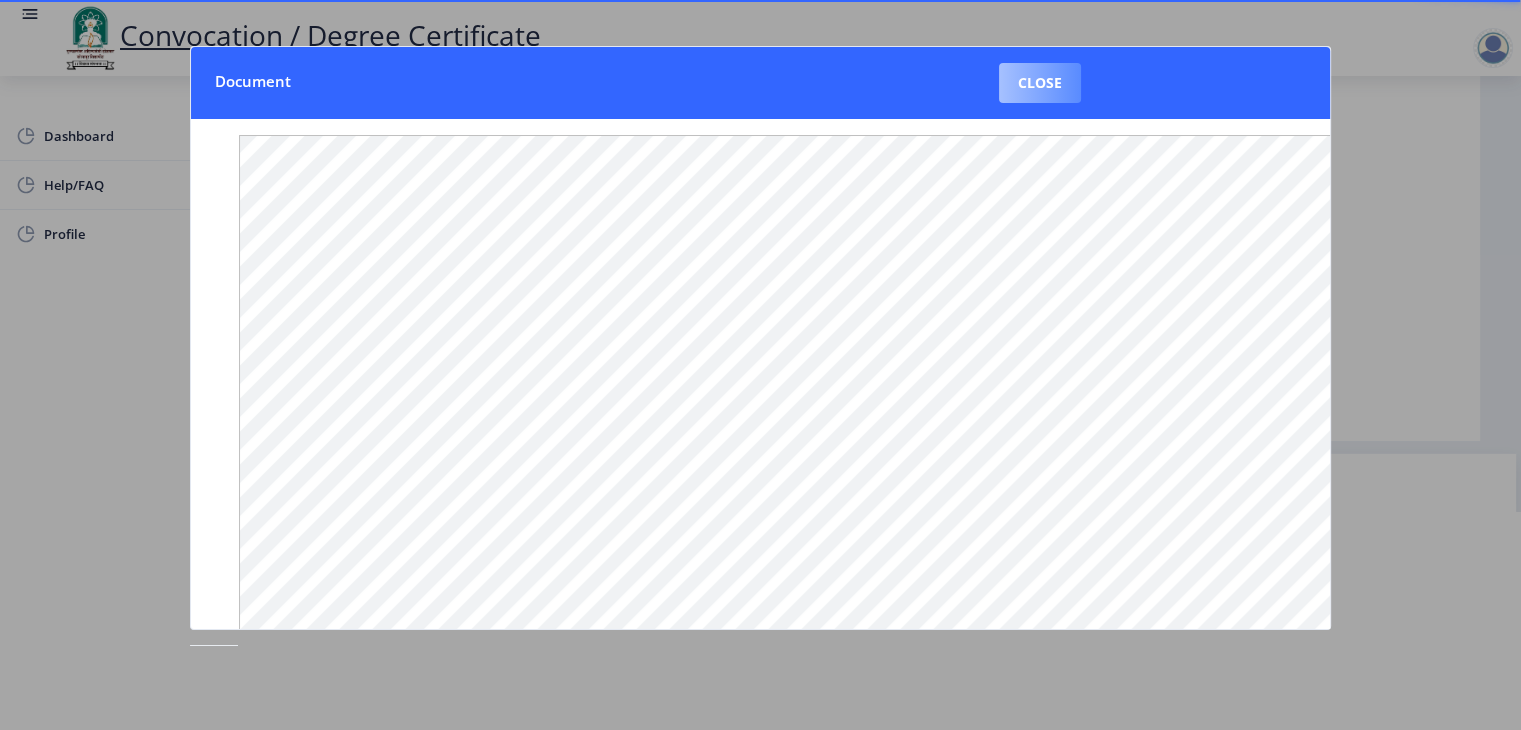 click on "Close" at bounding box center (1040, 83) 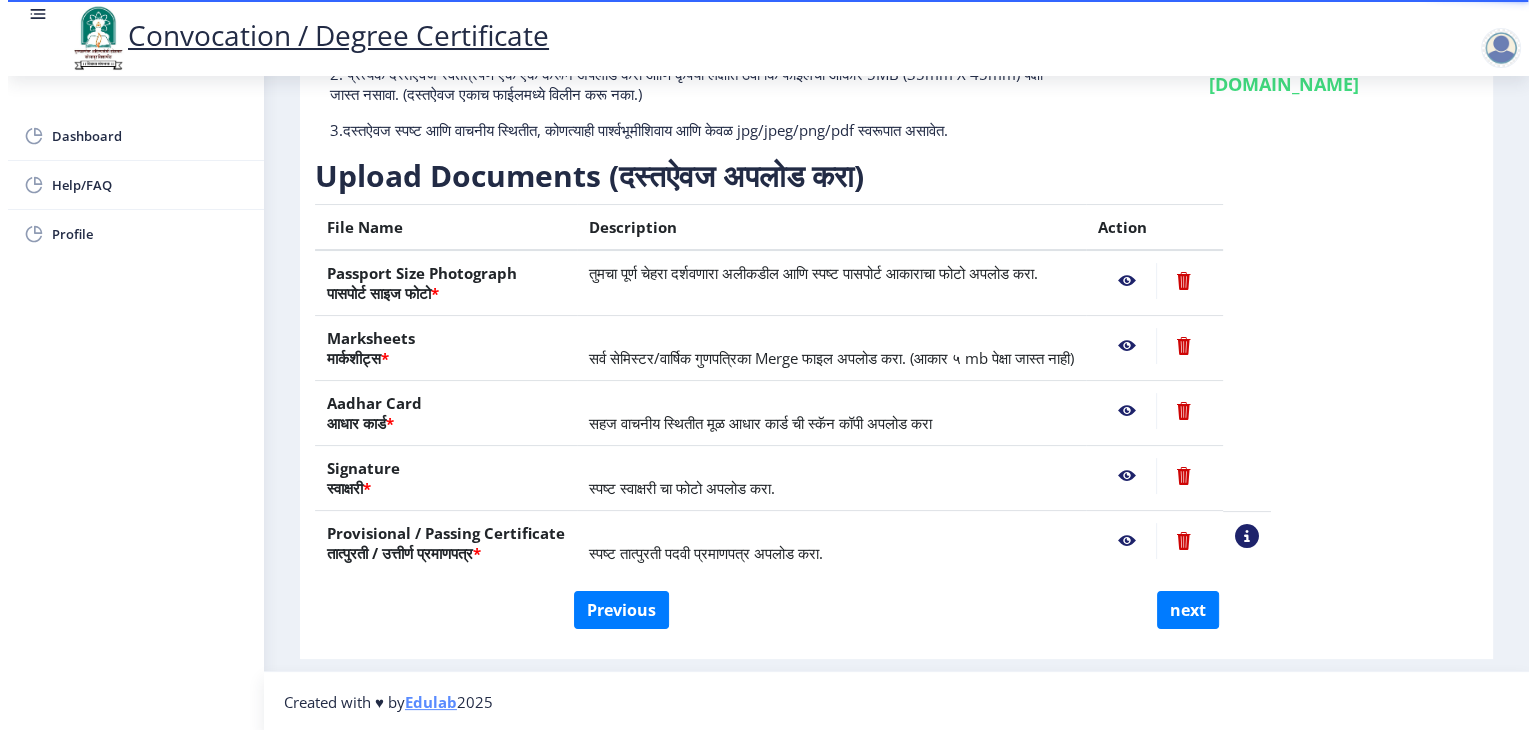 scroll, scrollTop: 23, scrollLeft: 0, axis: vertical 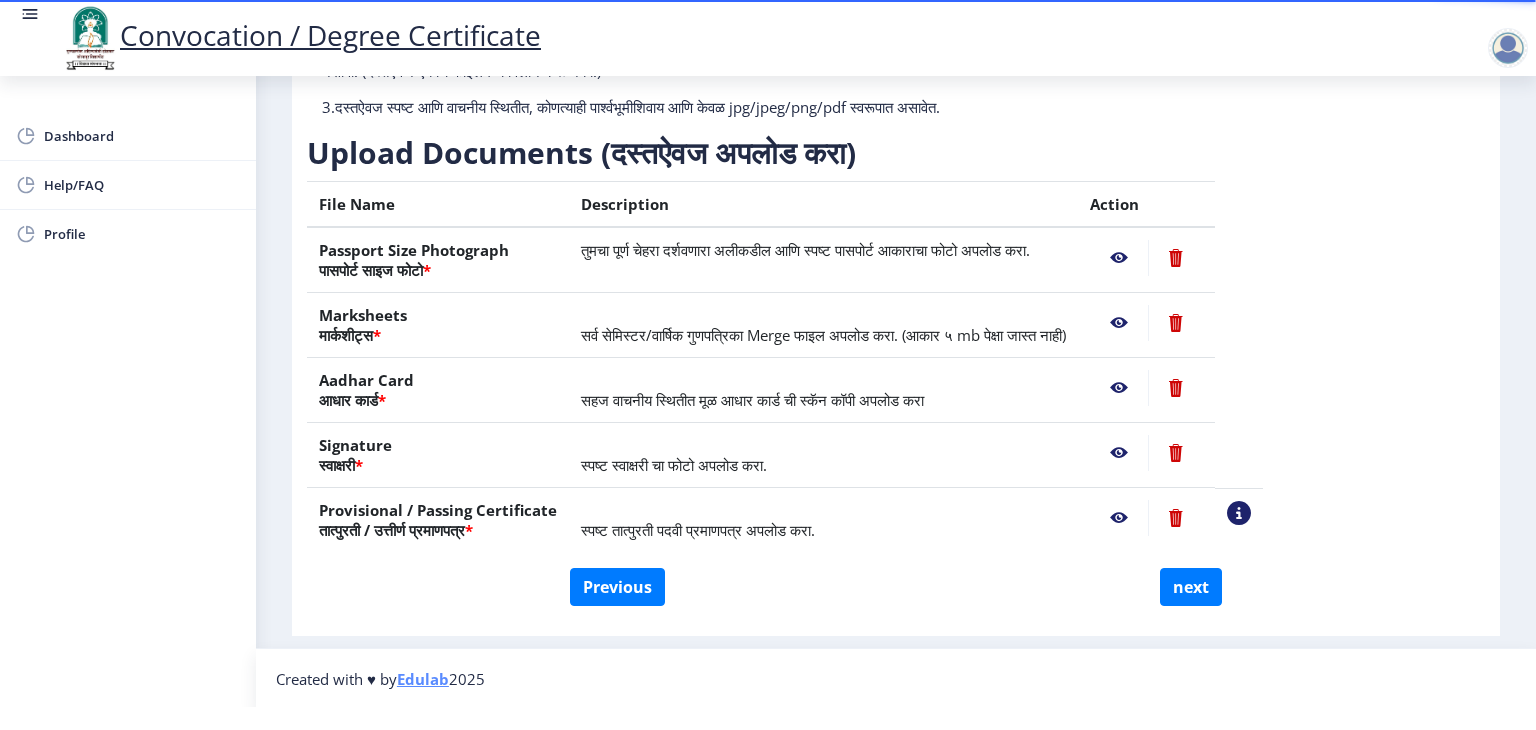 click 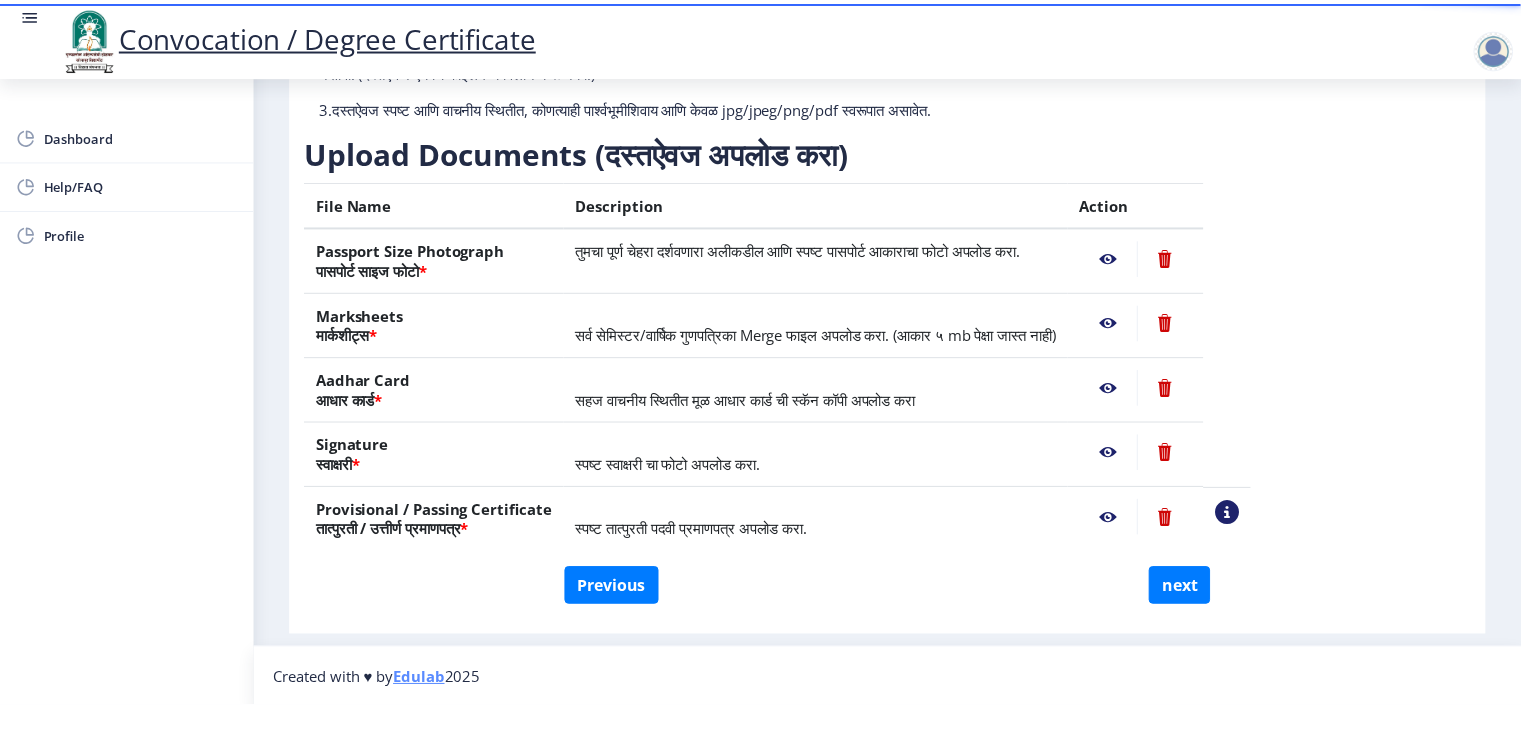 scroll, scrollTop: 0, scrollLeft: 0, axis: both 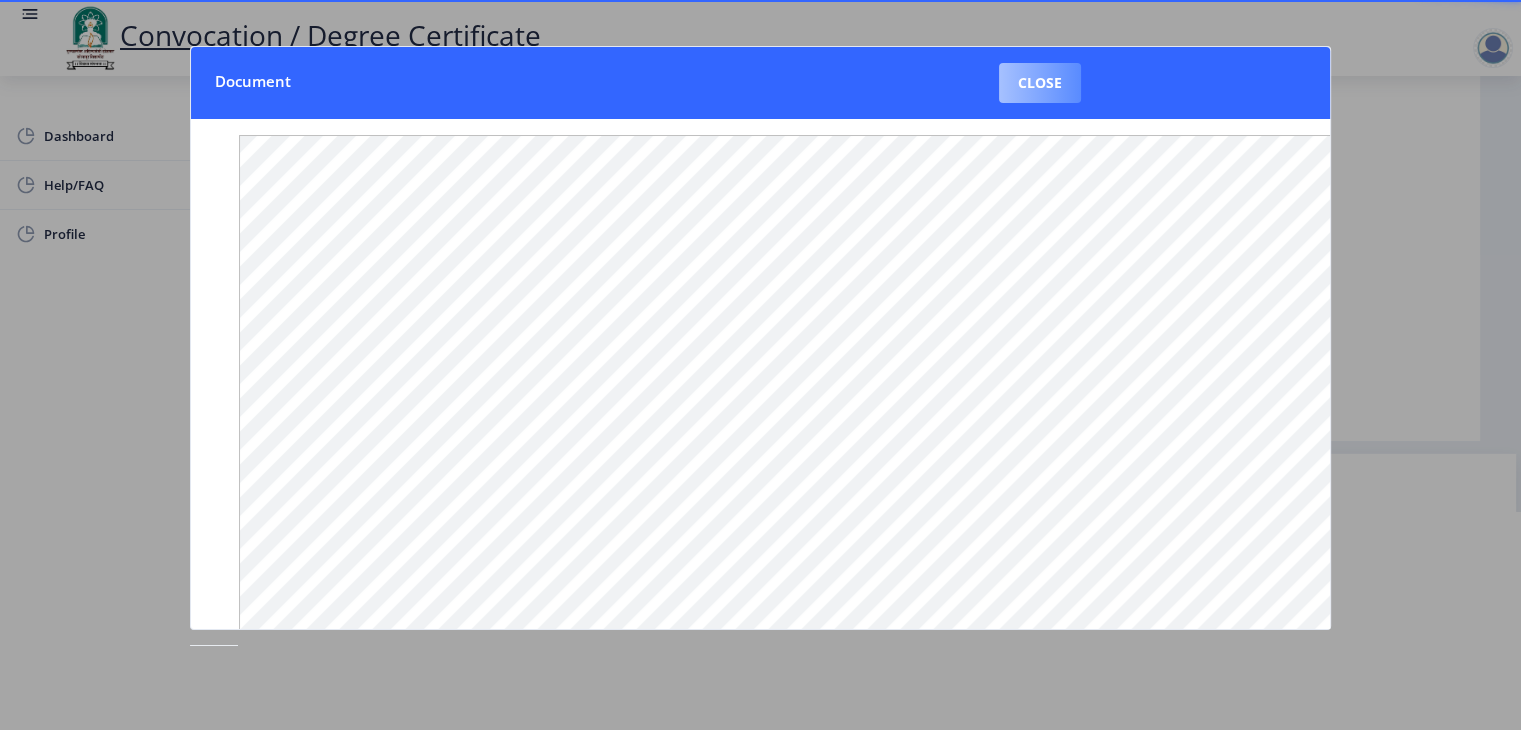 click on "Close" at bounding box center [1040, 83] 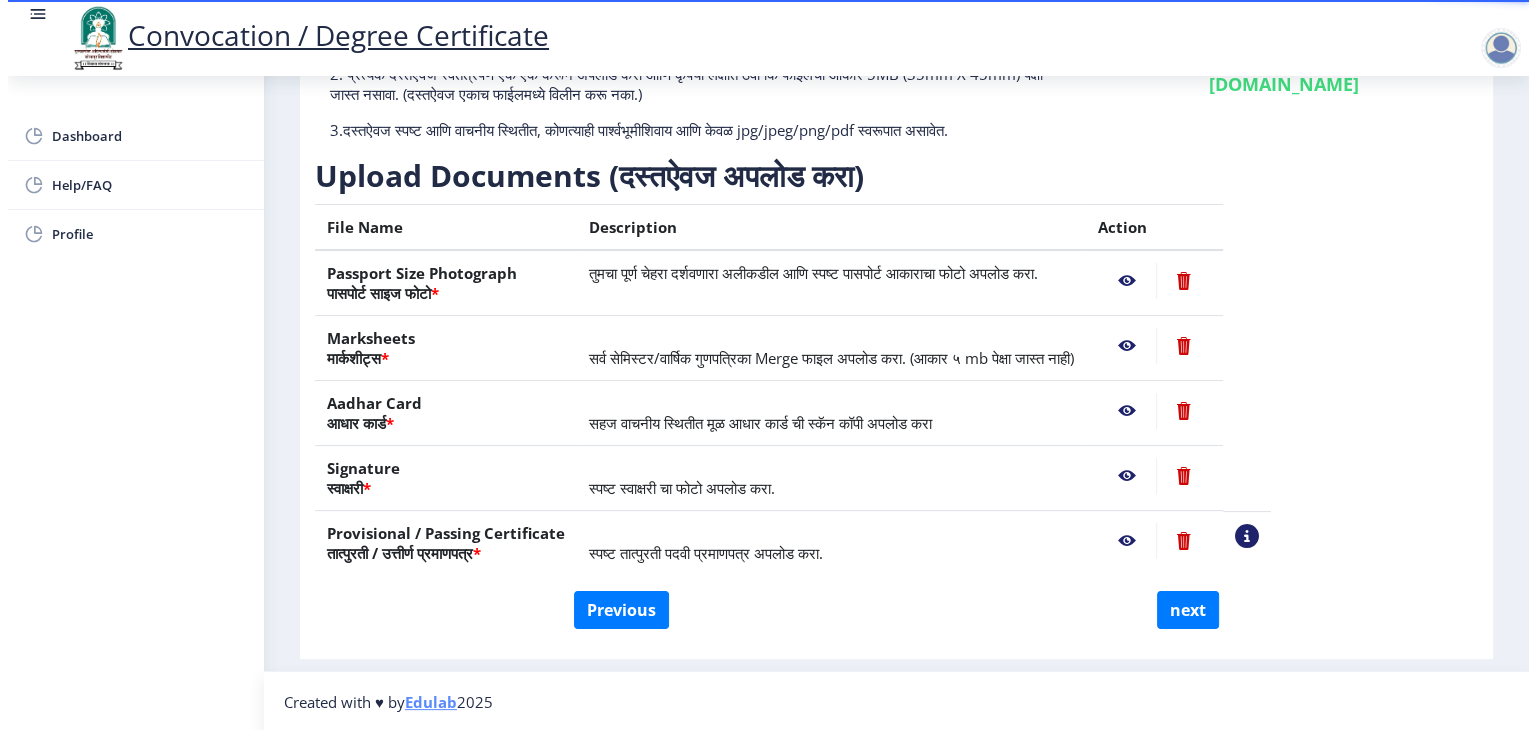 scroll, scrollTop: 23, scrollLeft: 0, axis: vertical 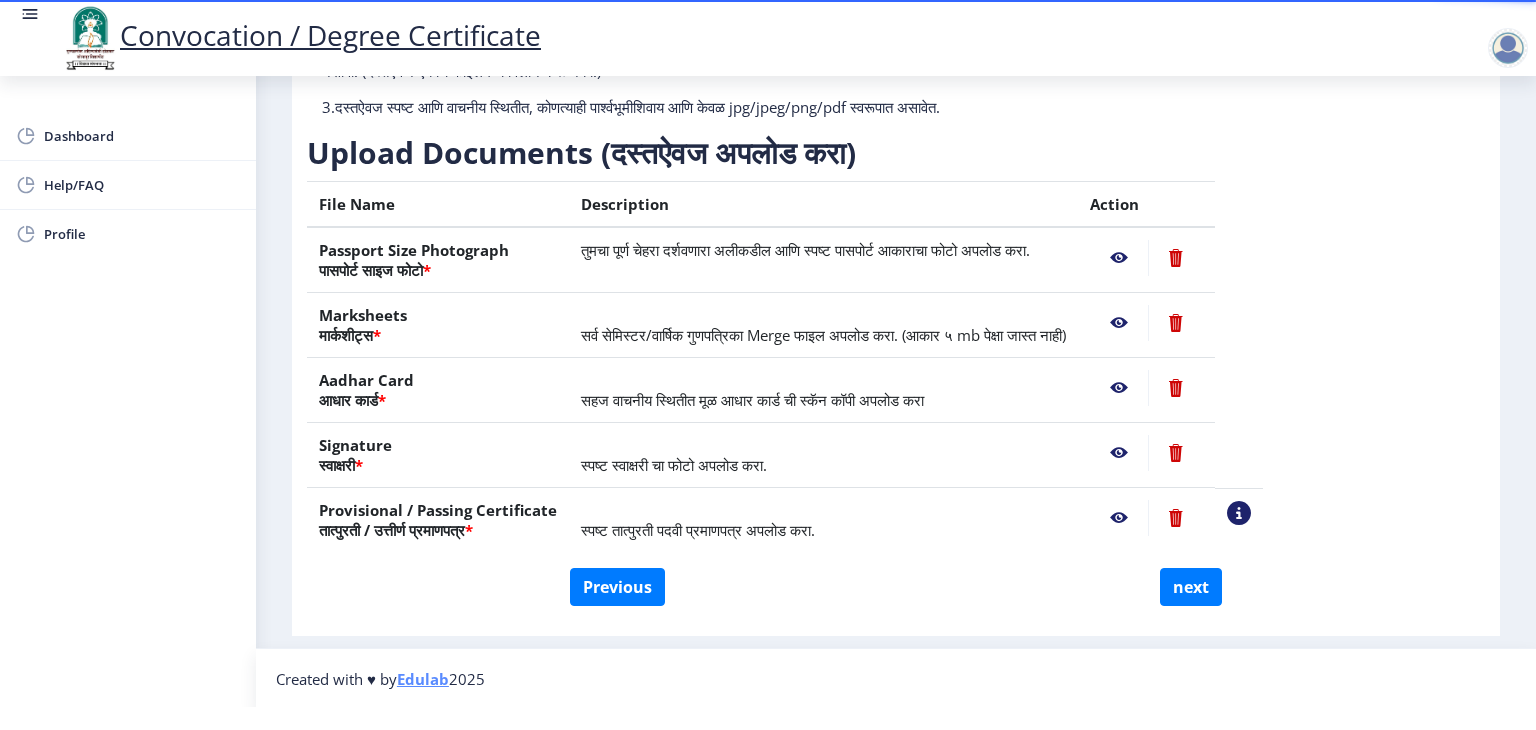 click 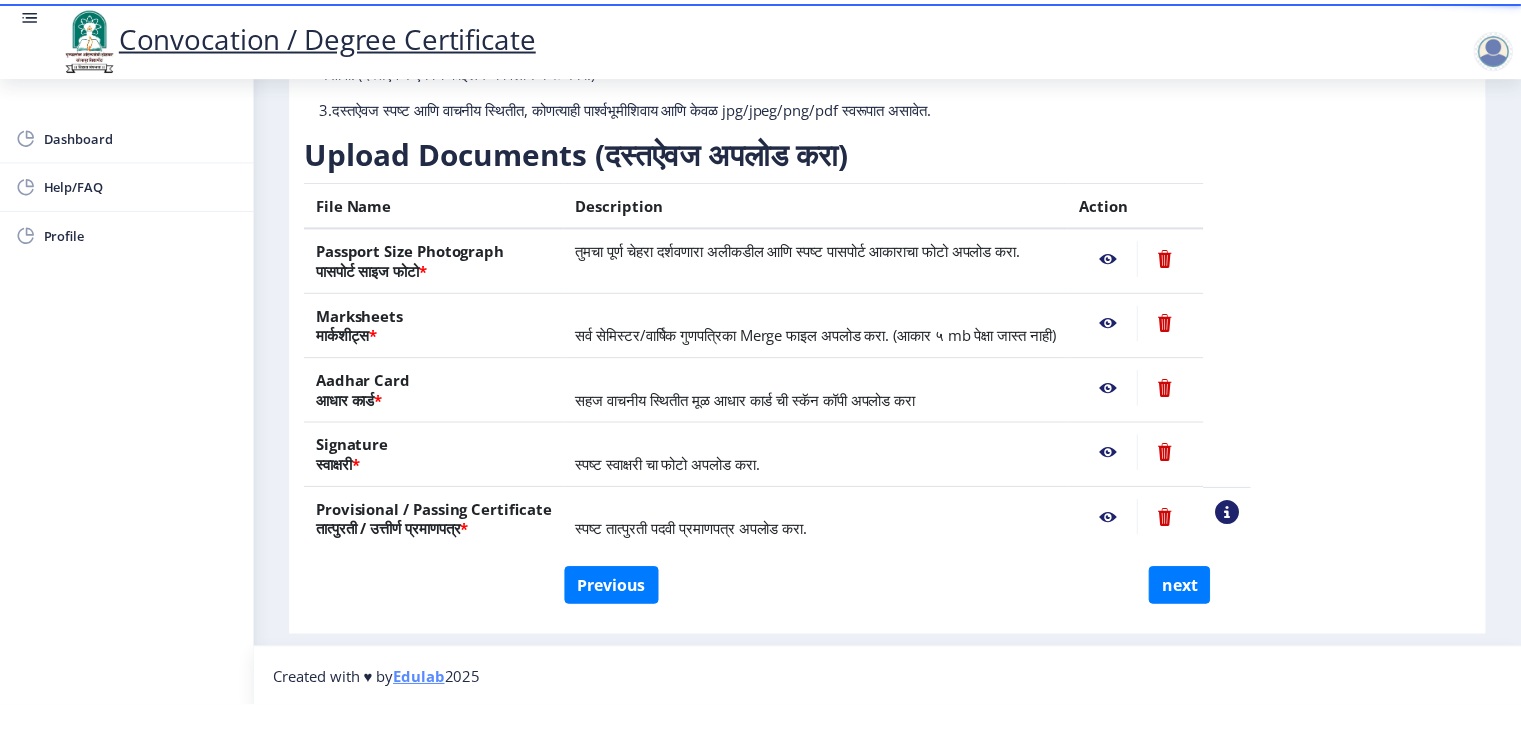 scroll, scrollTop: 0, scrollLeft: 0, axis: both 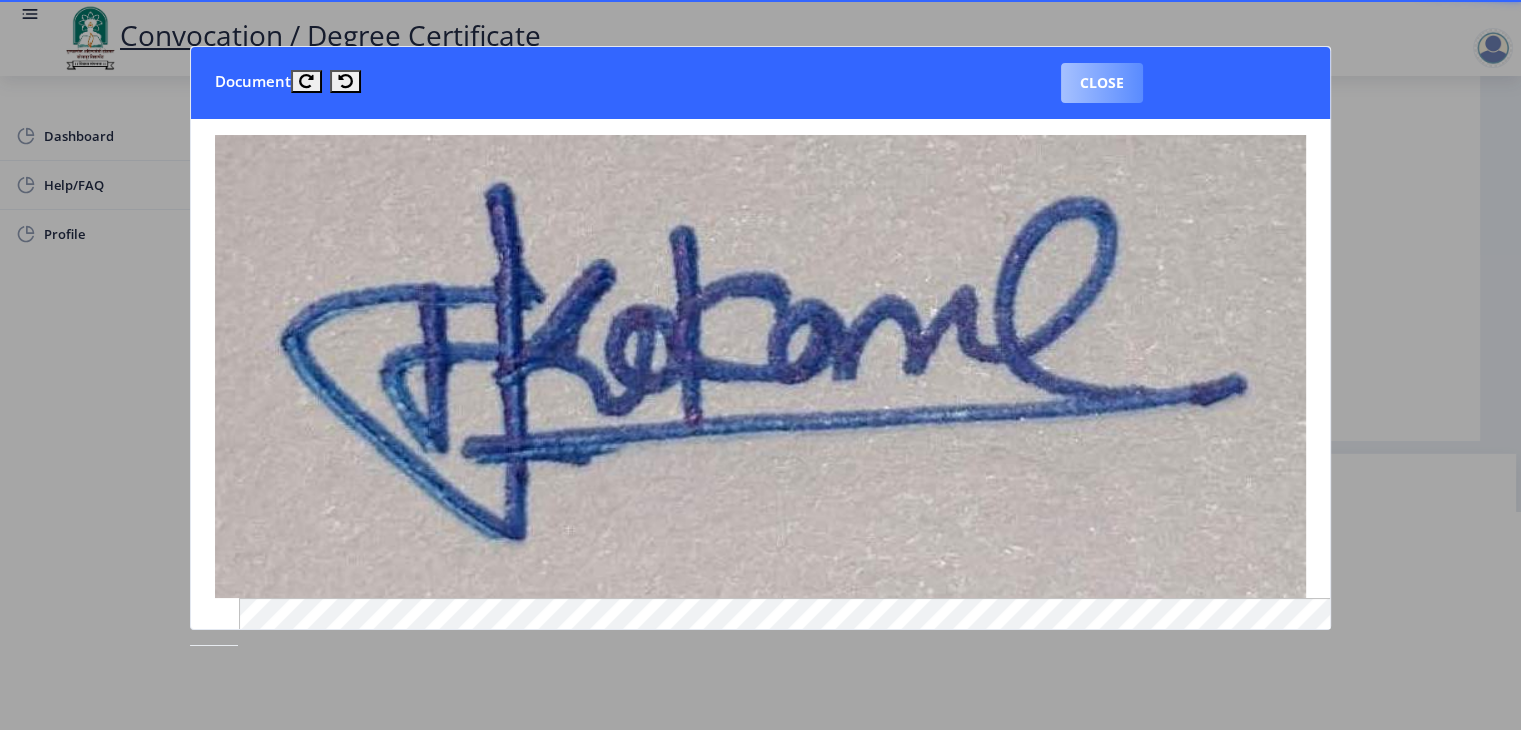 click on "Close" at bounding box center (1102, 83) 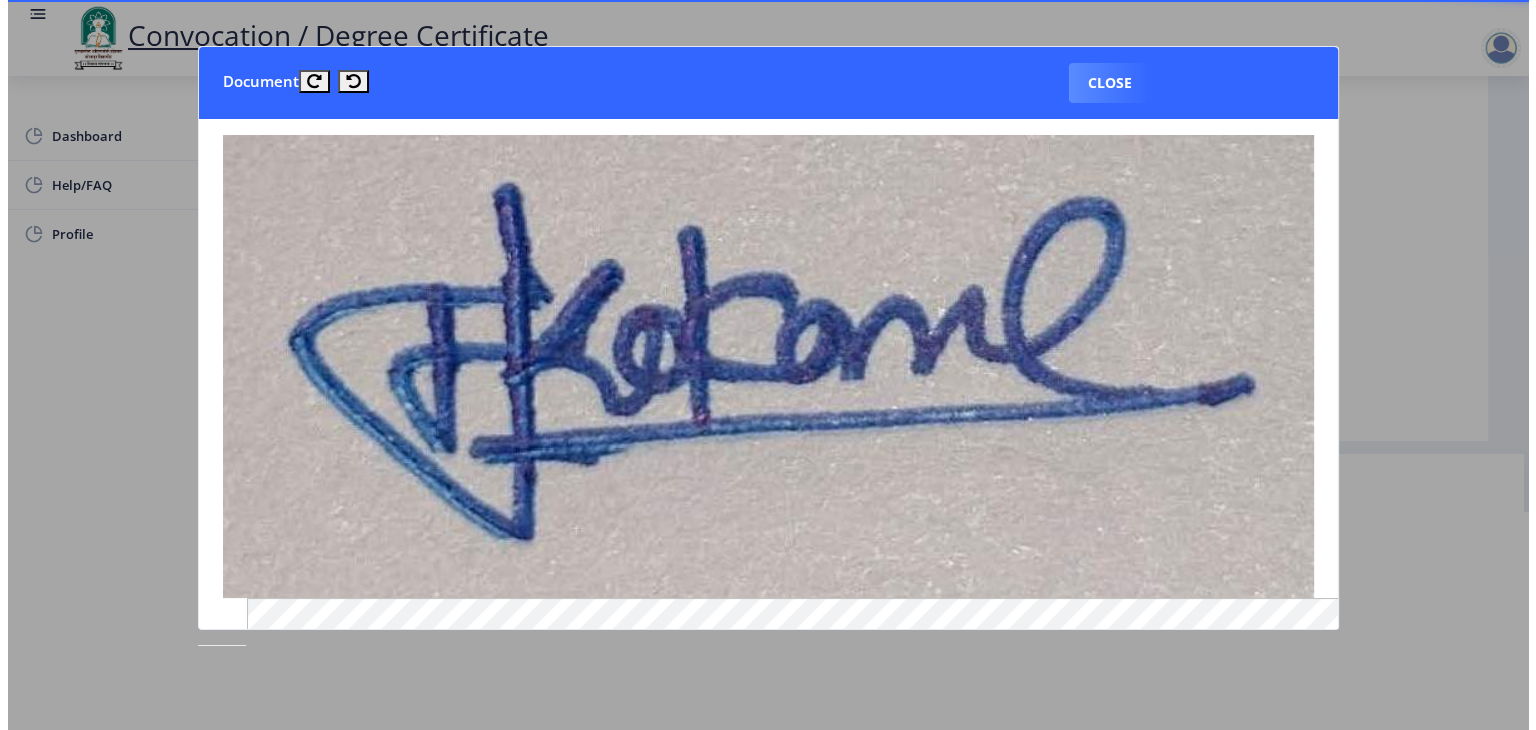 scroll, scrollTop: 23, scrollLeft: 0, axis: vertical 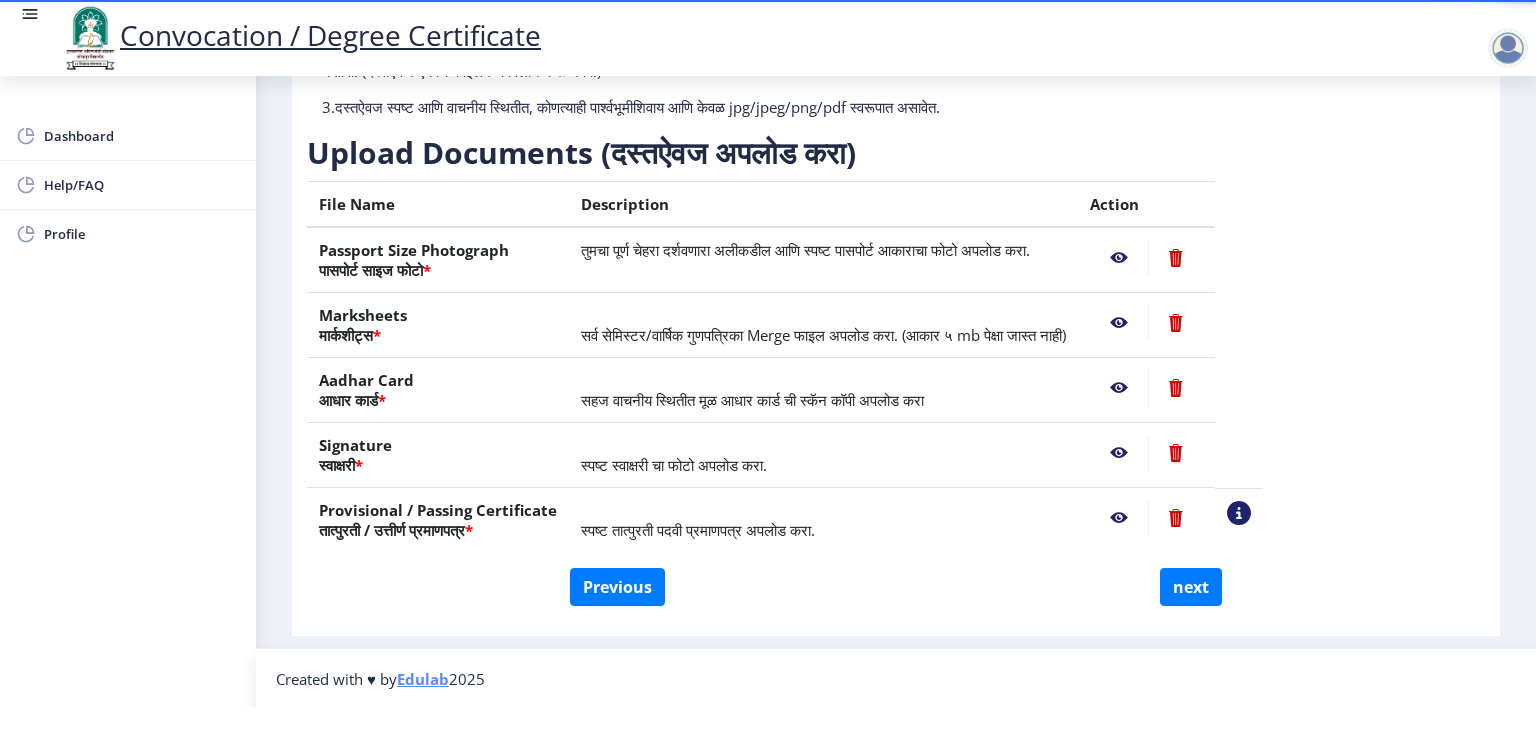 click 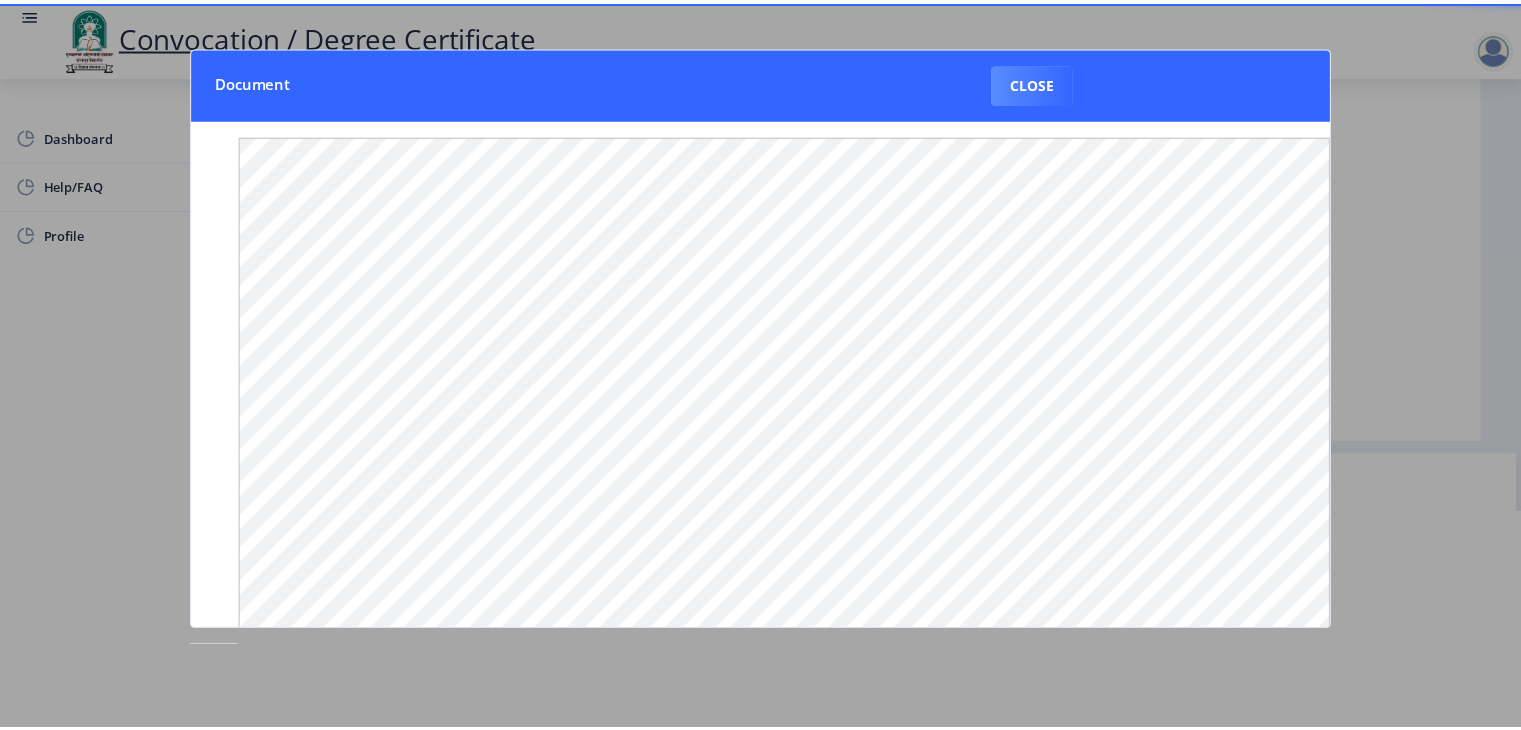 scroll, scrollTop: 0, scrollLeft: 0, axis: both 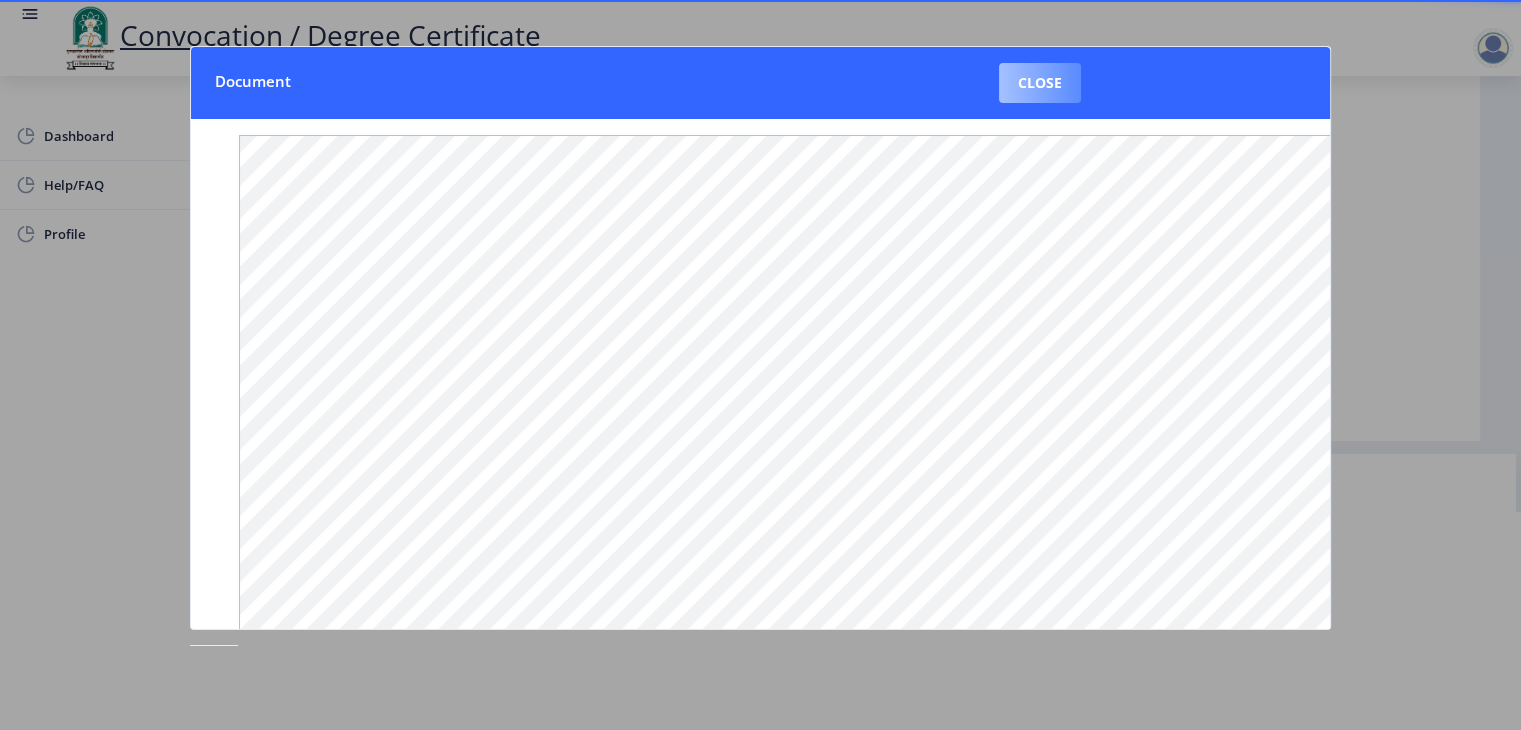 click on "Close" at bounding box center (1040, 83) 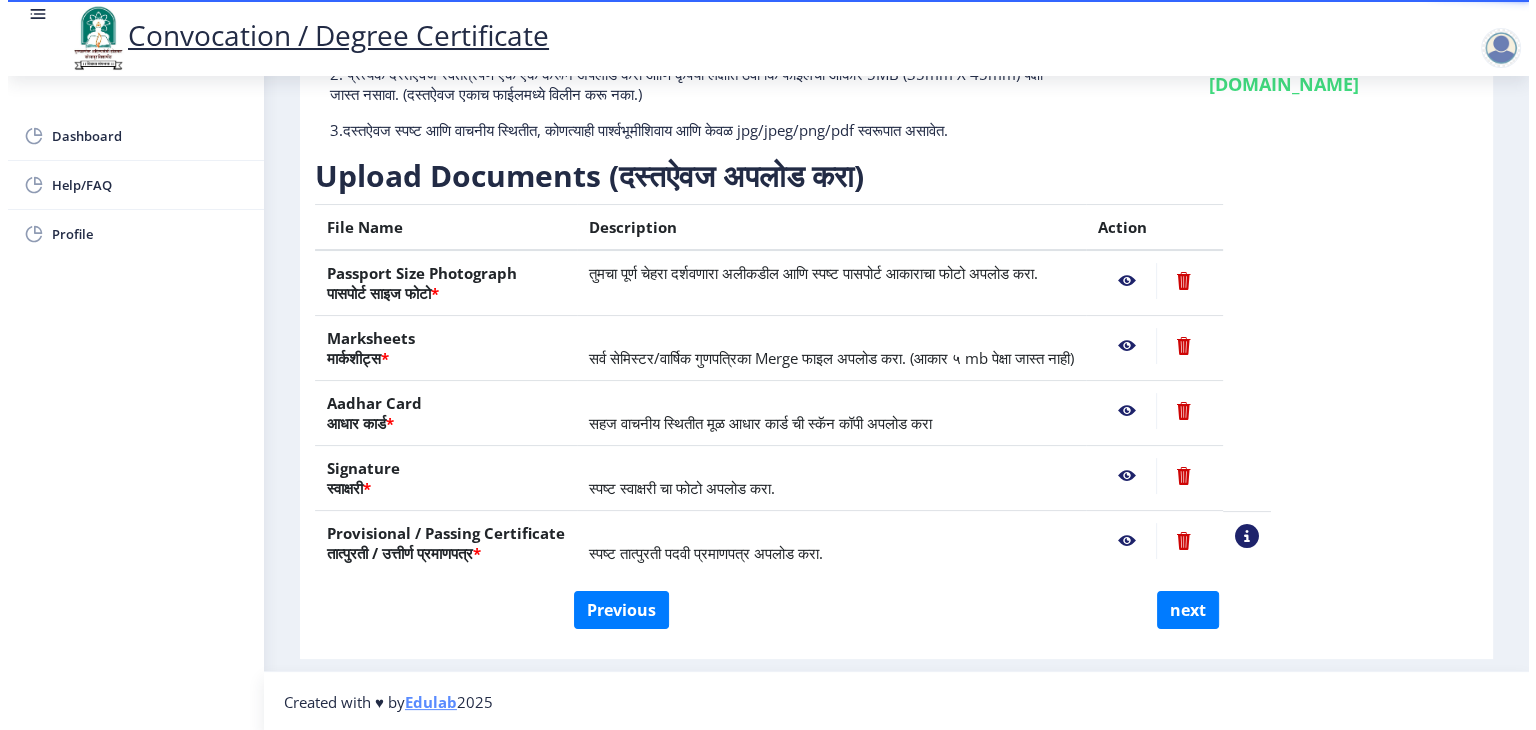 scroll, scrollTop: 23, scrollLeft: 0, axis: vertical 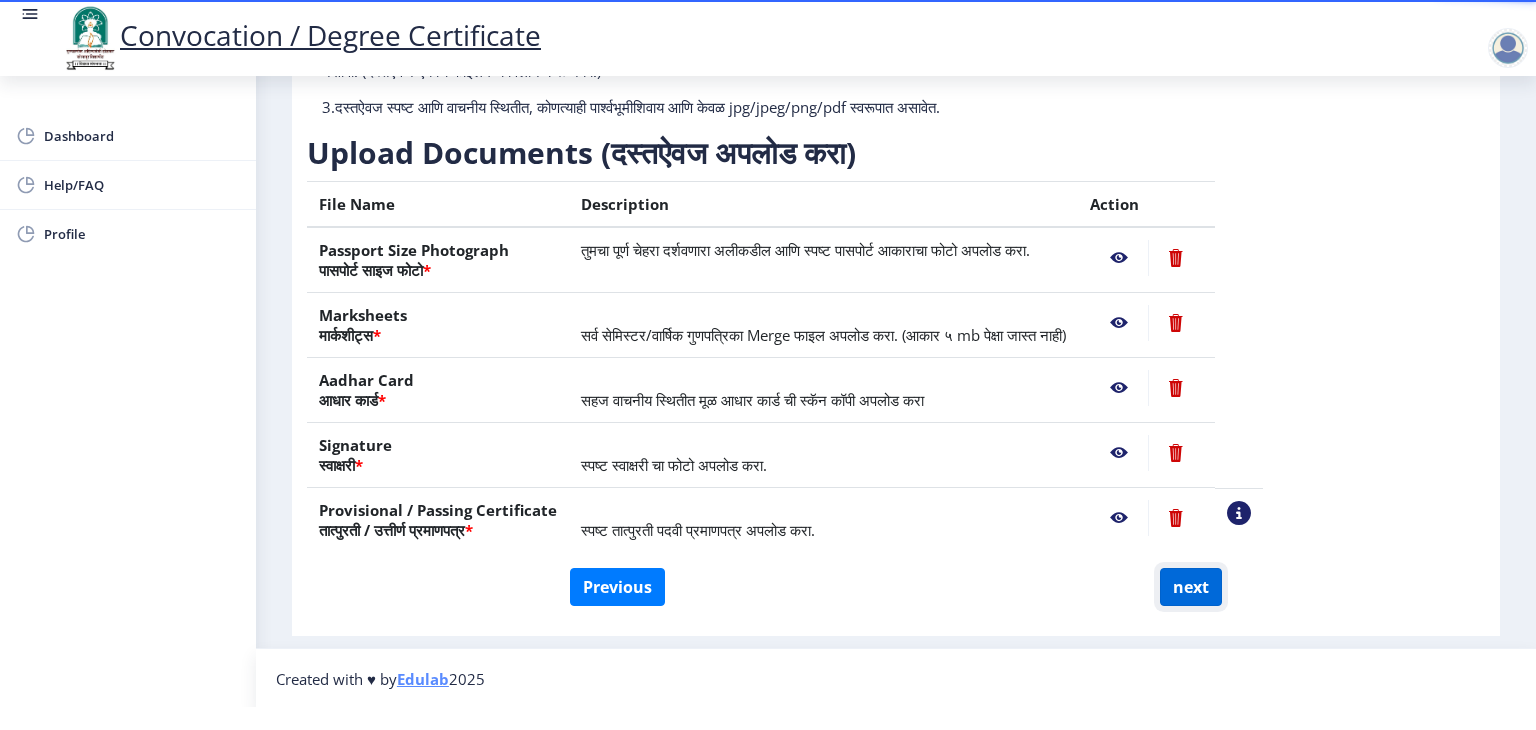 click on "next" 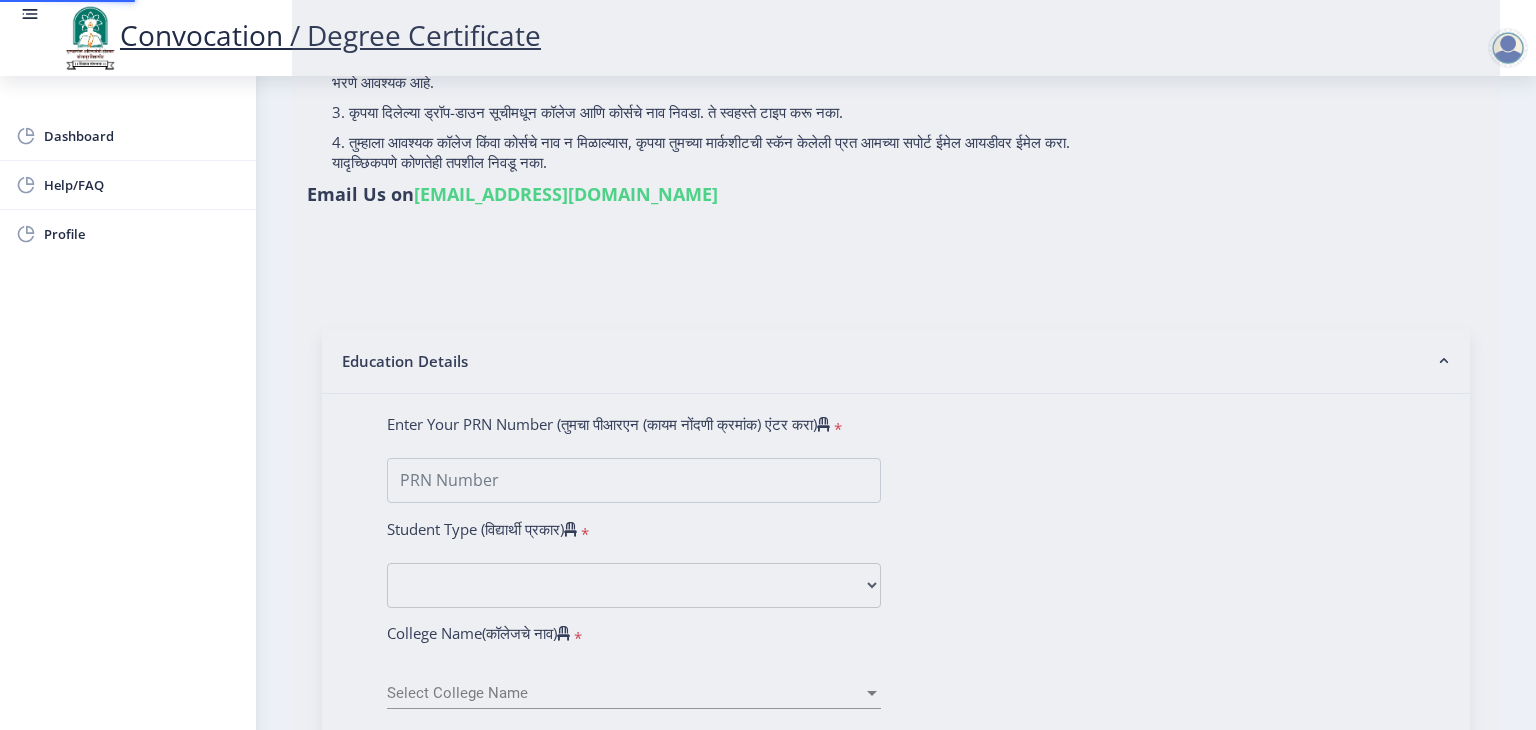 scroll, scrollTop: 0, scrollLeft: 0, axis: both 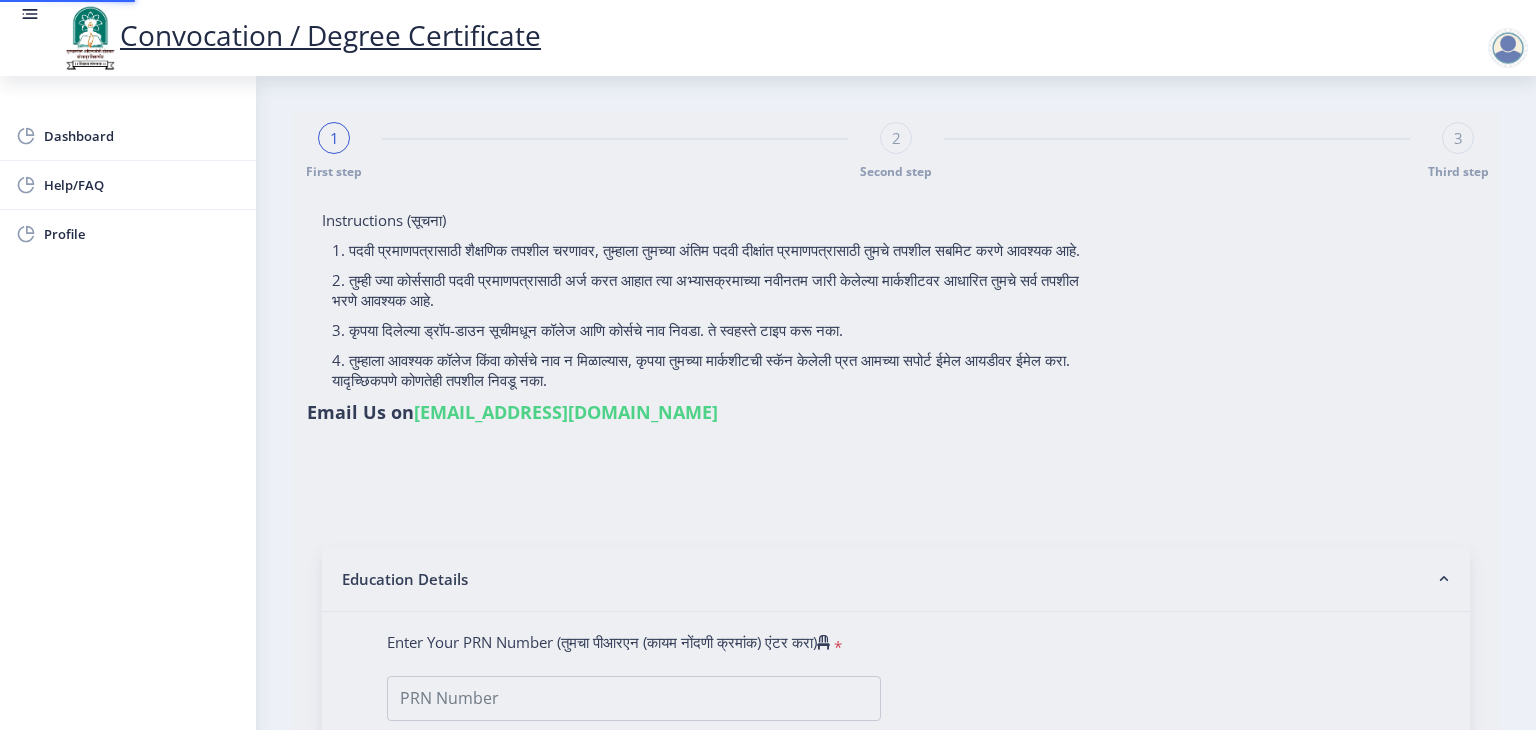 select 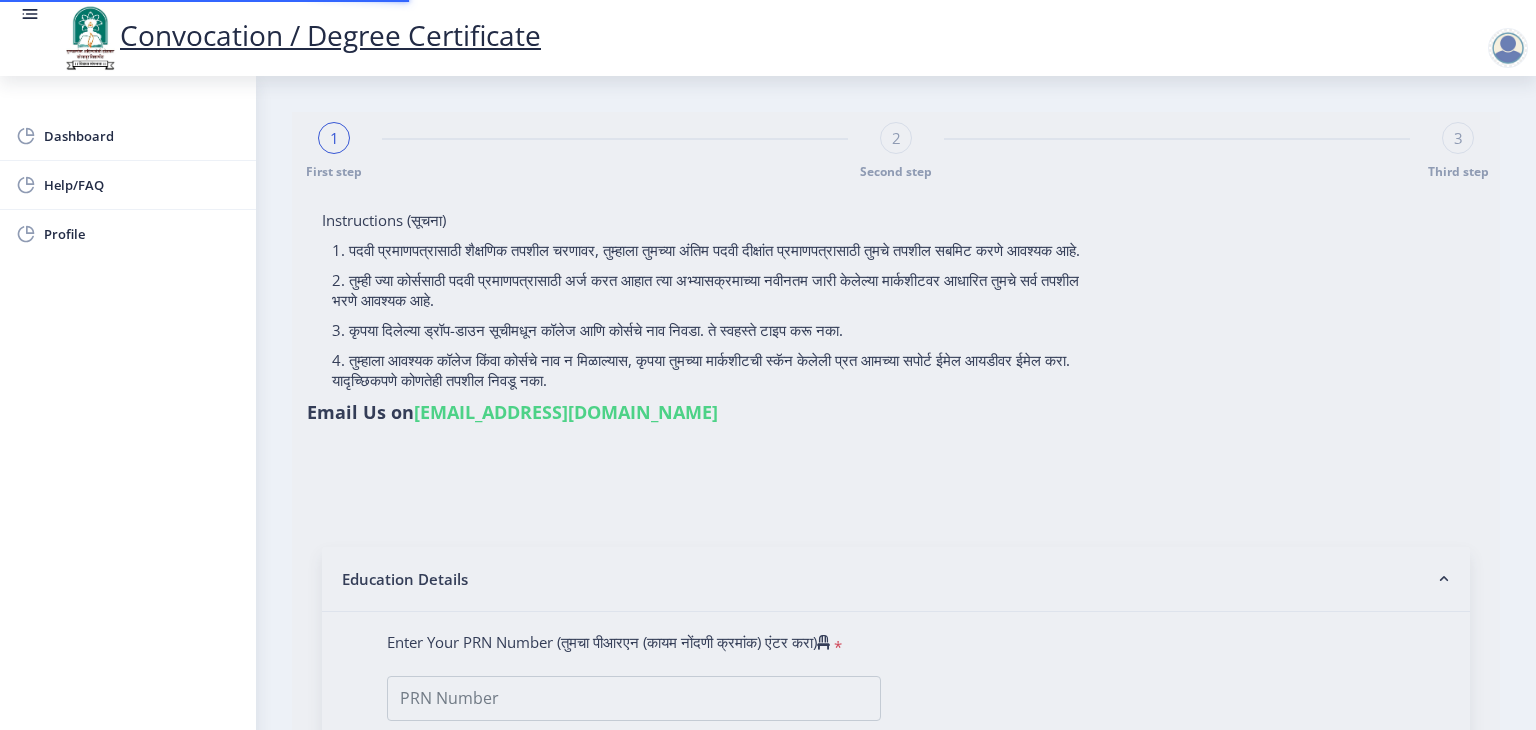 type on "2018032500187174" 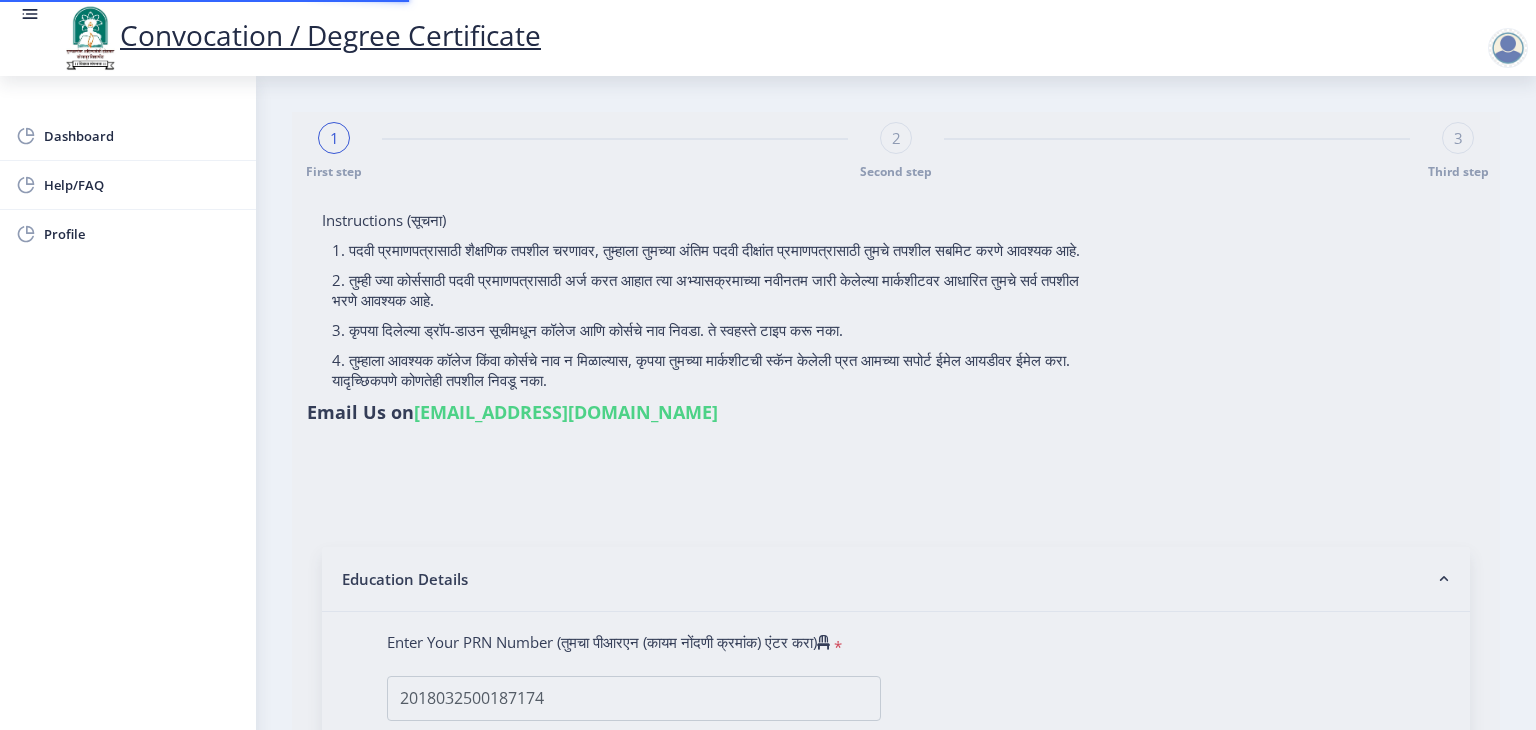 select on "Microbiology" 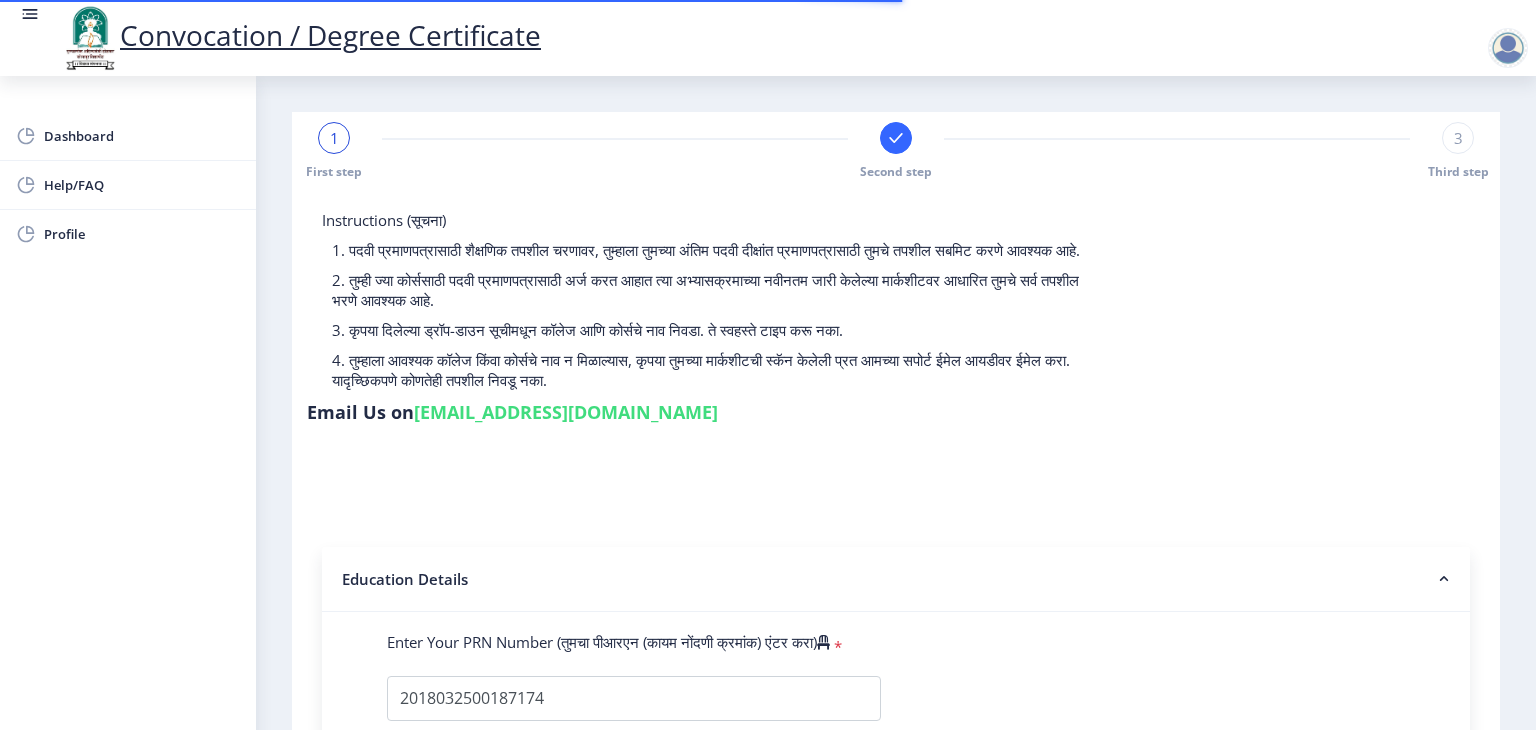 select 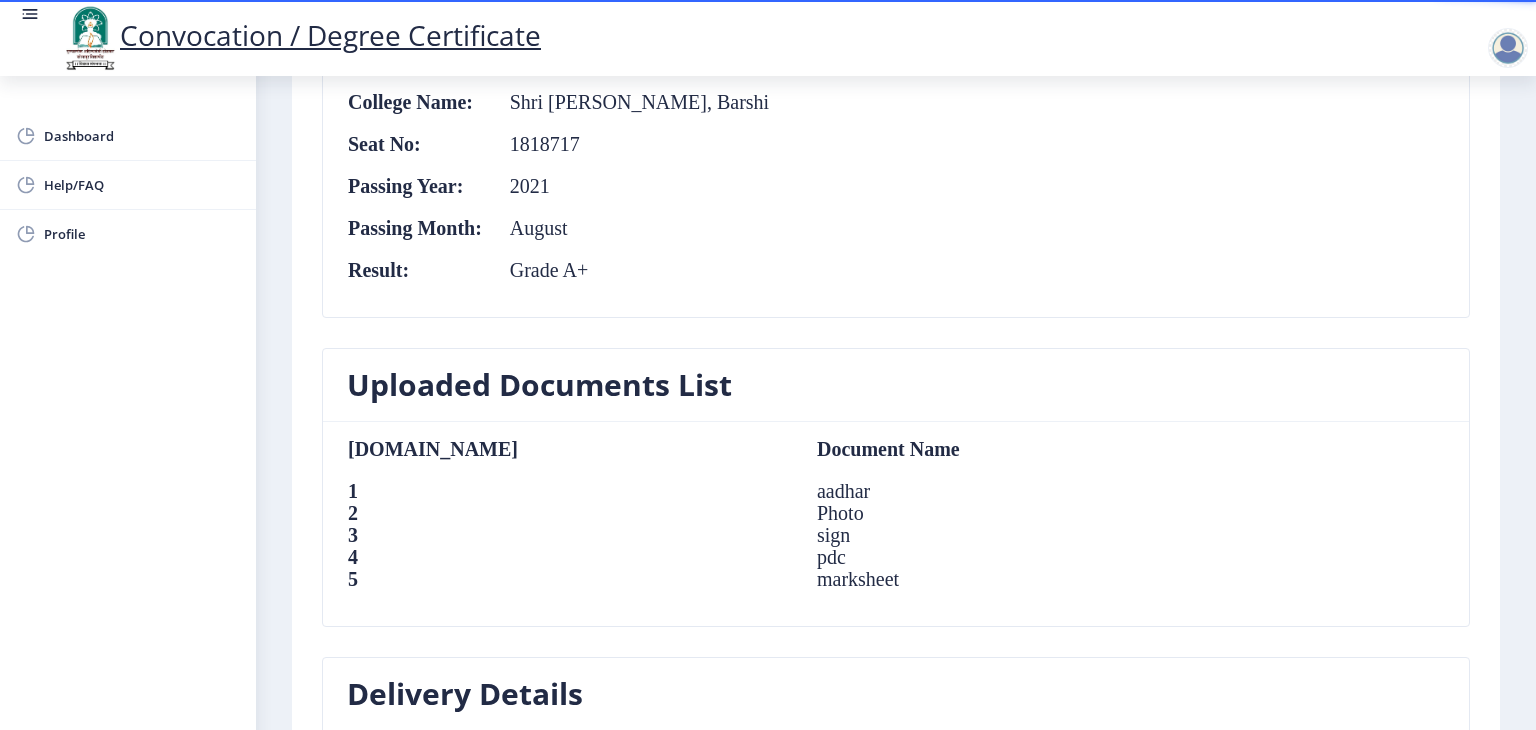 scroll, scrollTop: 1402, scrollLeft: 0, axis: vertical 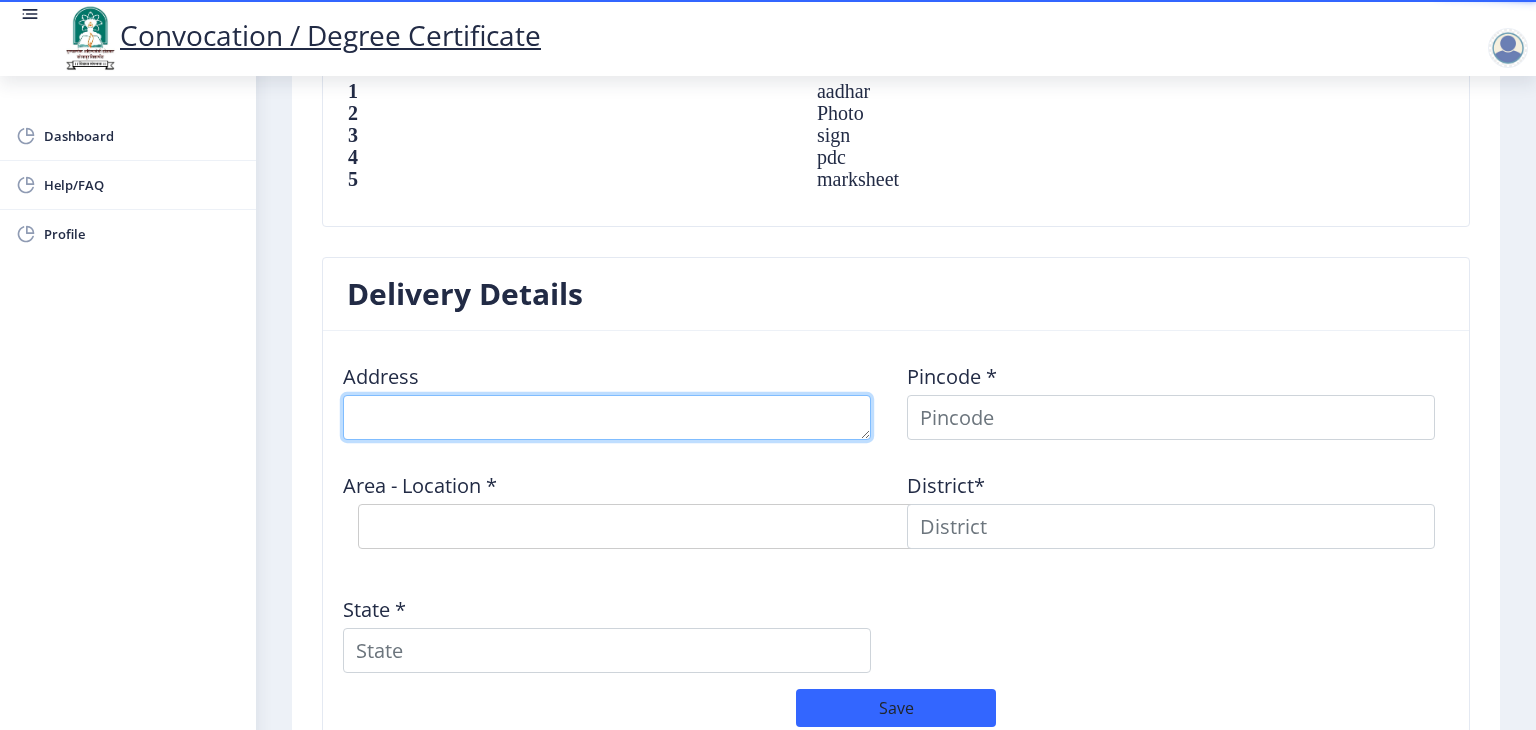 click at bounding box center (607, 417) 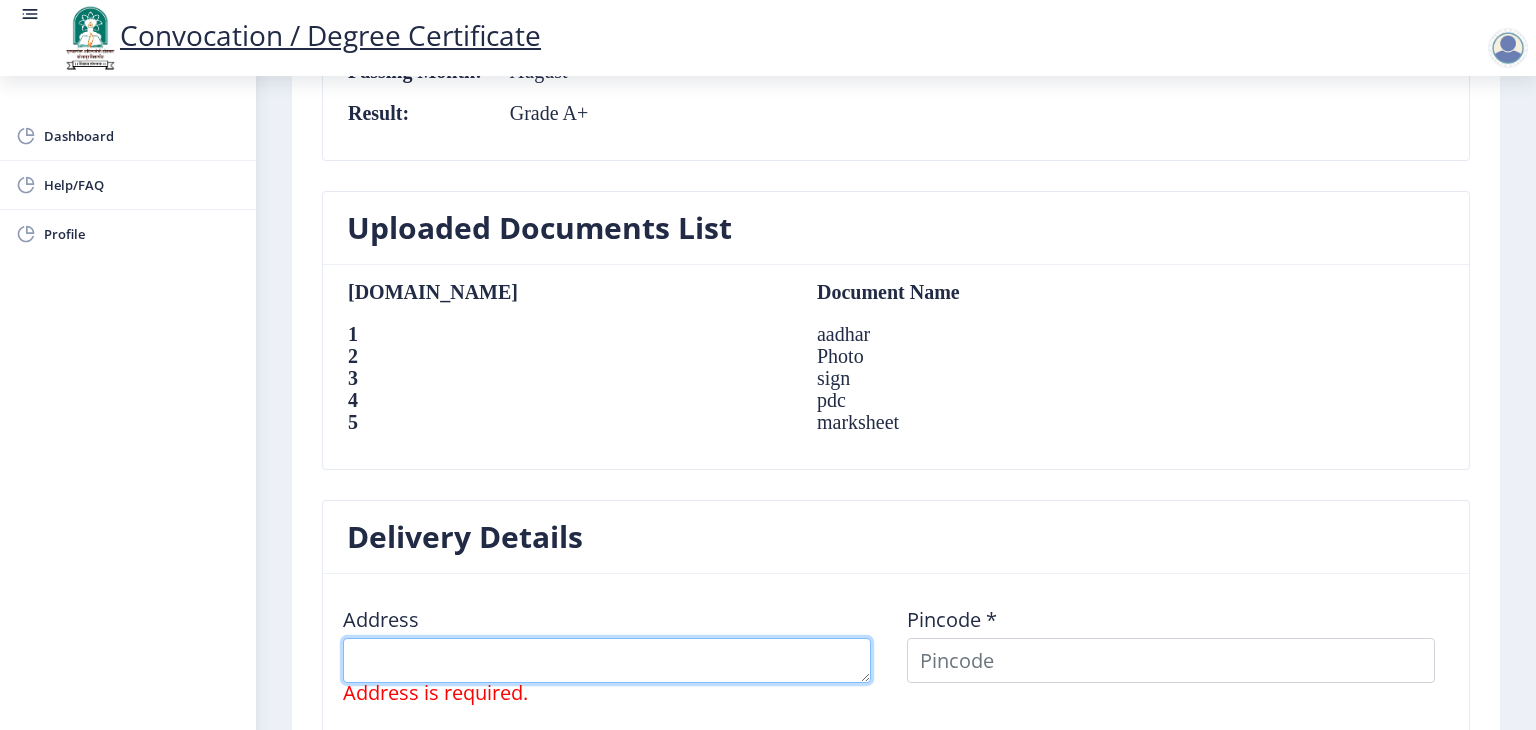 scroll, scrollTop: 1422, scrollLeft: 0, axis: vertical 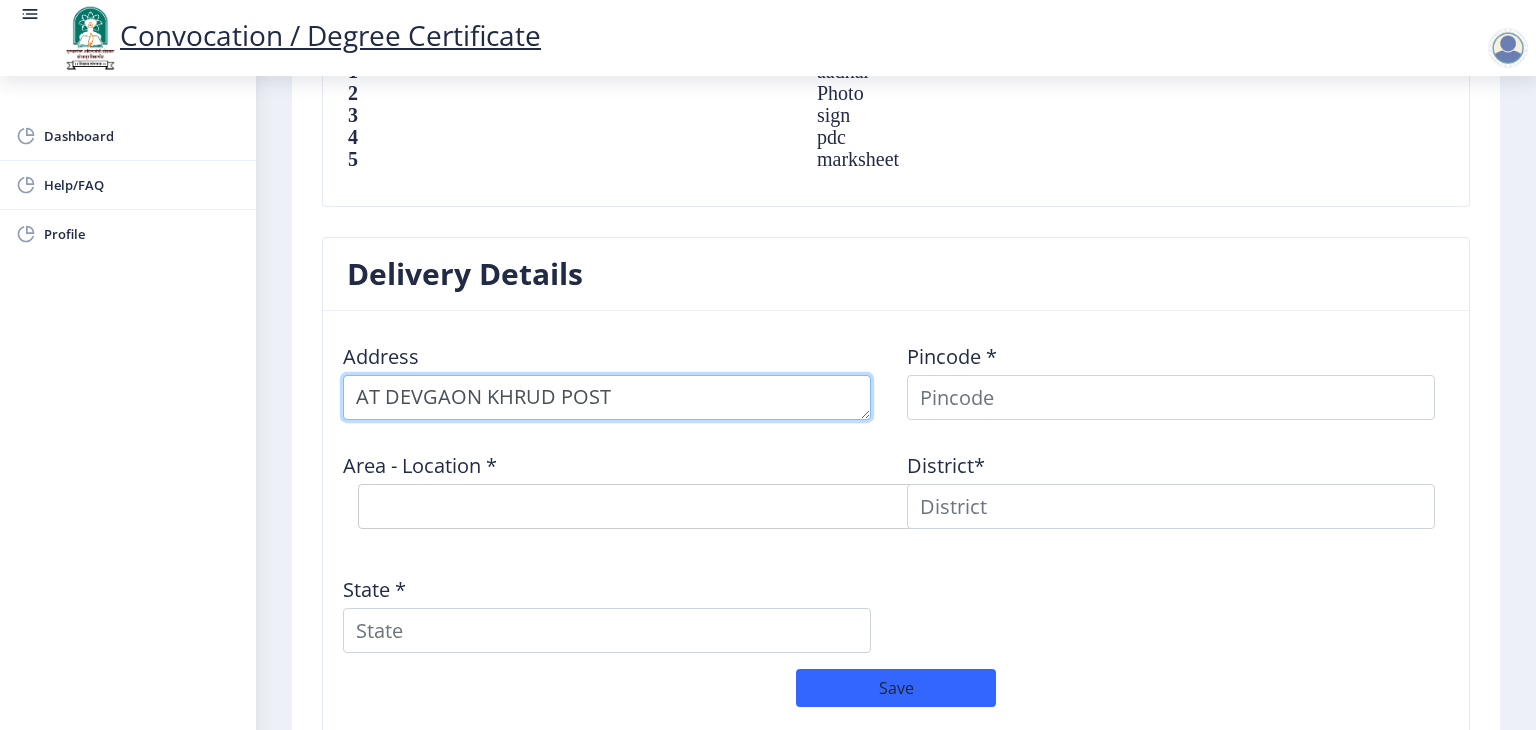 click at bounding box center [607, 397] 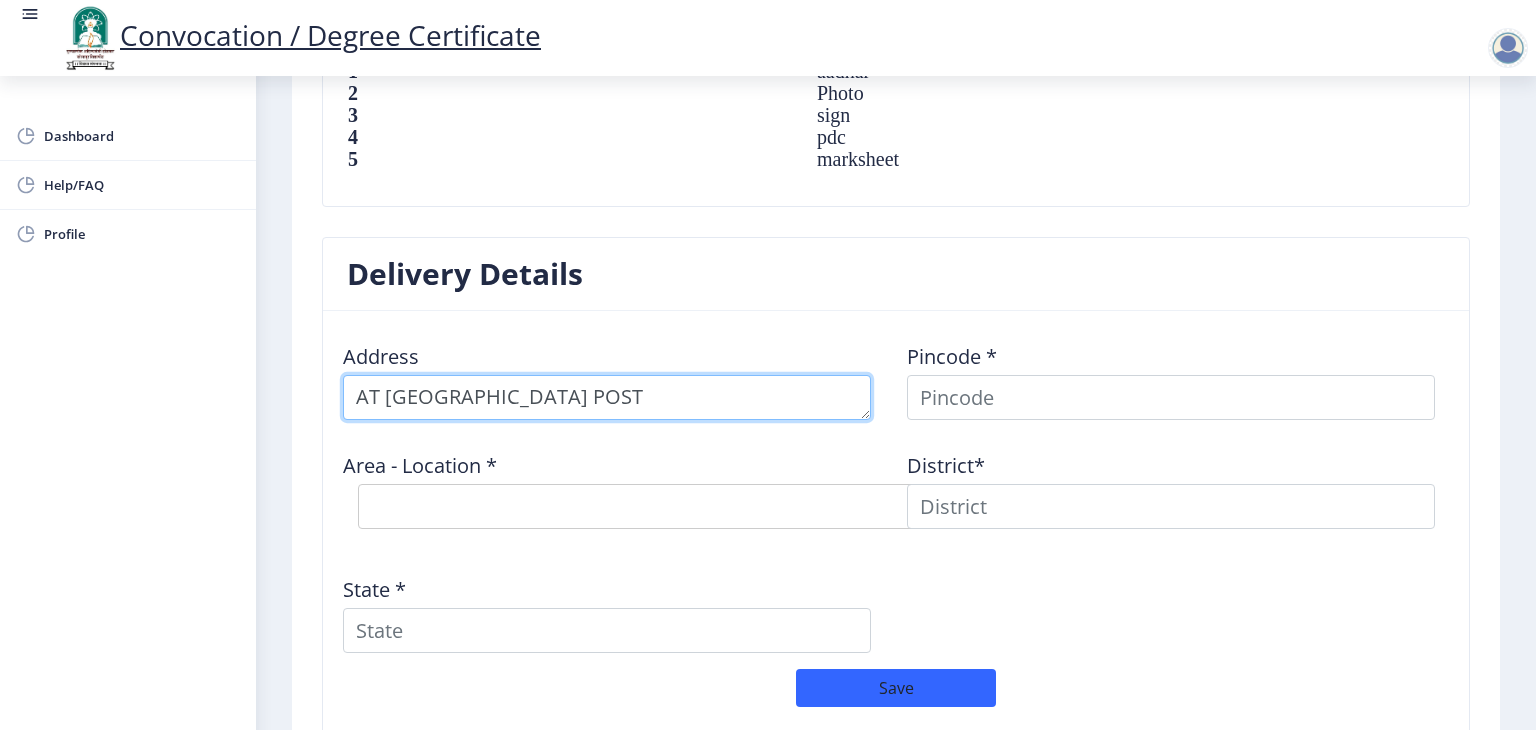 click at bounding box center (607, 397) 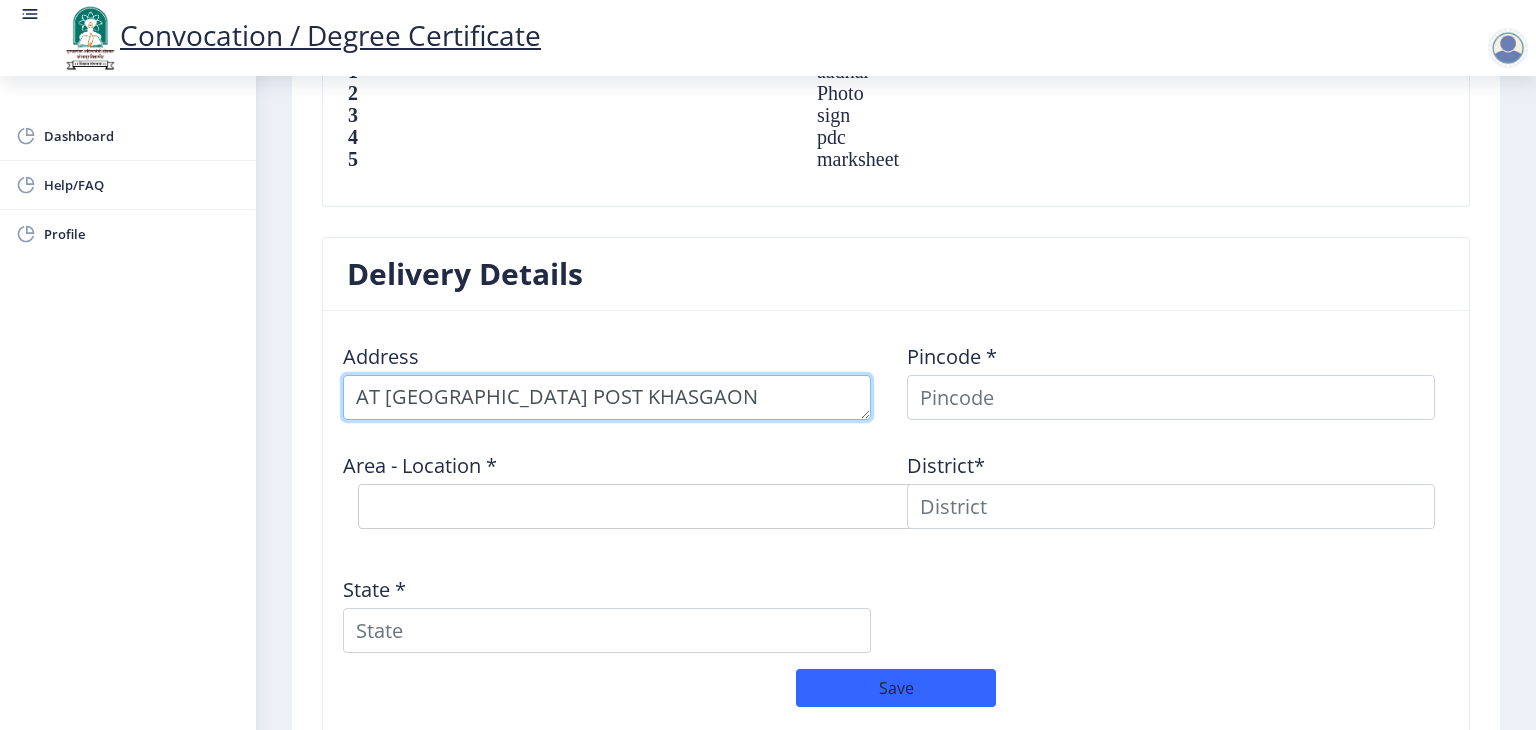 type on "AT [GEOGRAPHIC_DATA] POST KHASGAON" 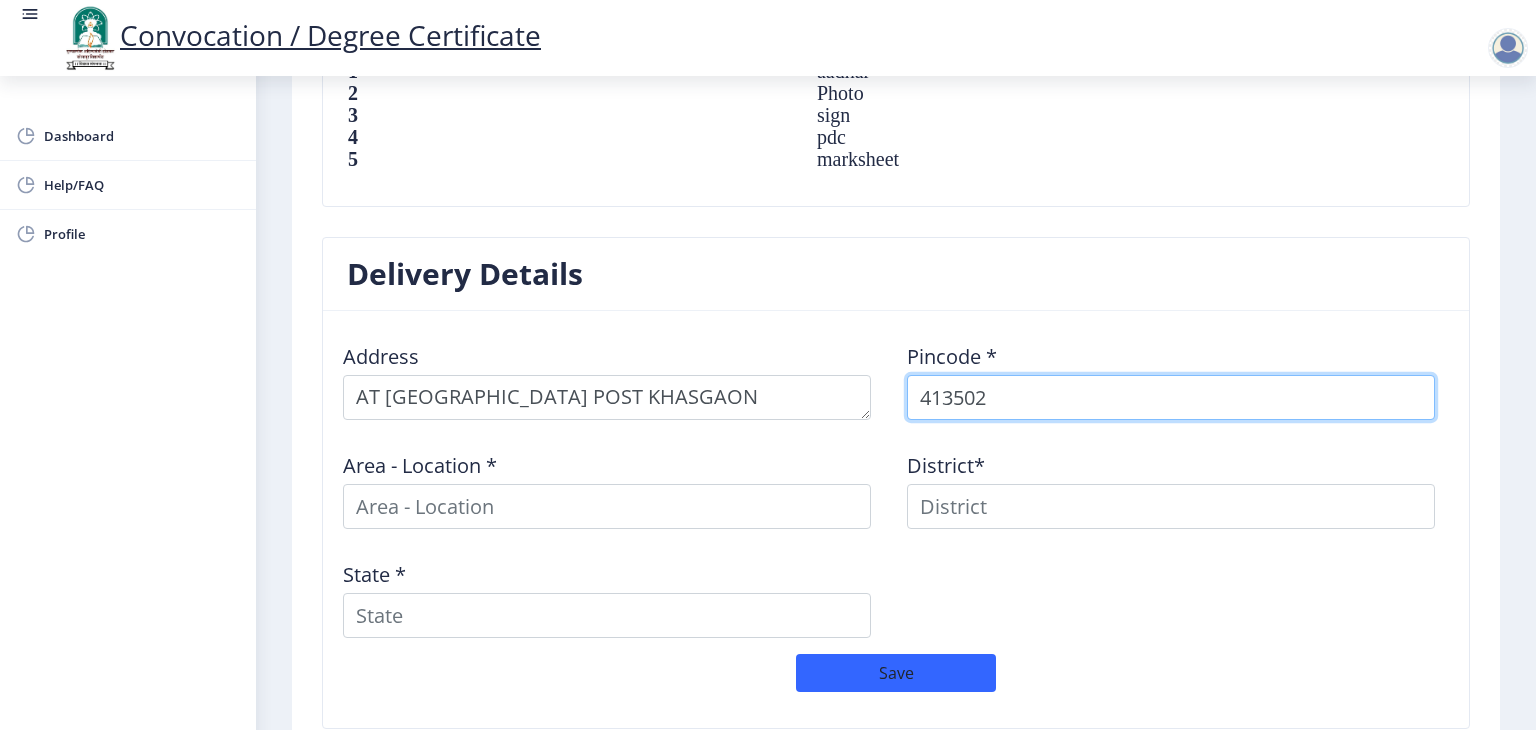 type on "413502" 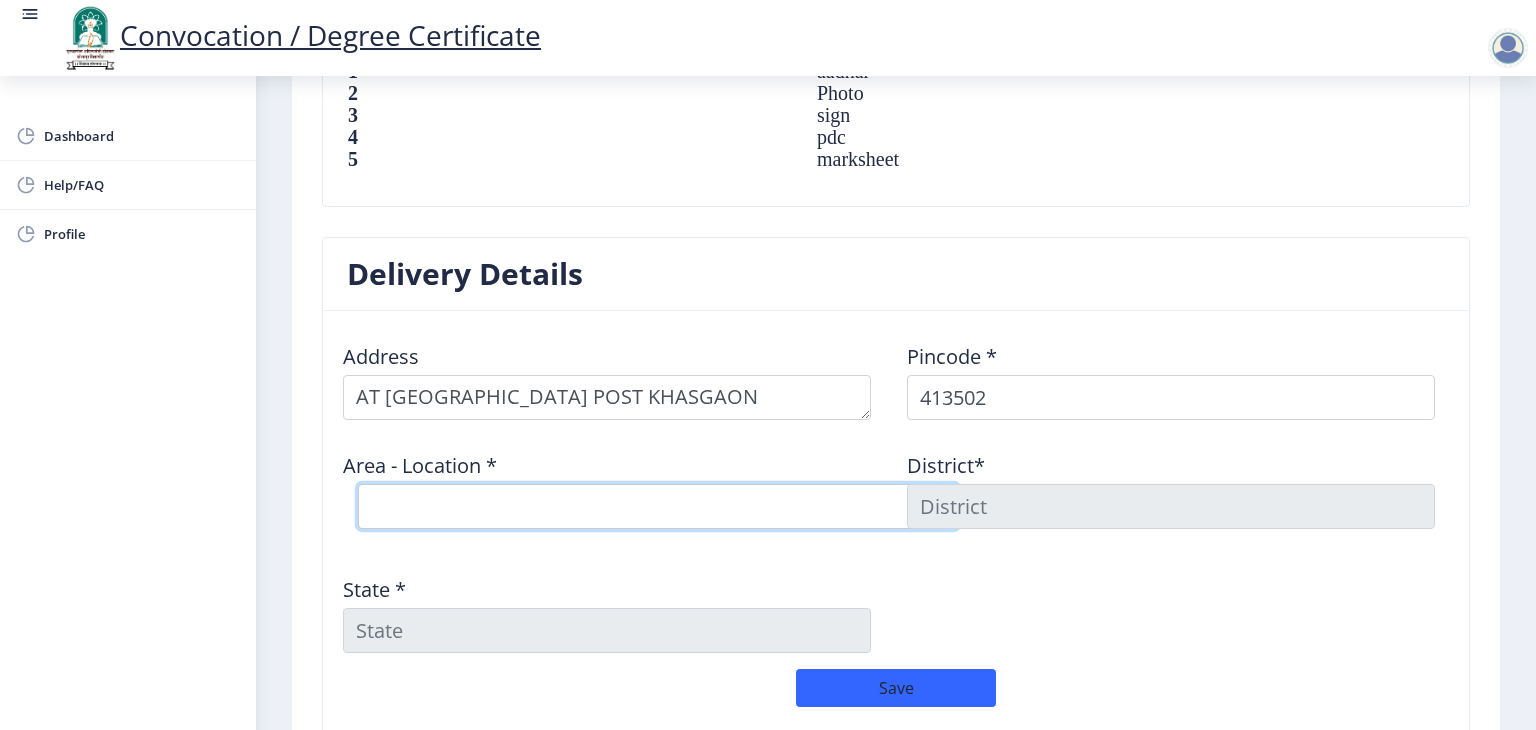 click on "Select Area Location [GEOGRAPHIC_DATA] B.O Arangaon B.O Asu B.O Bawachi B.O [PERSON_NAME] B.O Kapilapuri B.O Khasapuri B.O Khasgaon B.O Loni [PERSON_NAME] Pimpla B.O Paranda S.O Pimpalwadi B.O Shirala B.O Wakadi B.O Wangi Bk. B.O" at bounding box center [658, 506] 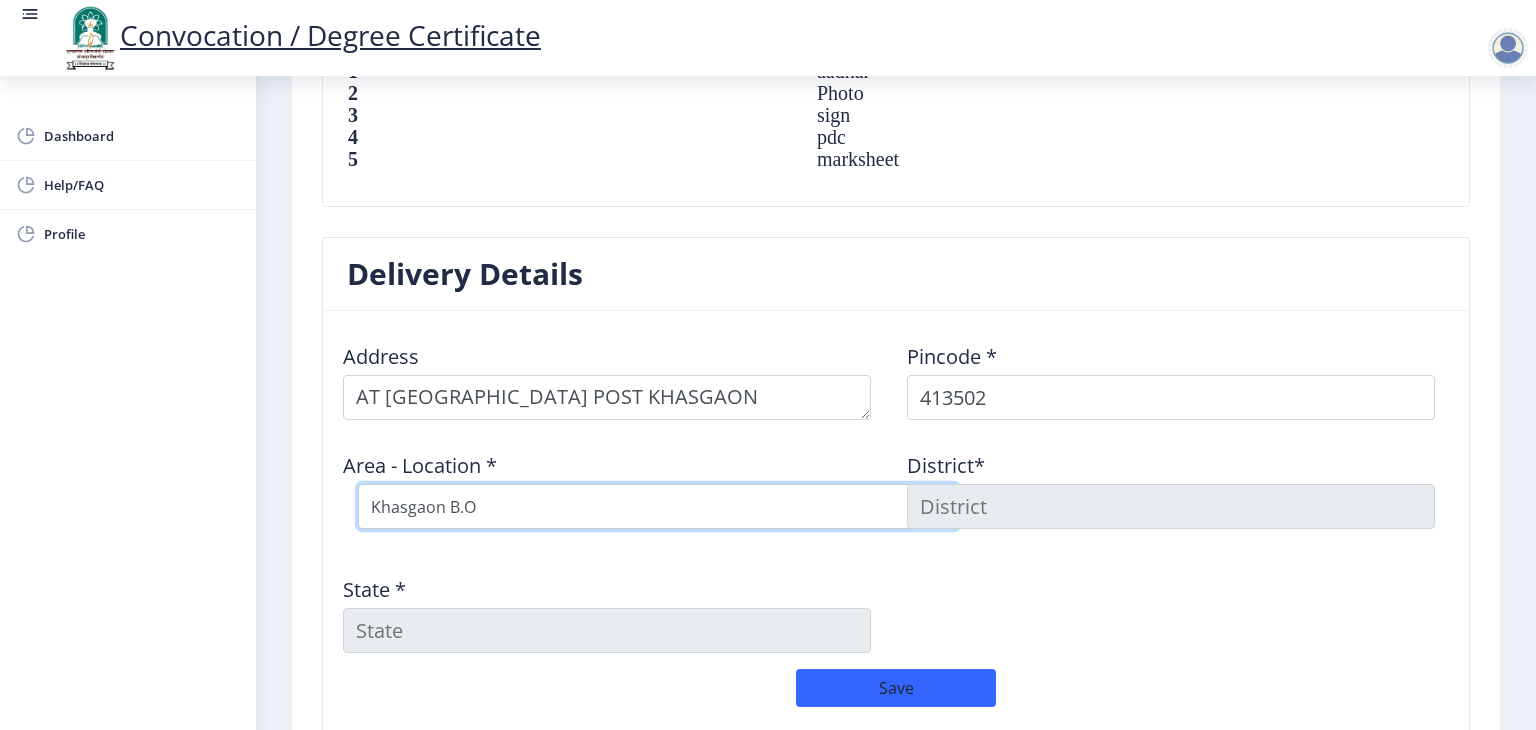 click on "Select Area Location [GEOGRAPHIC_DATA] B.O Arangaon B.O Asu B.O Bawachi B.O [PERSON_NAME] B.O Kapilapuri B.O Khasapuri B.O Khasgaon B.O Loni [PERSON_NAME] Pimpla B.O Paranda S.O Pimpalwadi B.O Shirala B.O Wakadi B.O Wangi Bk. B.O" at bounding box center [658, 506] 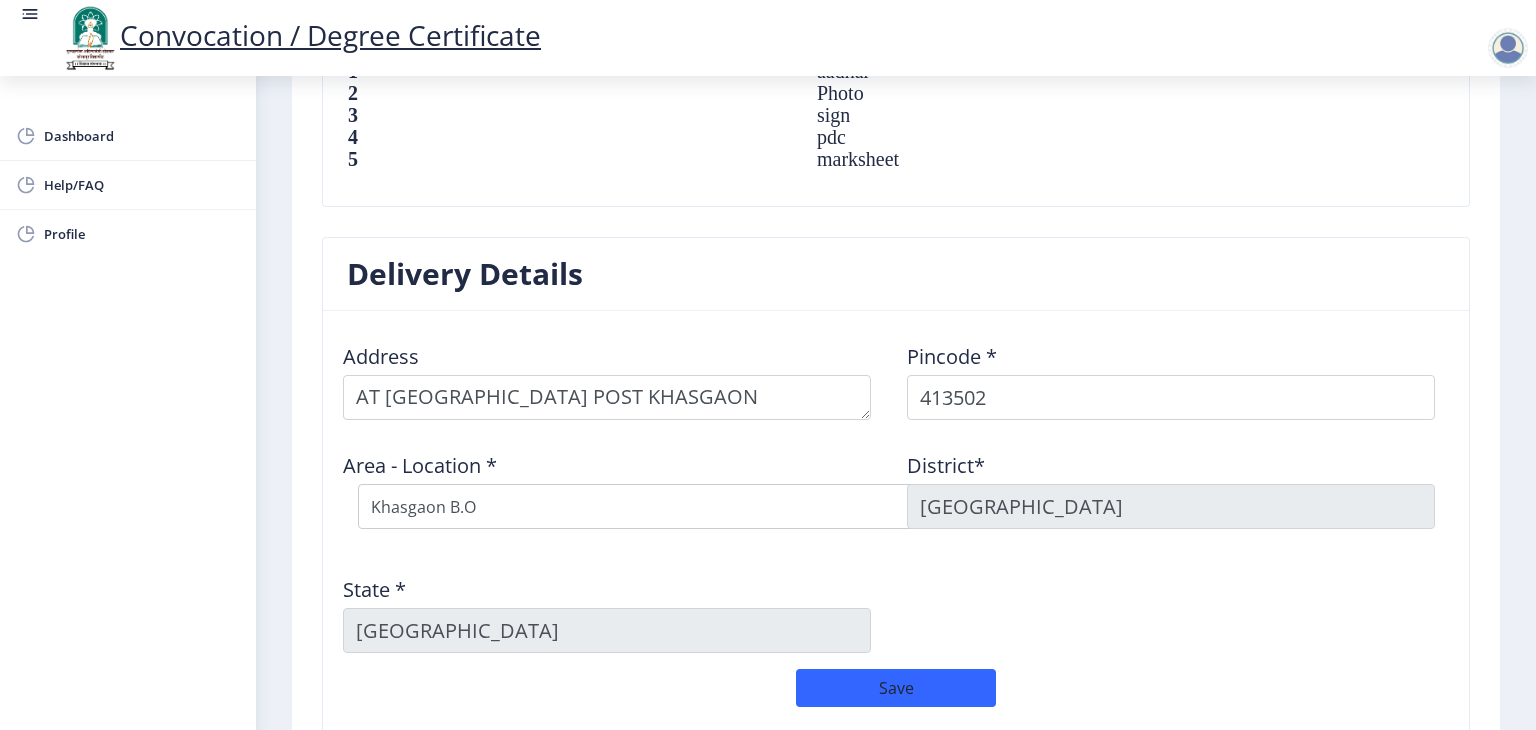 click on "Address    Pincode *  413502 Area - Location *  Select Area Location [GEOGRAPHIC_DATA] [GEOGRAPHIC_DATA] B.O Asu B.O Bawachi B.O [PERSON_NAME] B.O Kapilapuri B.O Khasapuri B.O Khasgaon B.O Loni [PERSON_NAME] Pimpla B.O Paranda S.O Pimpalwadi B.O Shirala B.O Wakadi B.O Wangi Bk. B.O District*  [GEOGRAPHIC_DATA] *  [GEOGRAPHIC_DATA]" 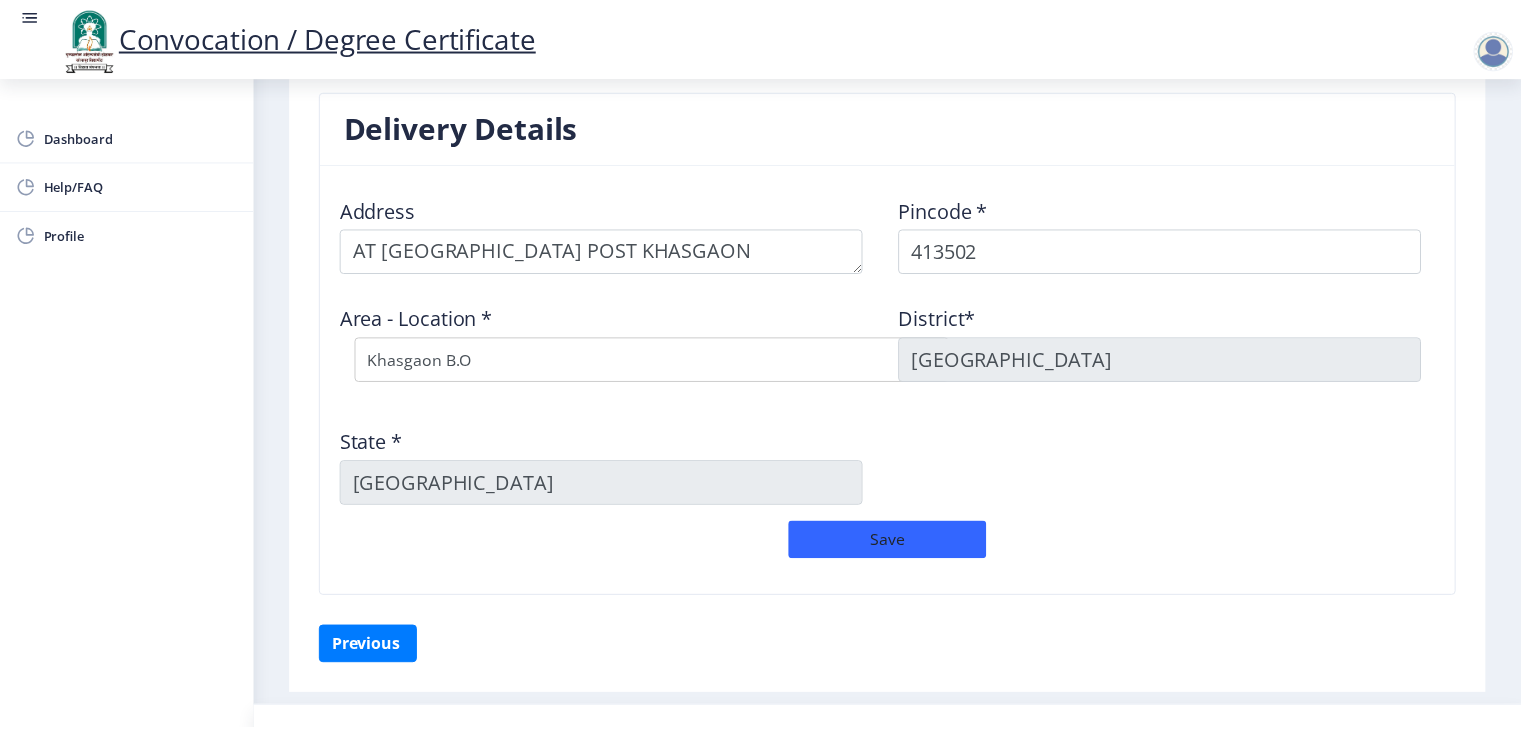 scroll, scrollTop: 1602, scrollLeft: 0, axis: vertical 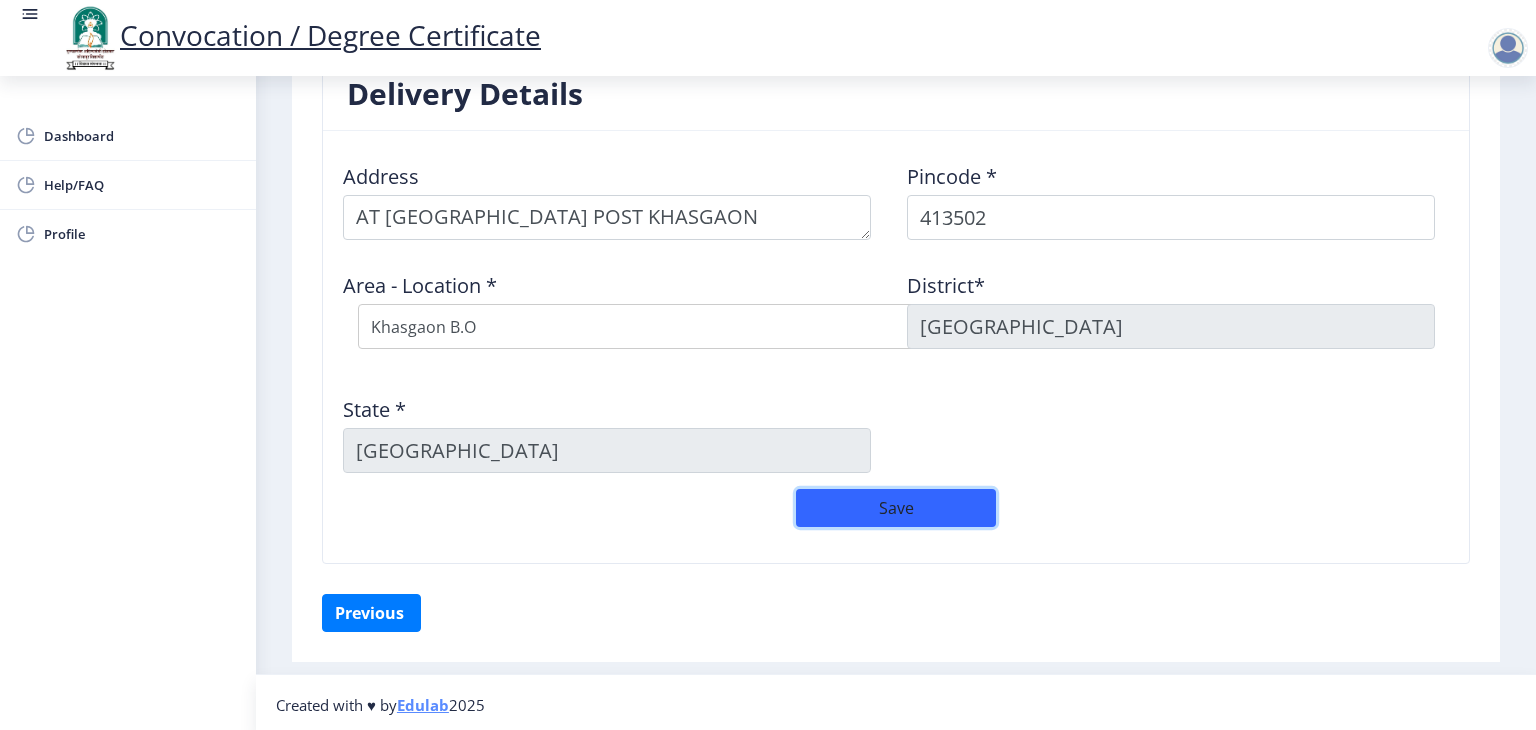 click on "Save" 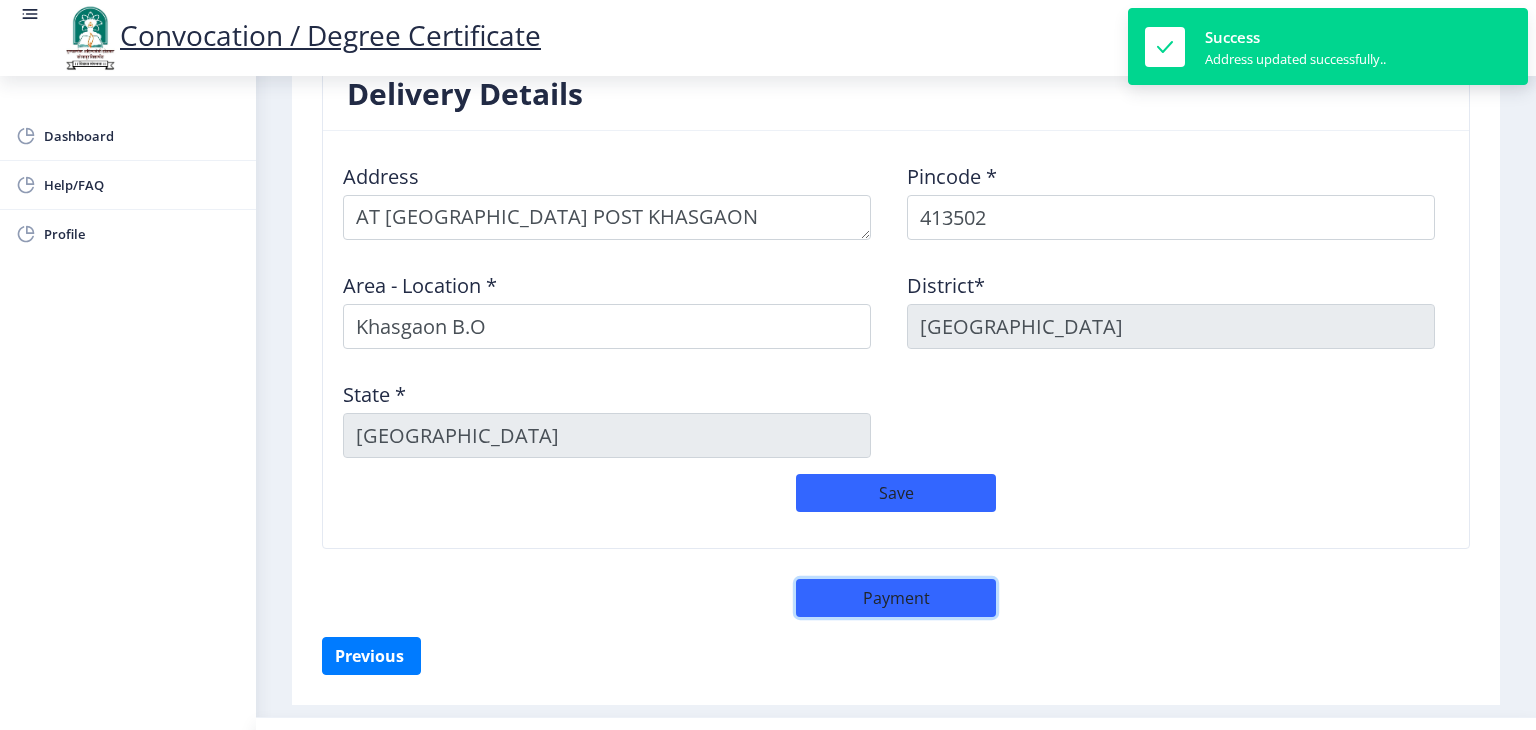 click on "Payment" 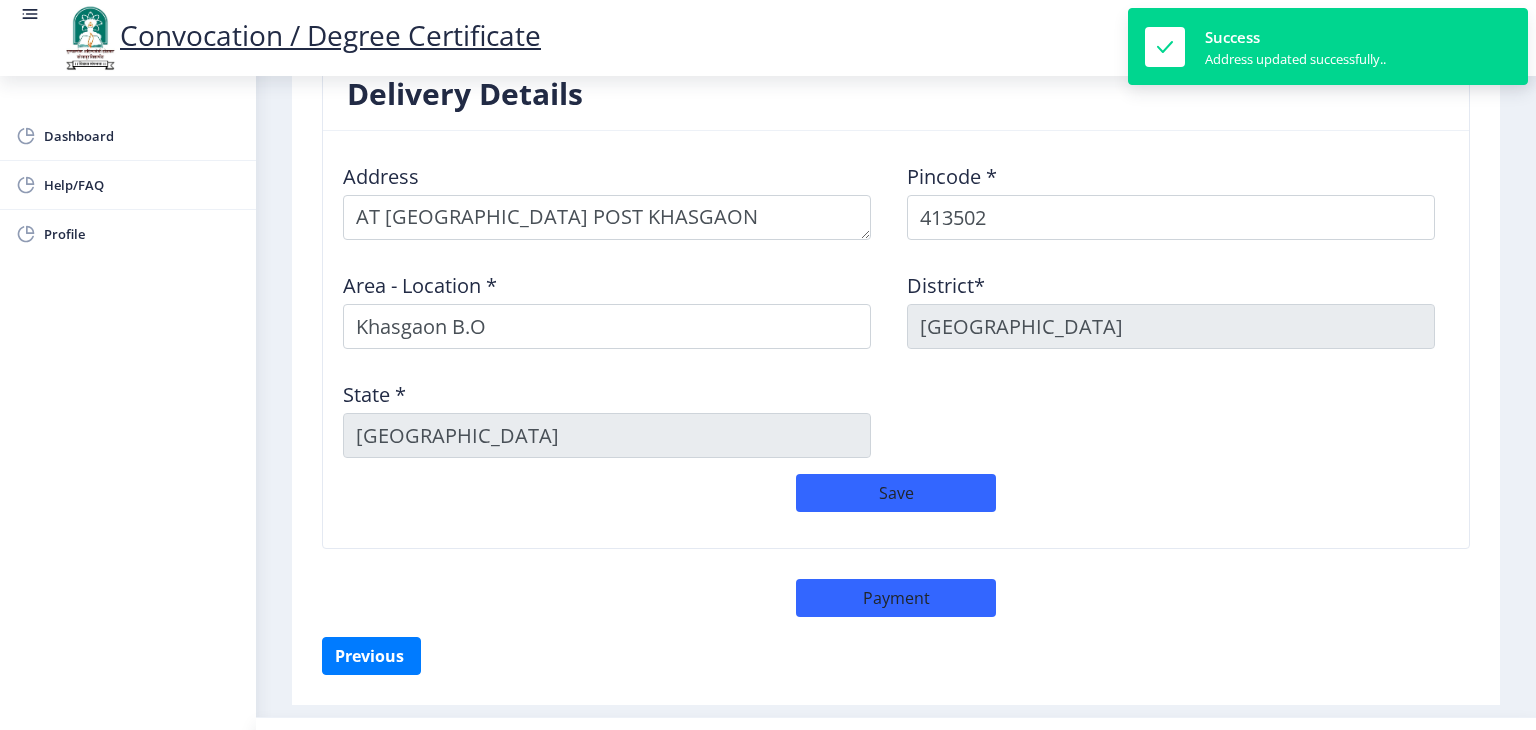 select on "sealed" 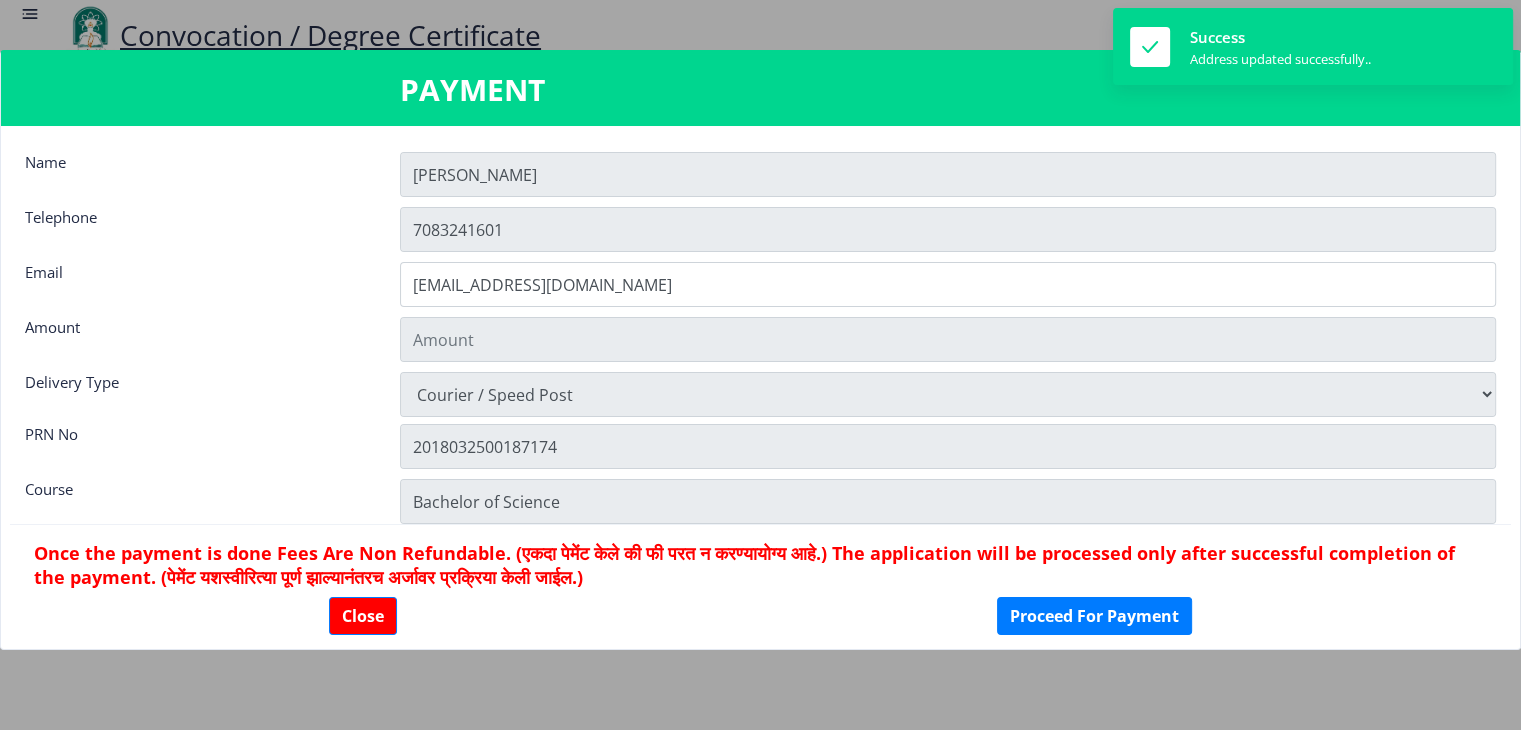 type on "1885" 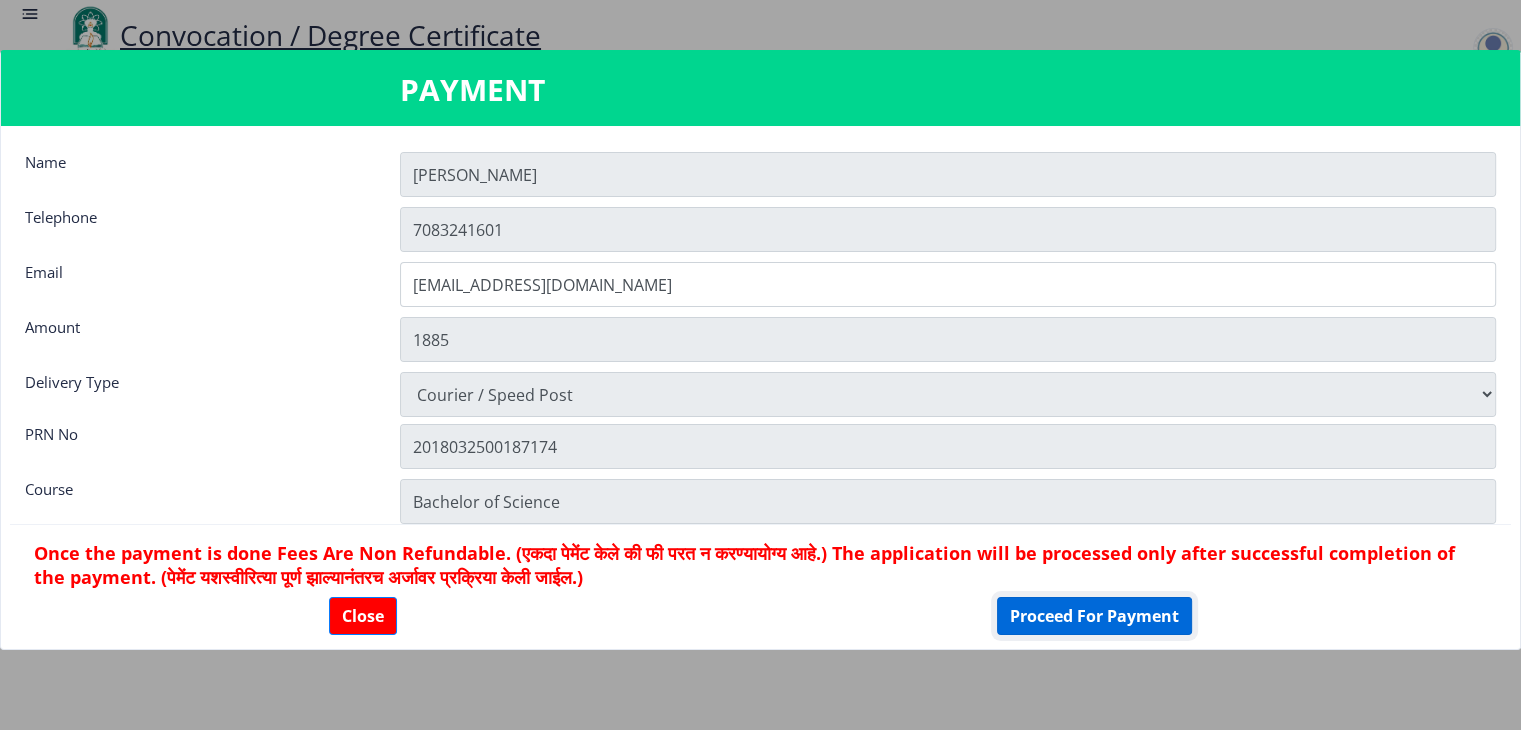 click on "Proceed For Payment" 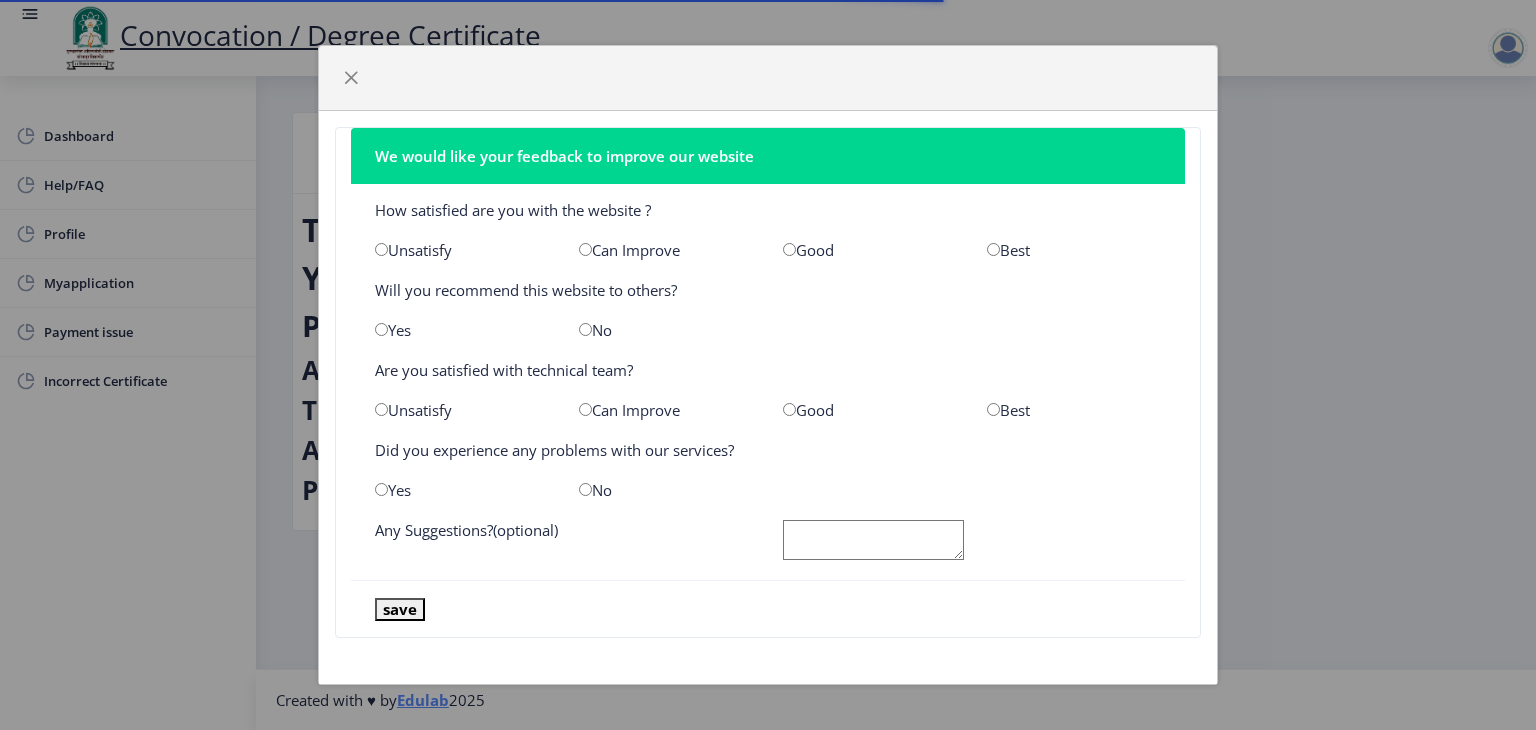 scroll, scrollTop: 0, scrollLeft: 0, axis: both 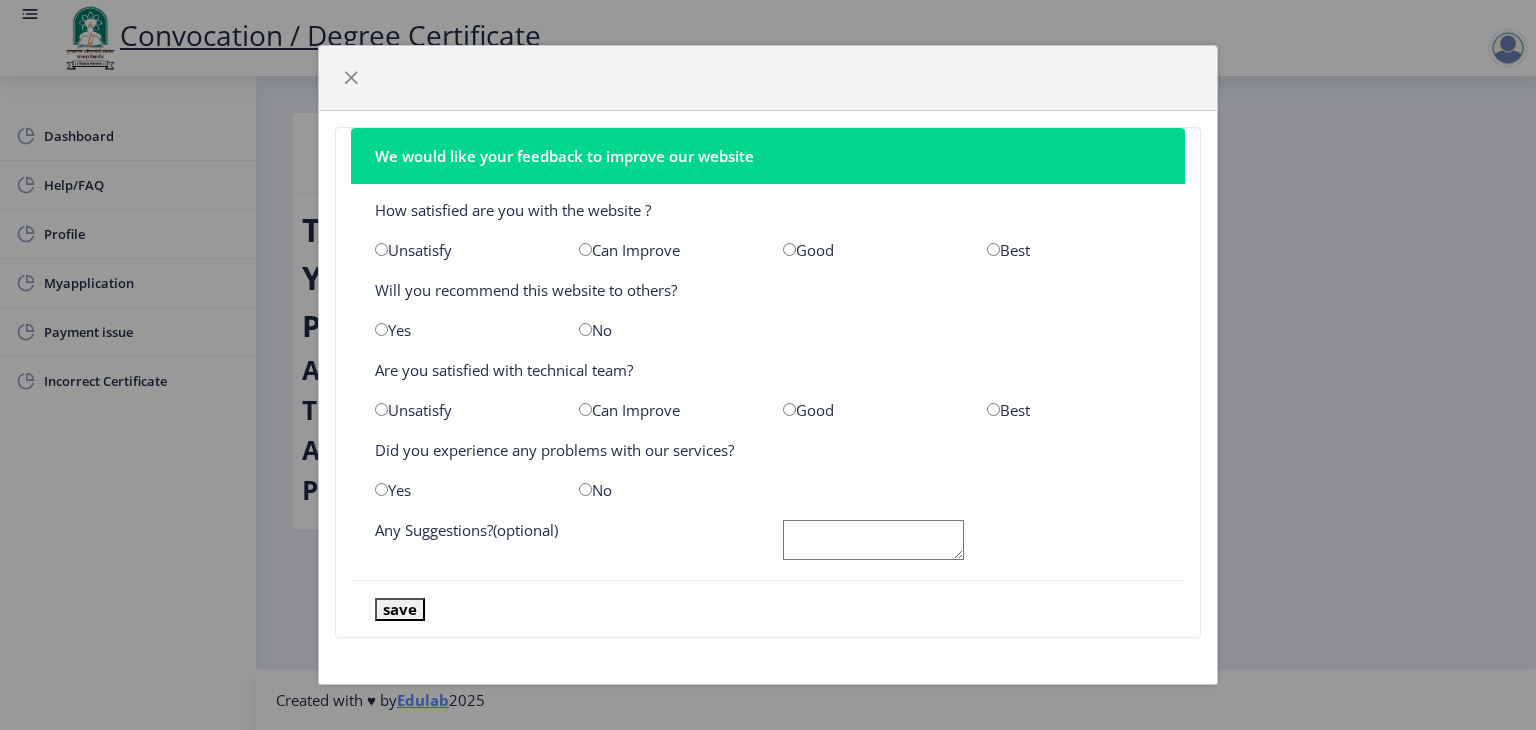 click at bounding box center [993, 249] 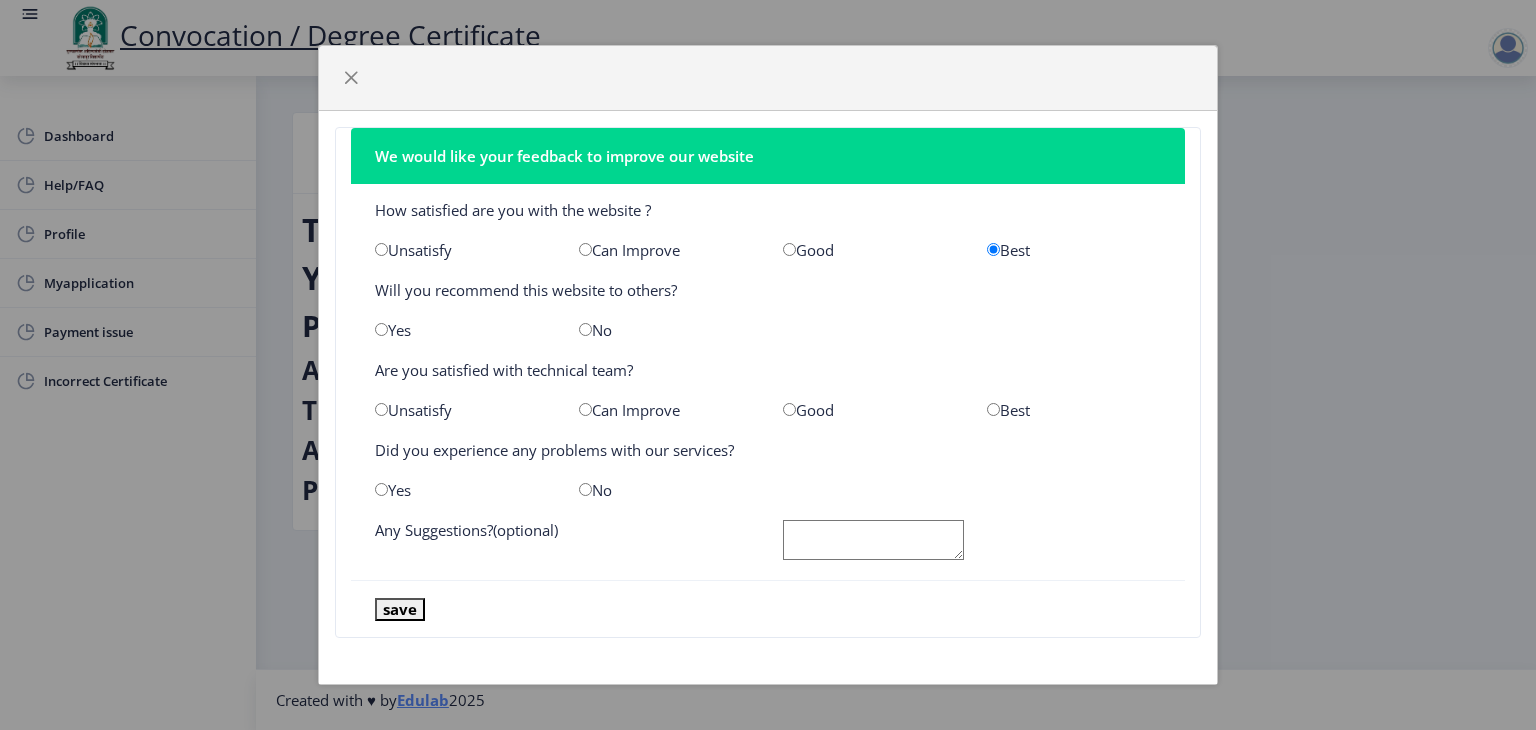 click at bounding box center [381, 329] 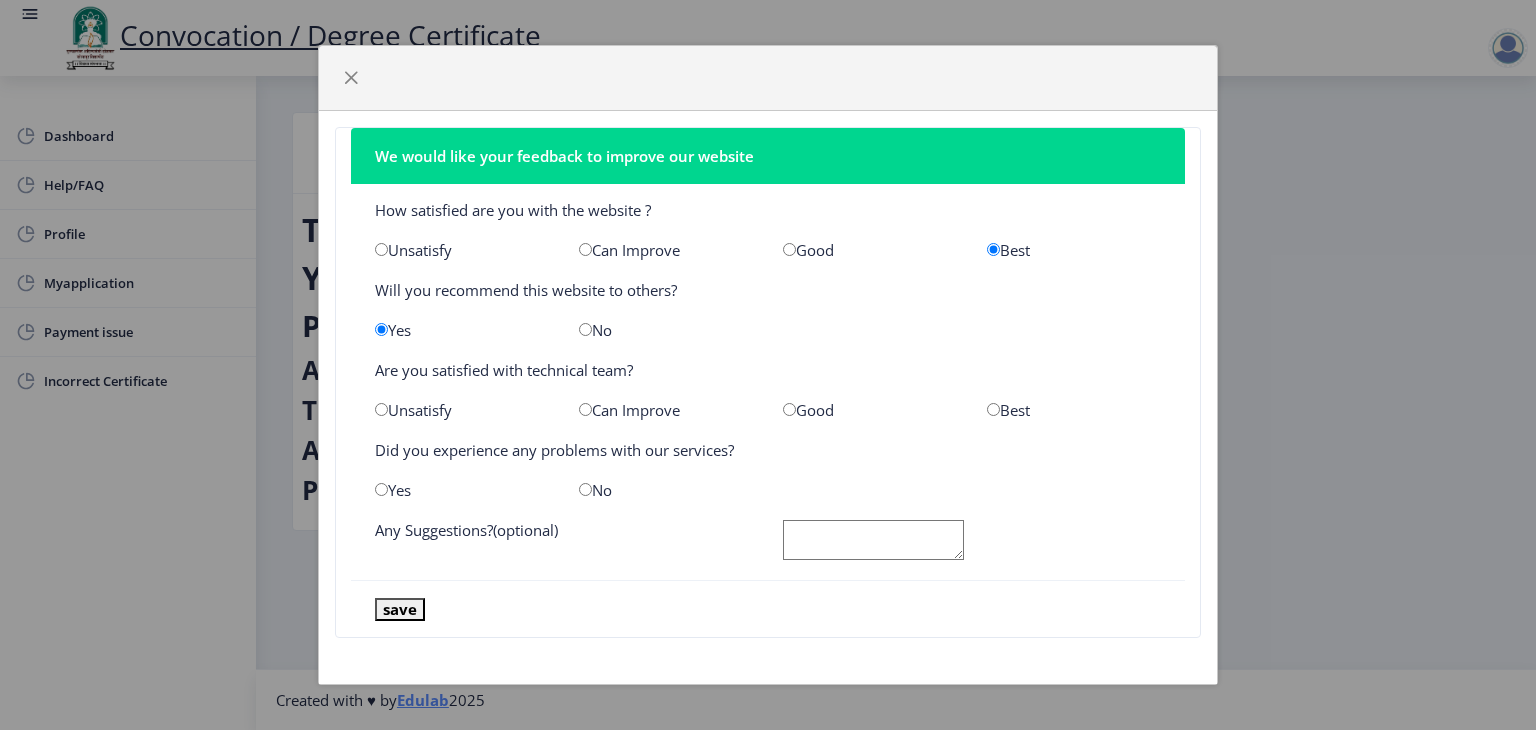 click at bounding box center [993, 409] 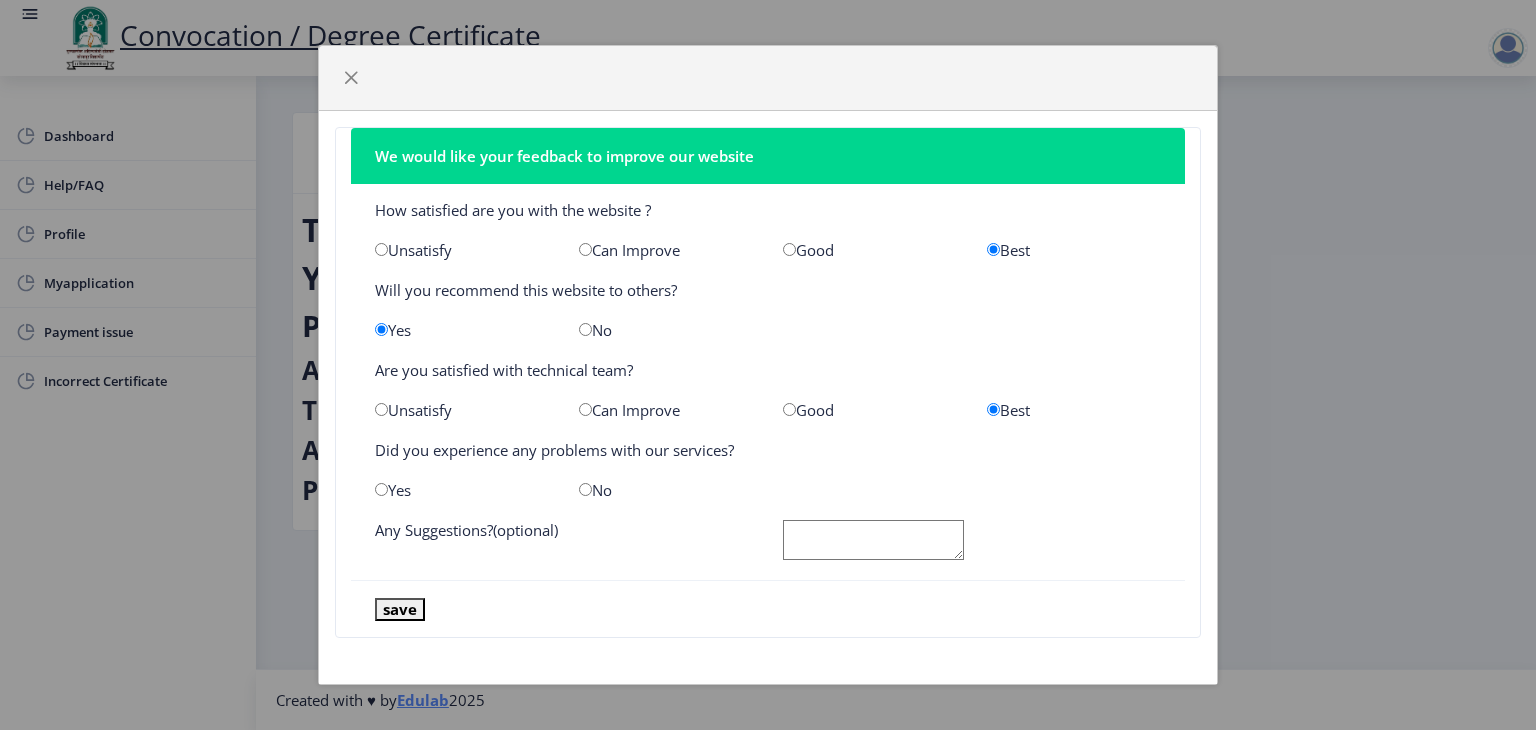 click at bounding box center [381, 489] 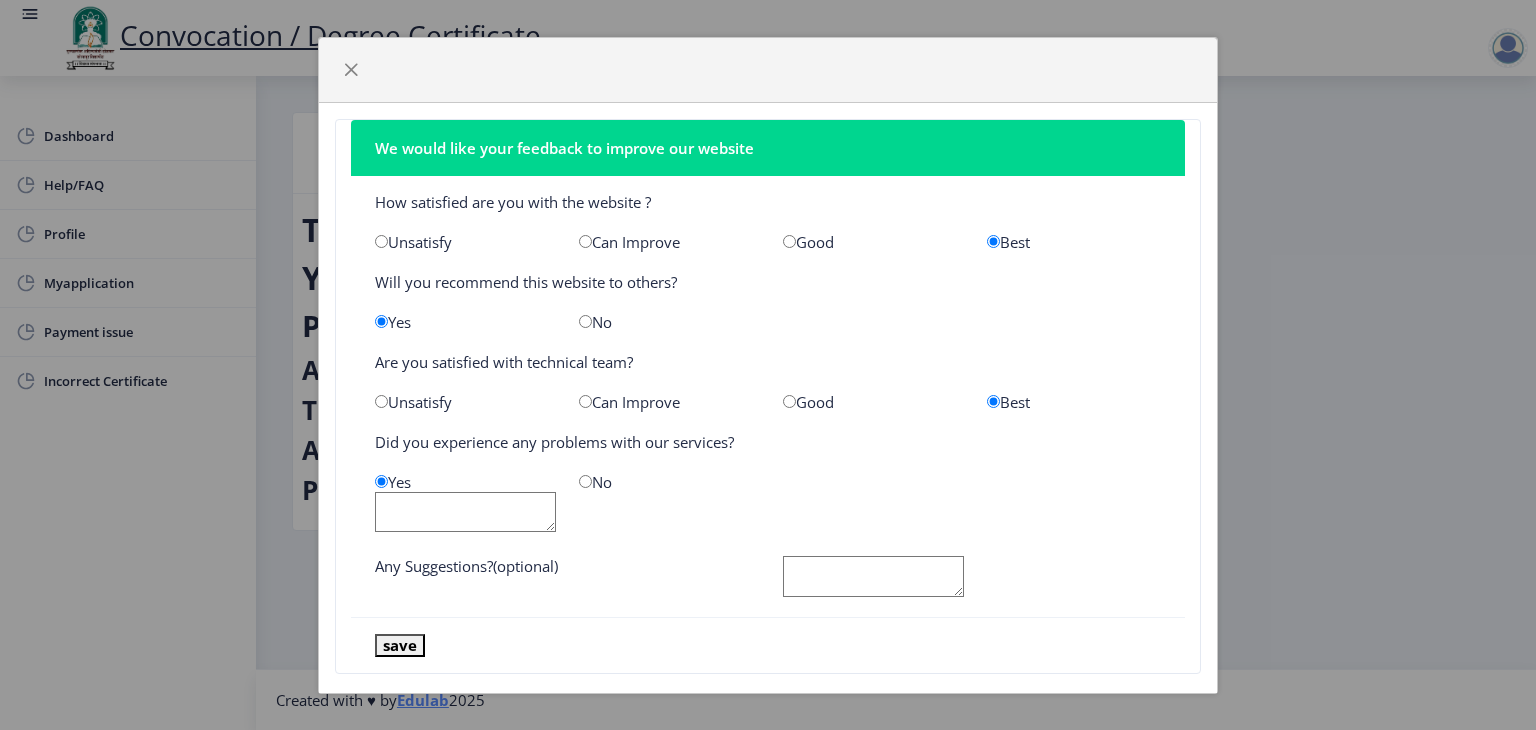 click on "No" 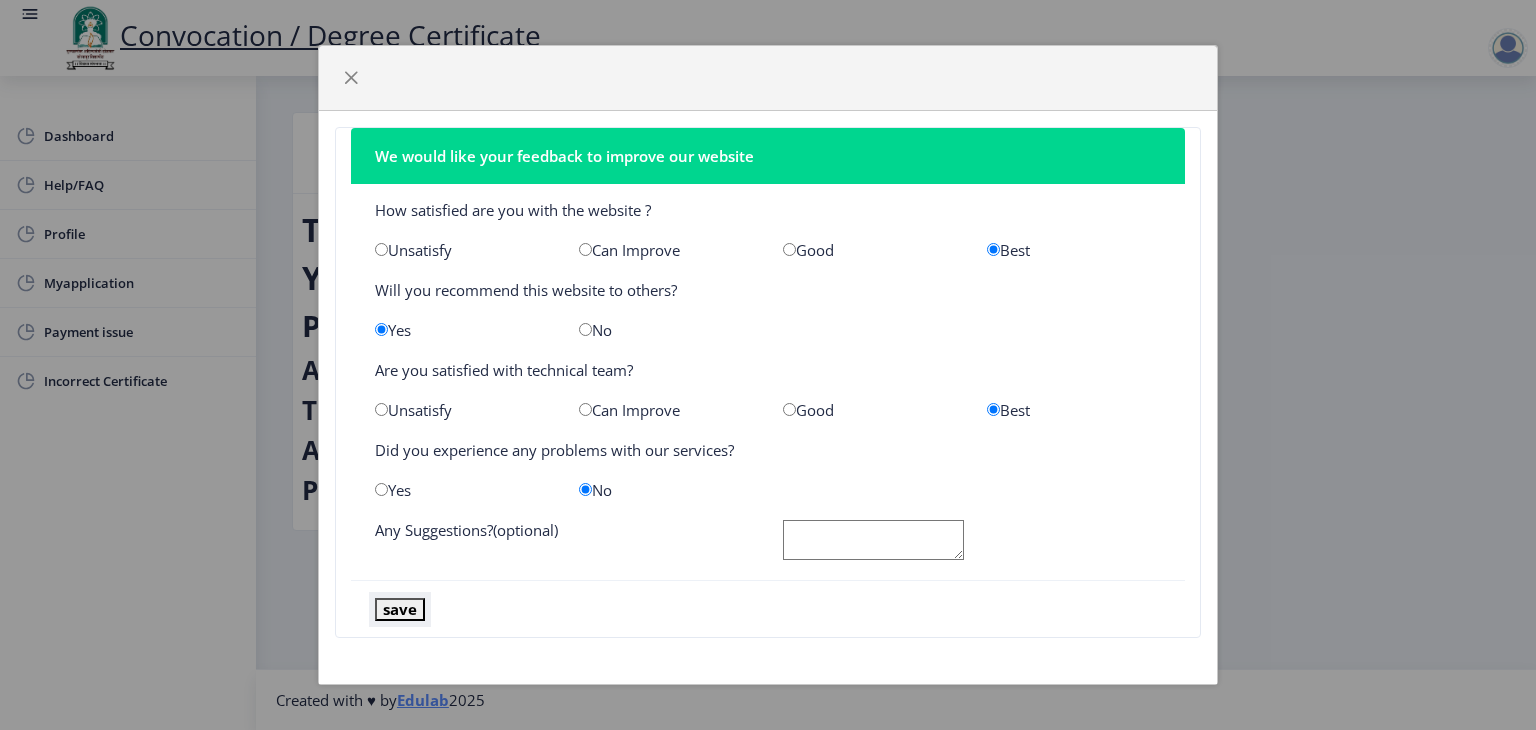 click on "save" 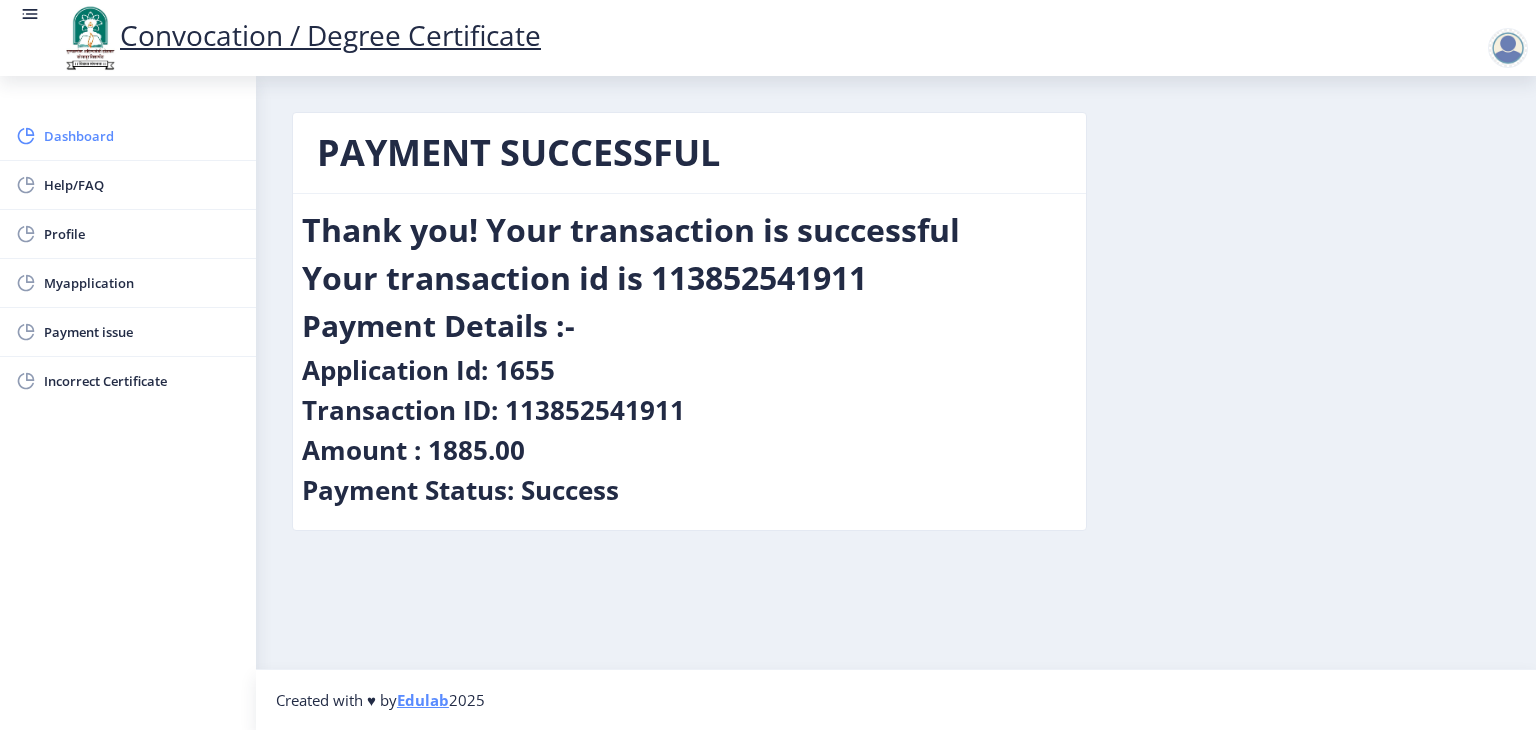 click on "Dashboard" 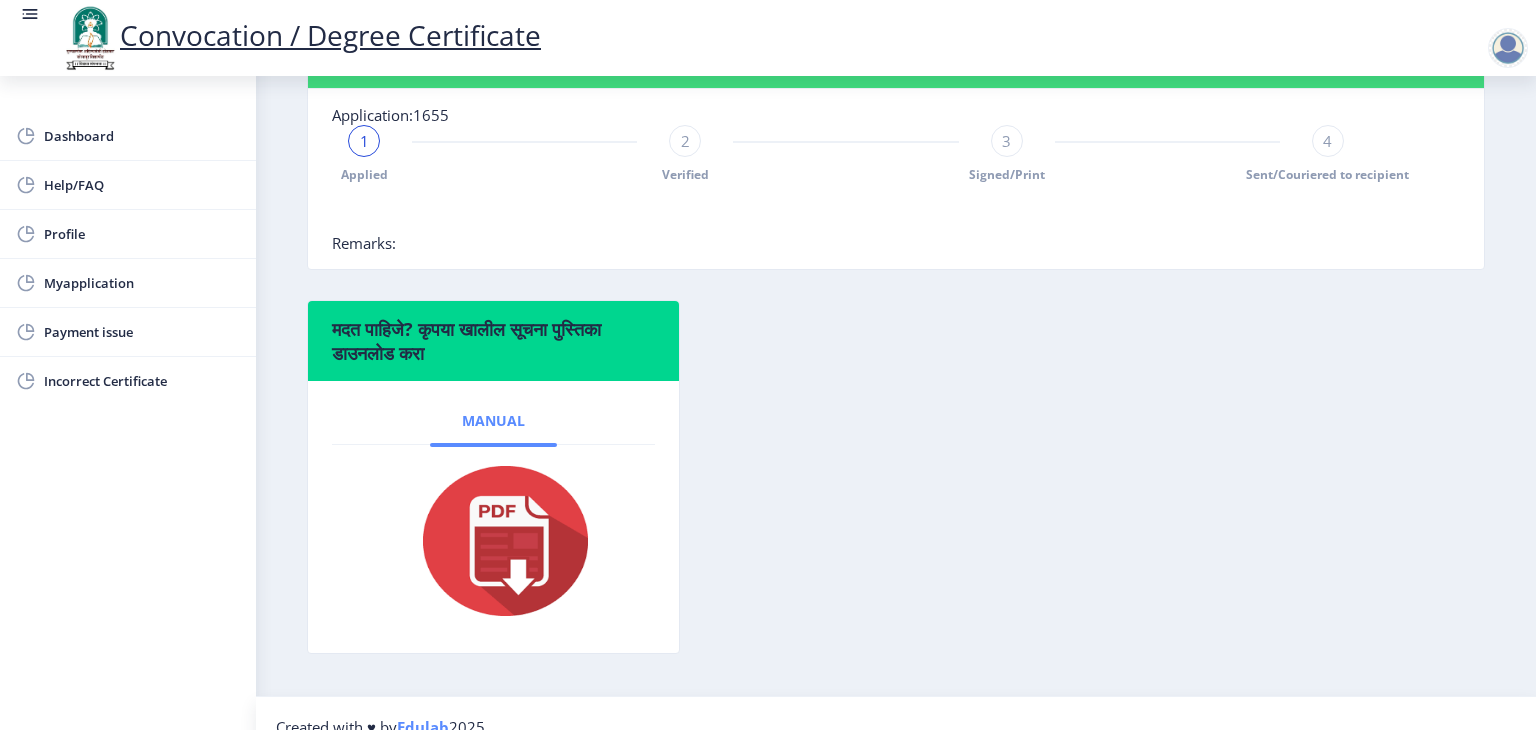 scroll, scrollTop: 514, scrollLeft: 0, axis: vertical 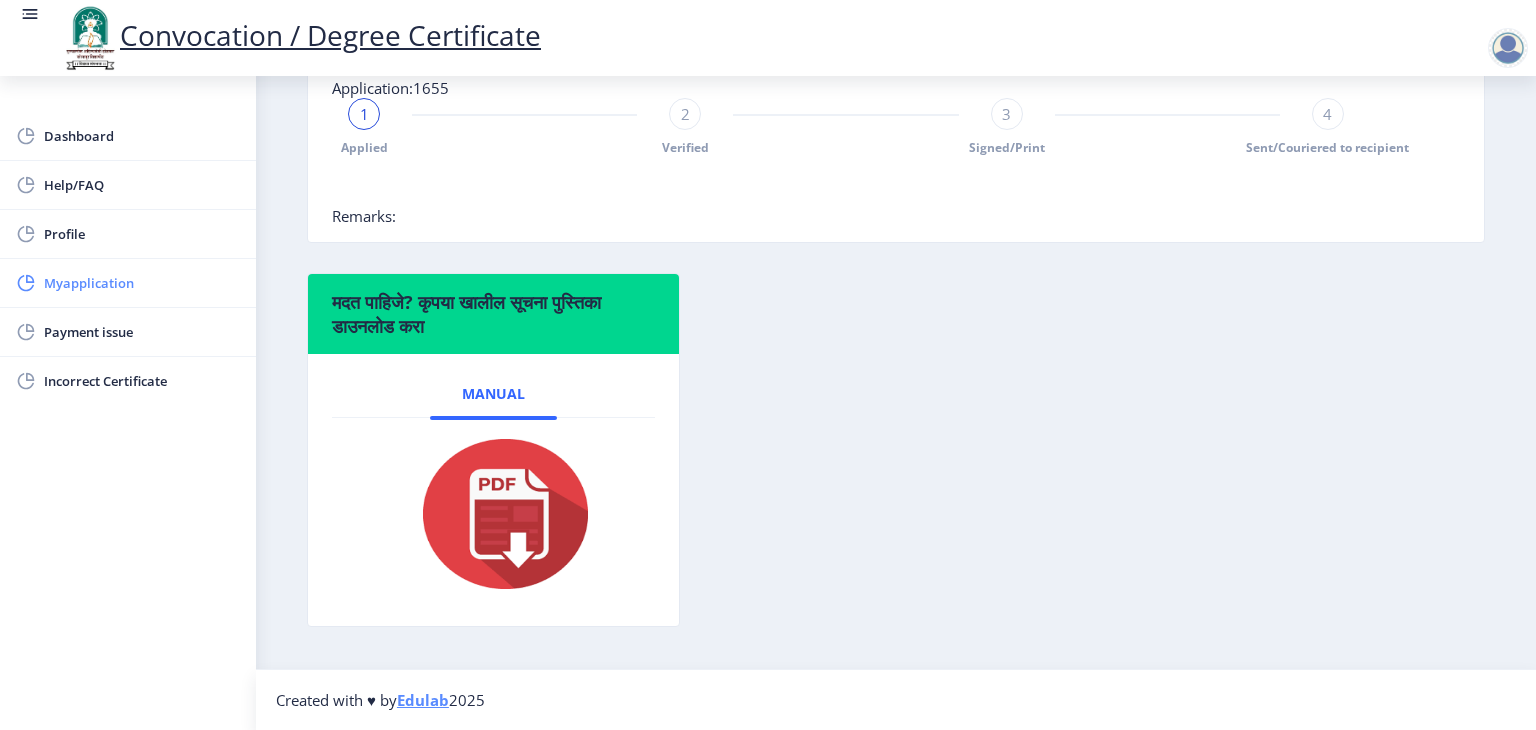 click on "Myapplication" 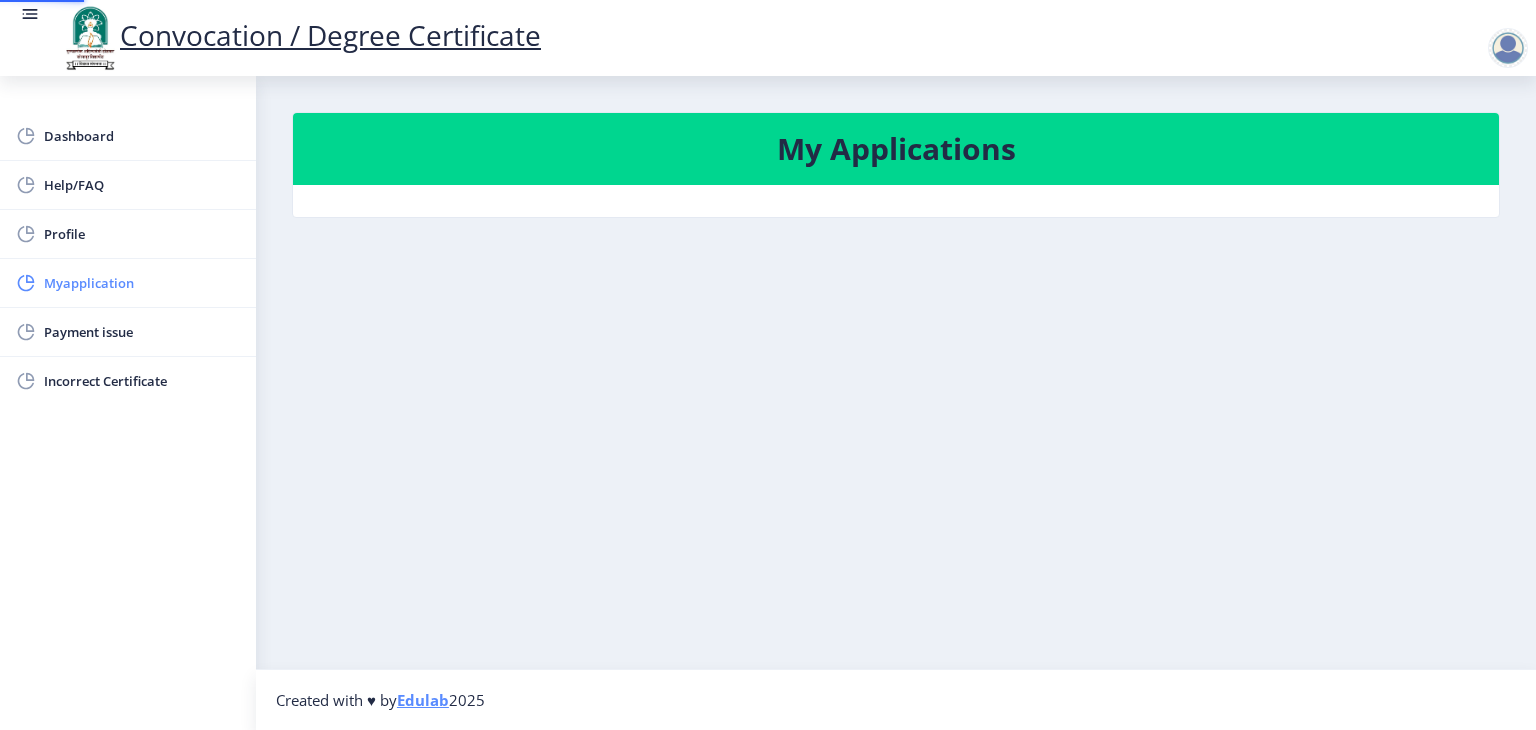 scroll, scrollTop: 0, scrollLeft: 0, axis: both 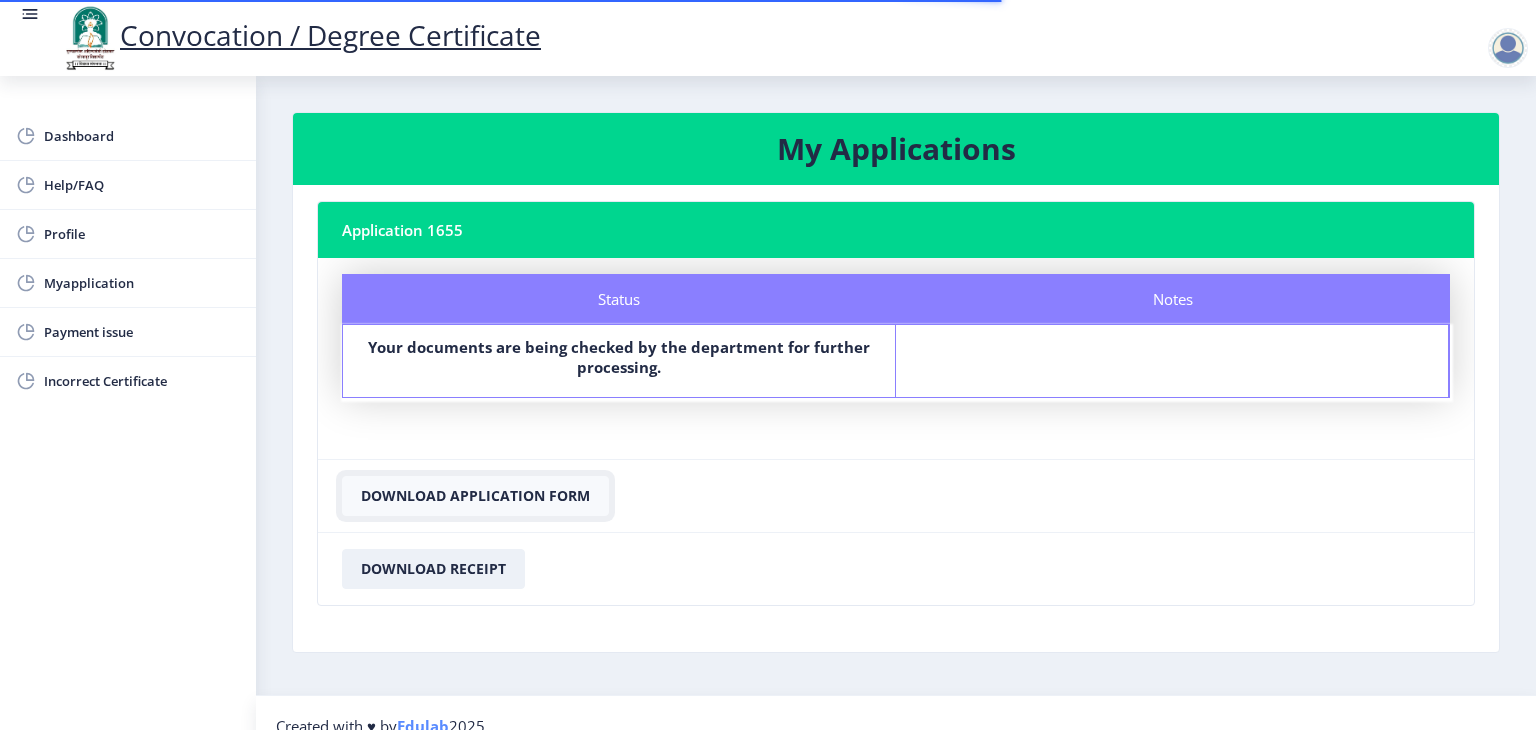 click on "Download Application Form" 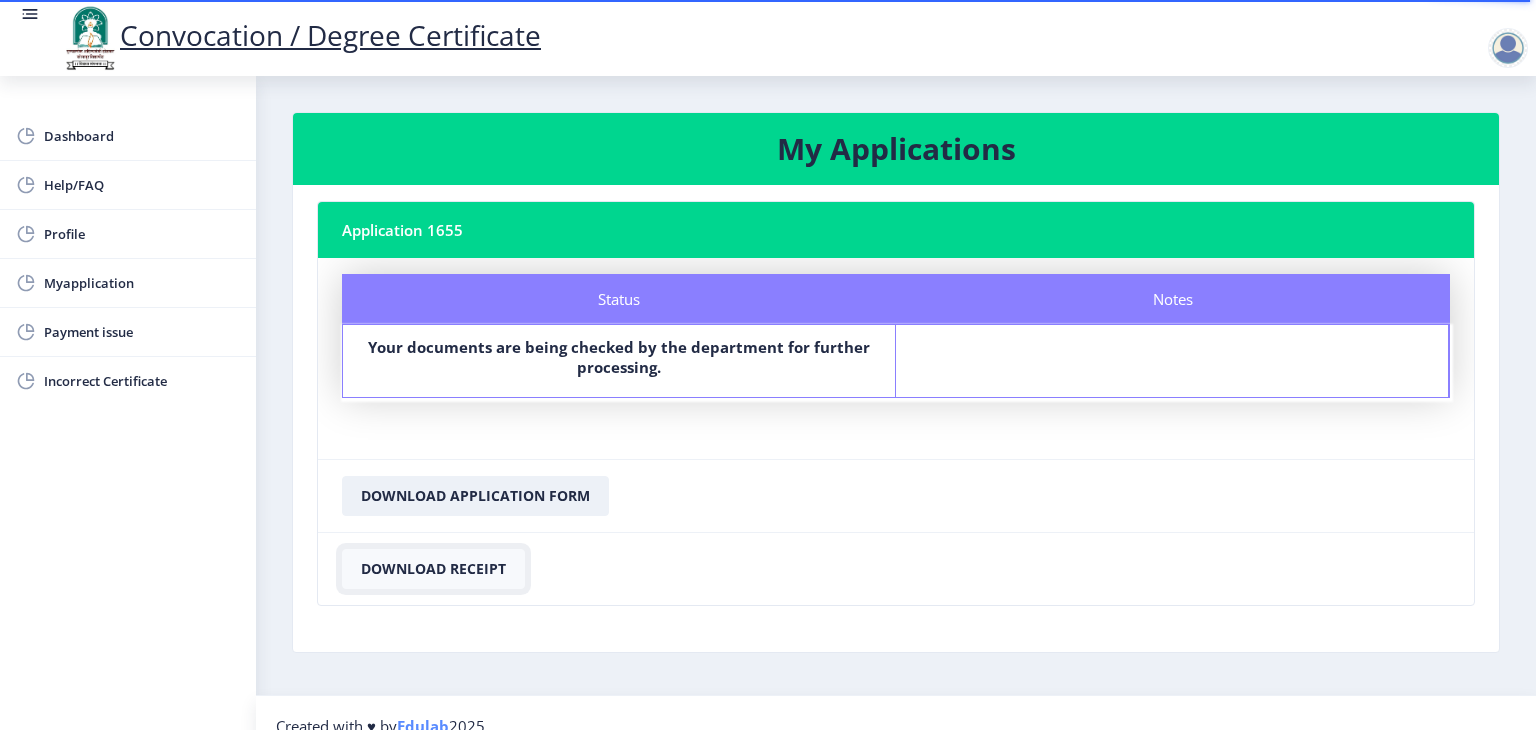 click on "Download Receipt" 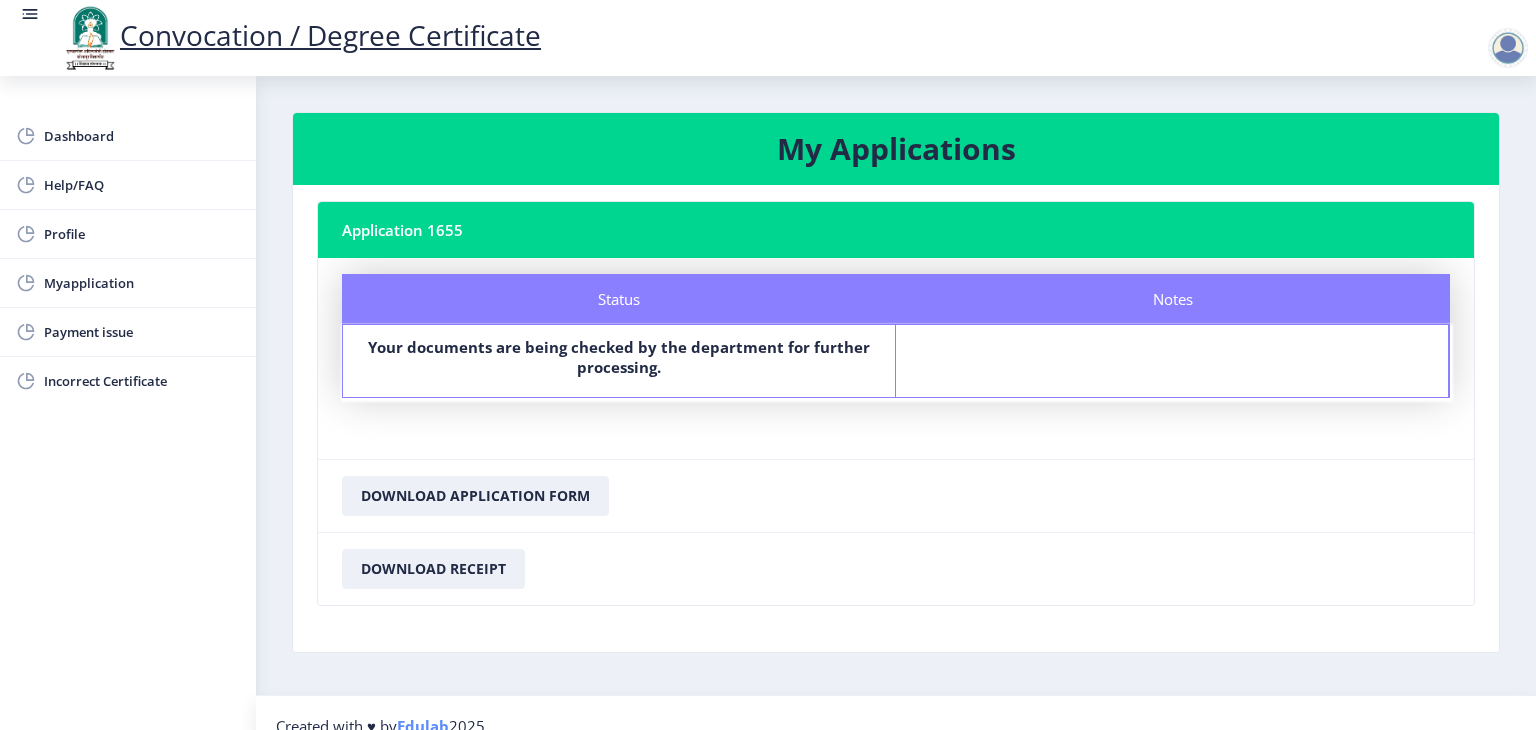 click 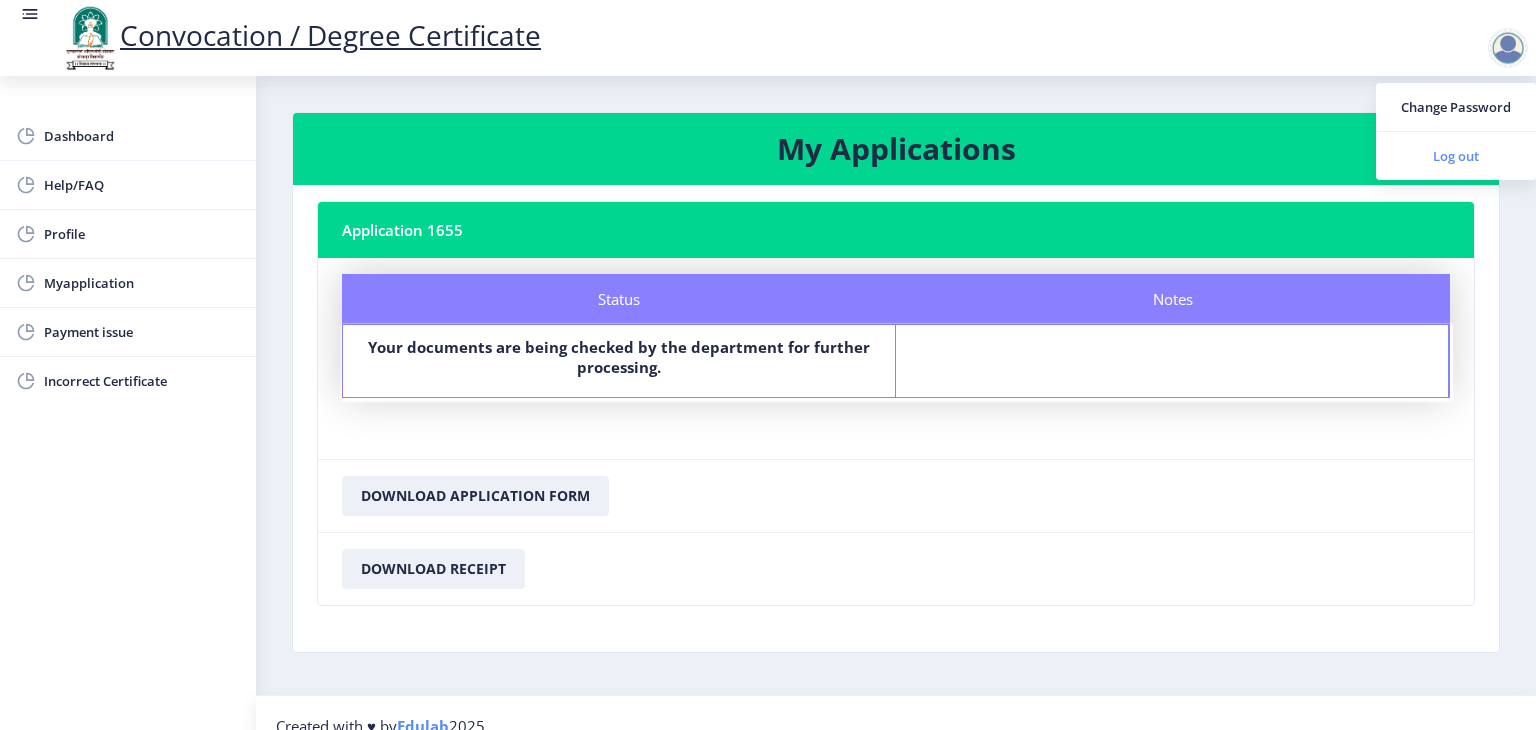 click on "Log out" at bounding box center (1456, 156) 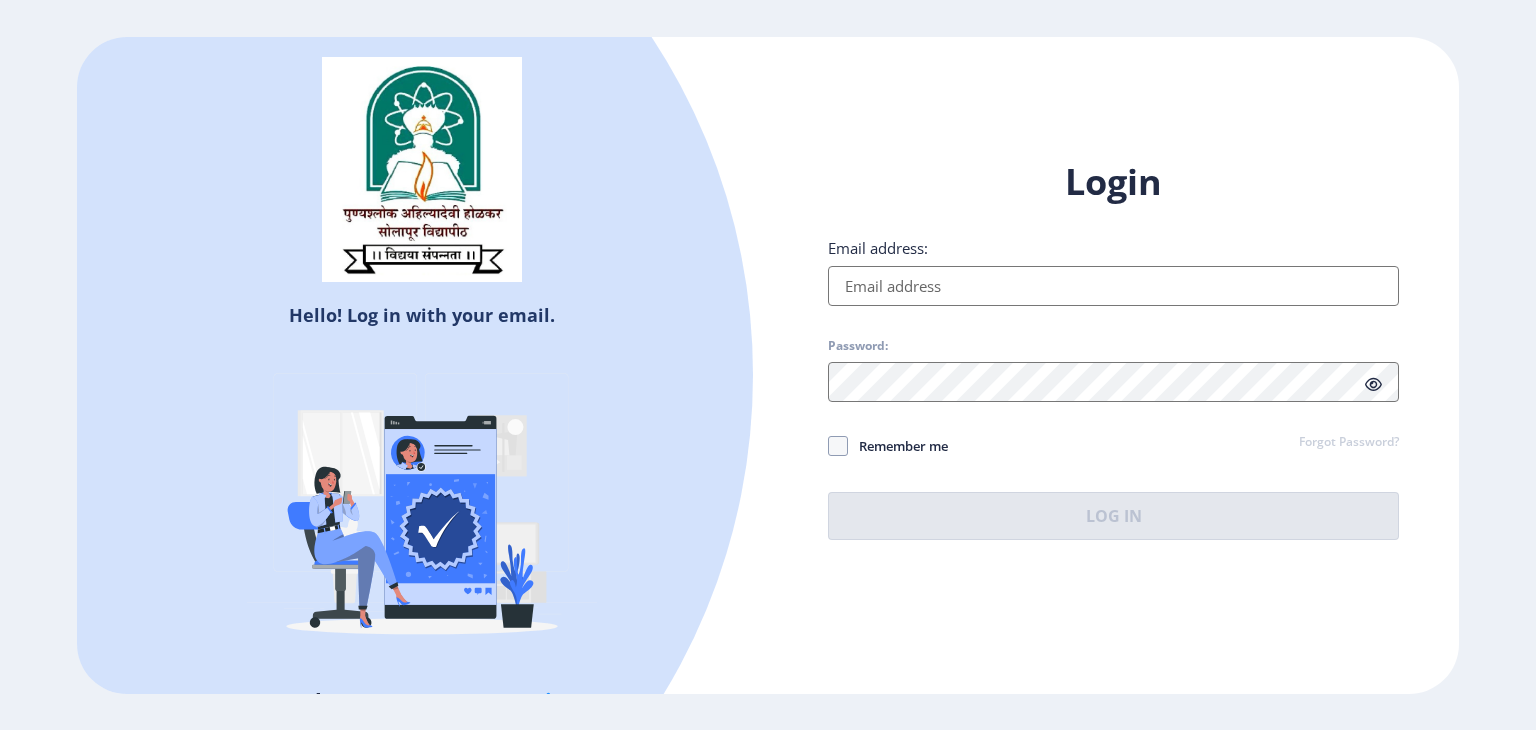 click on "Hello! Log in with your email. Don't have an account?  Register Login Email address: Password: Remember me Forgot Password?  Log In   Don't have an account?  Register" 